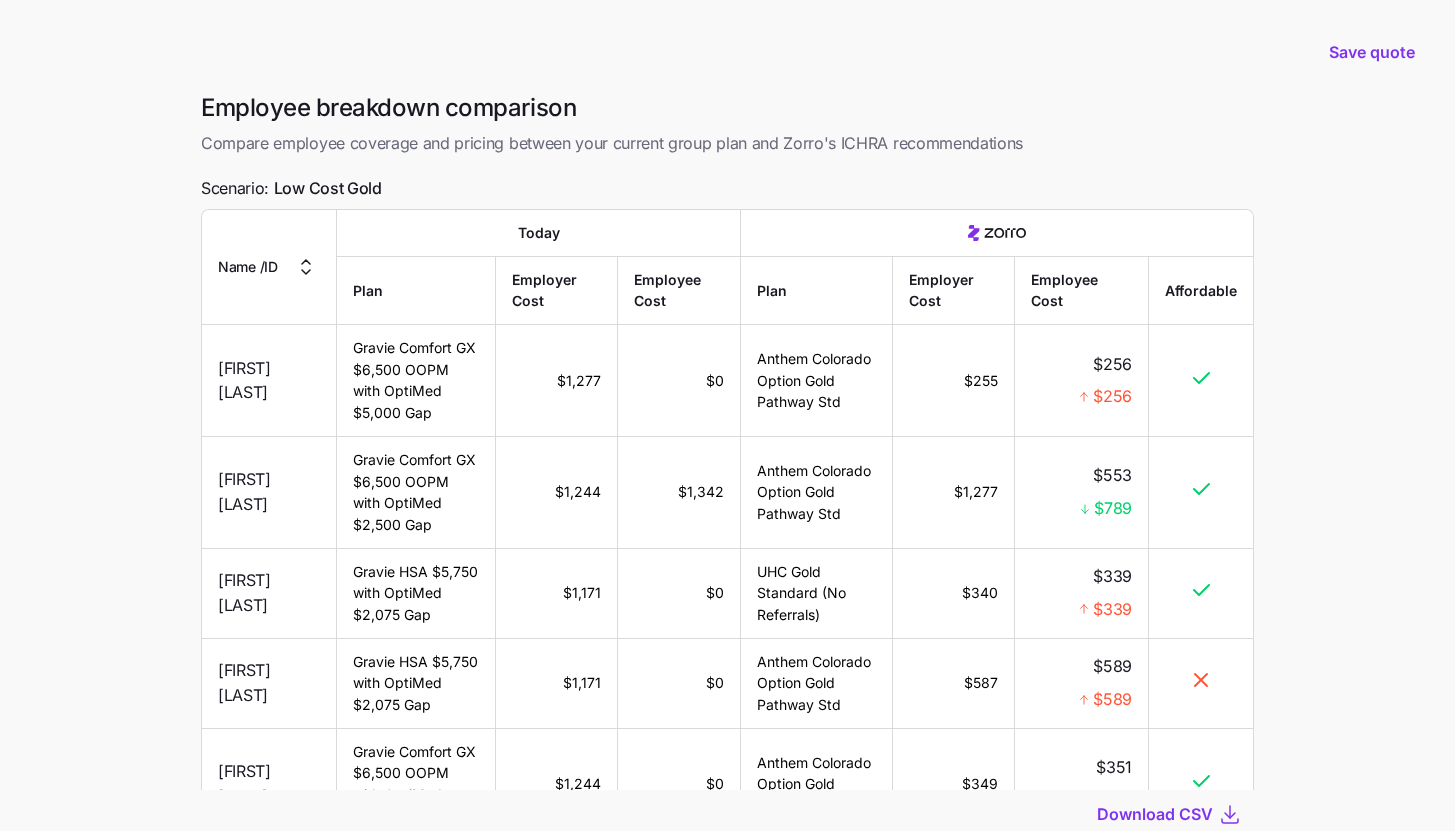 scroll, scrollTop: 141, scrollLeft: 0, axis: vertical 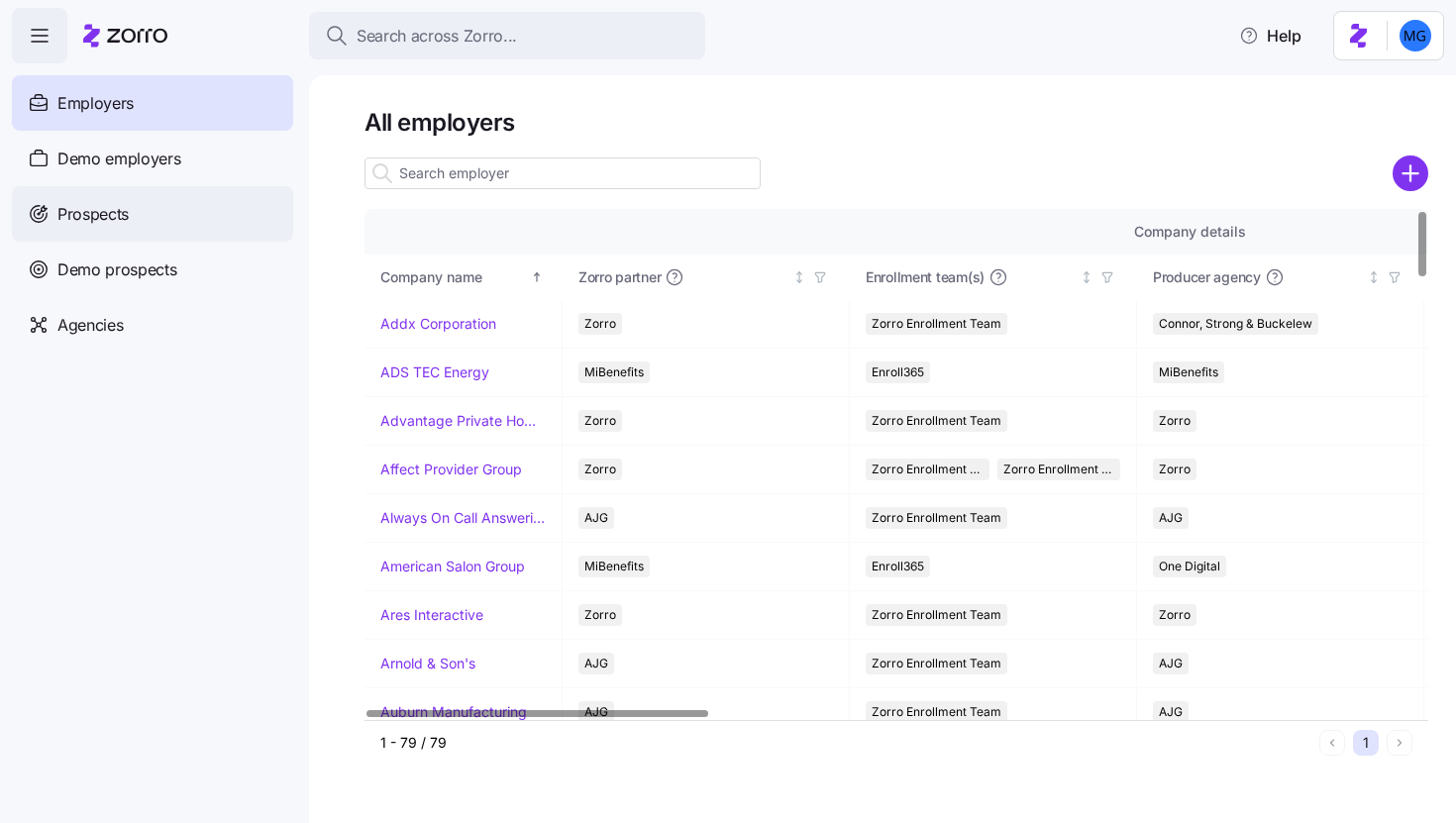 click on "Prospects" at bounding box center [153, 214] 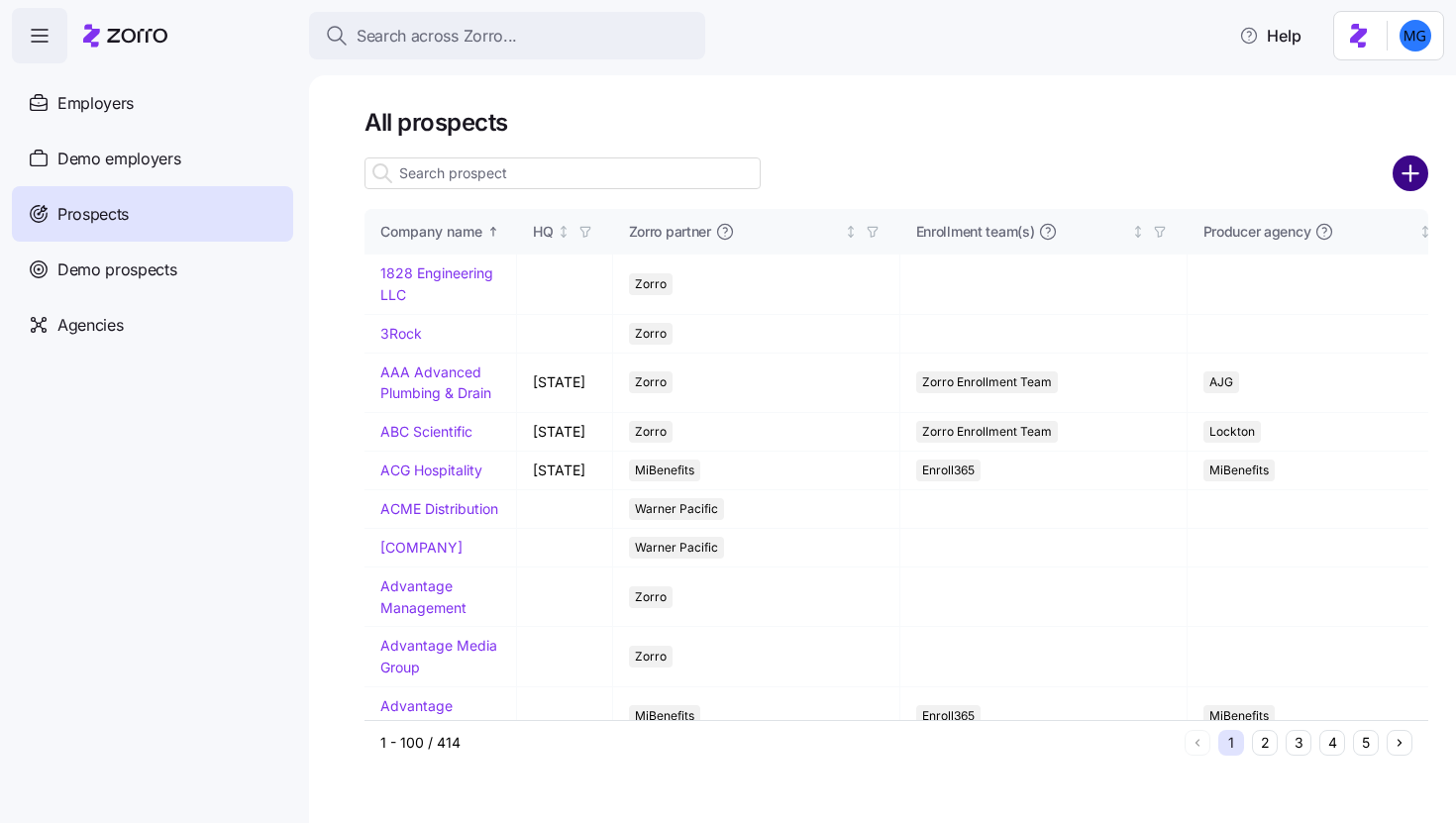 click 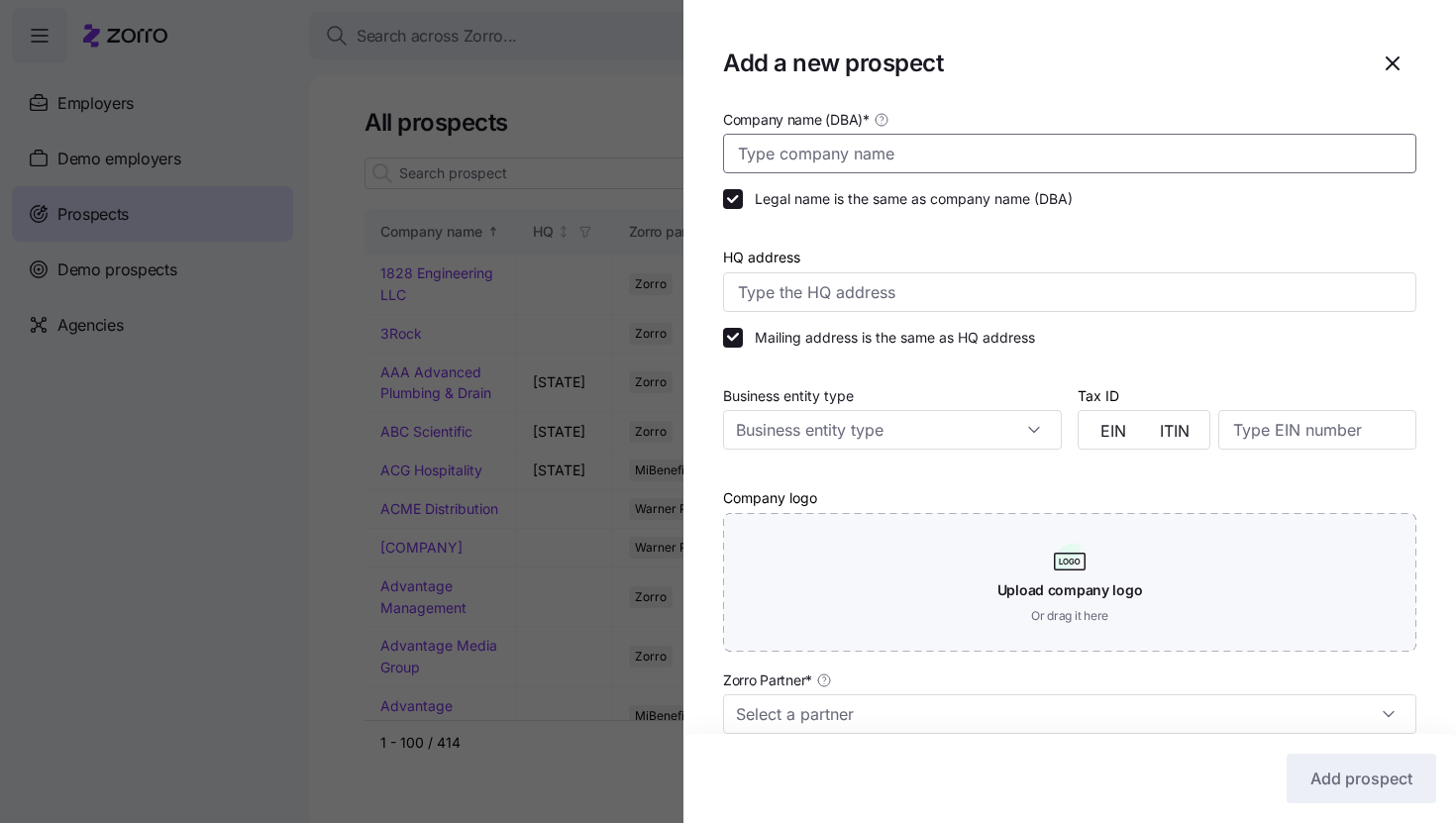 click on "Company name (DBA)  *" at bounding box center [1070, 154] 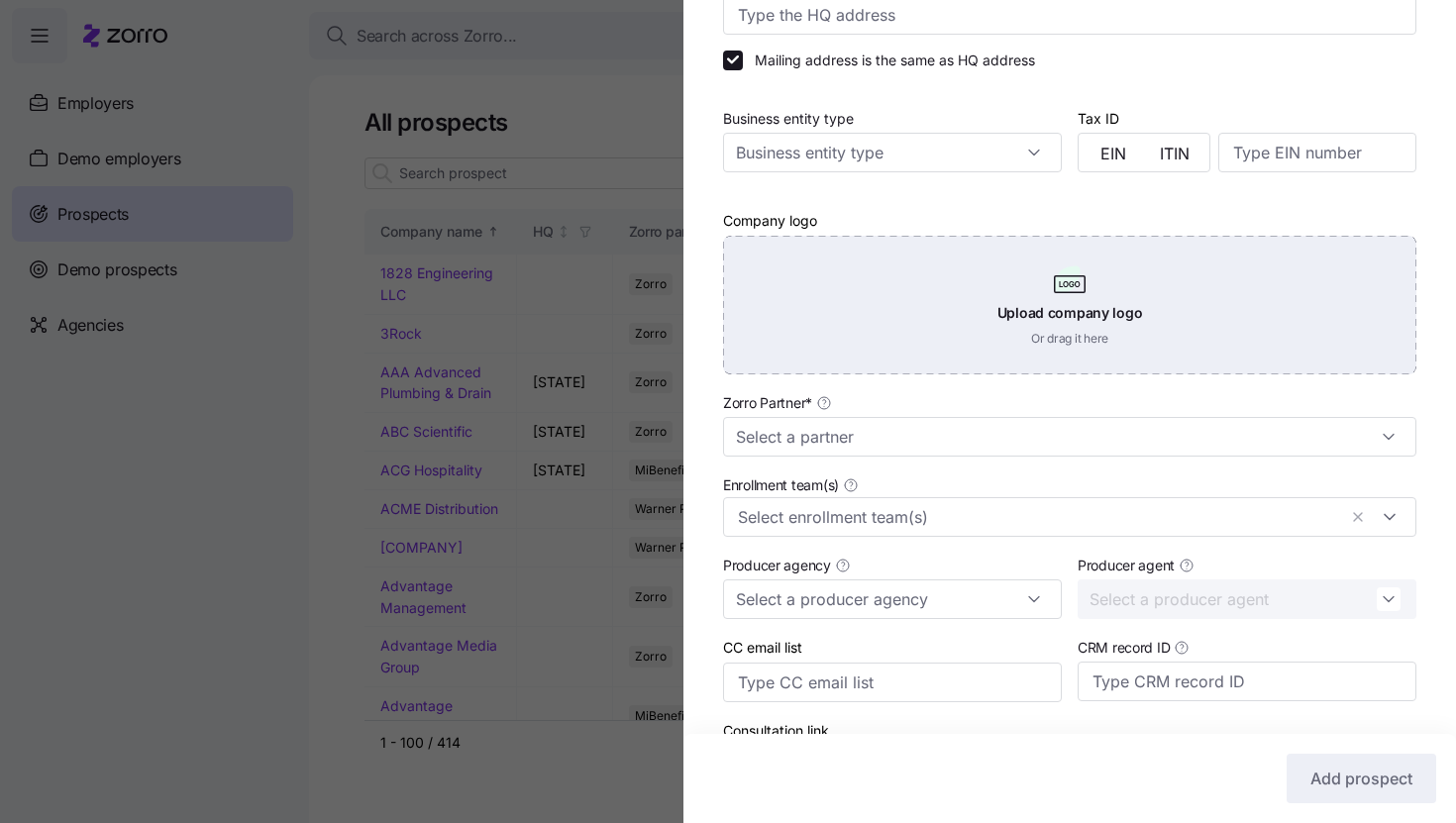 scroll, scrollTop: 314, scrollLeft: 0, axis: vertical 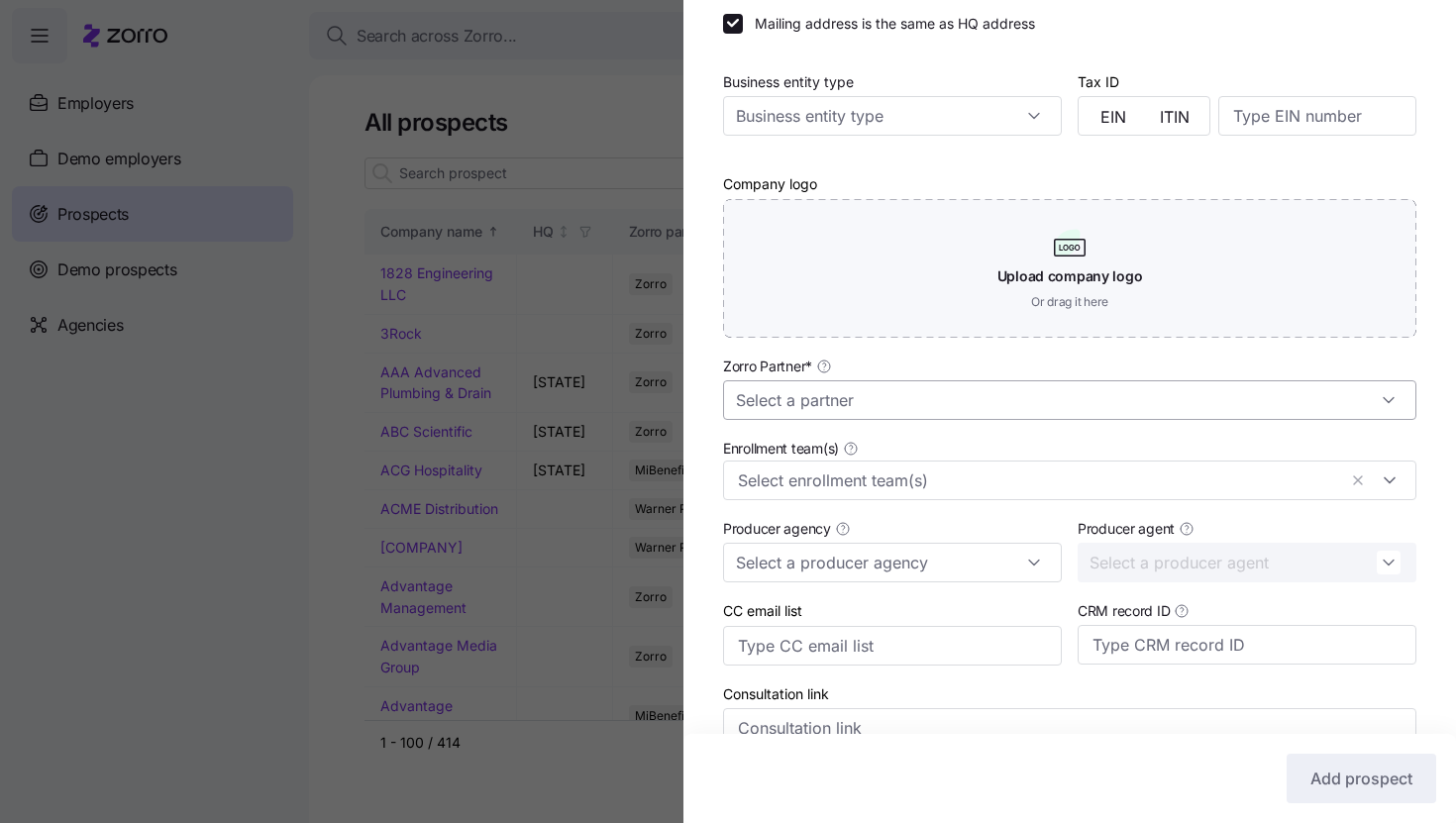 type on "TIR" 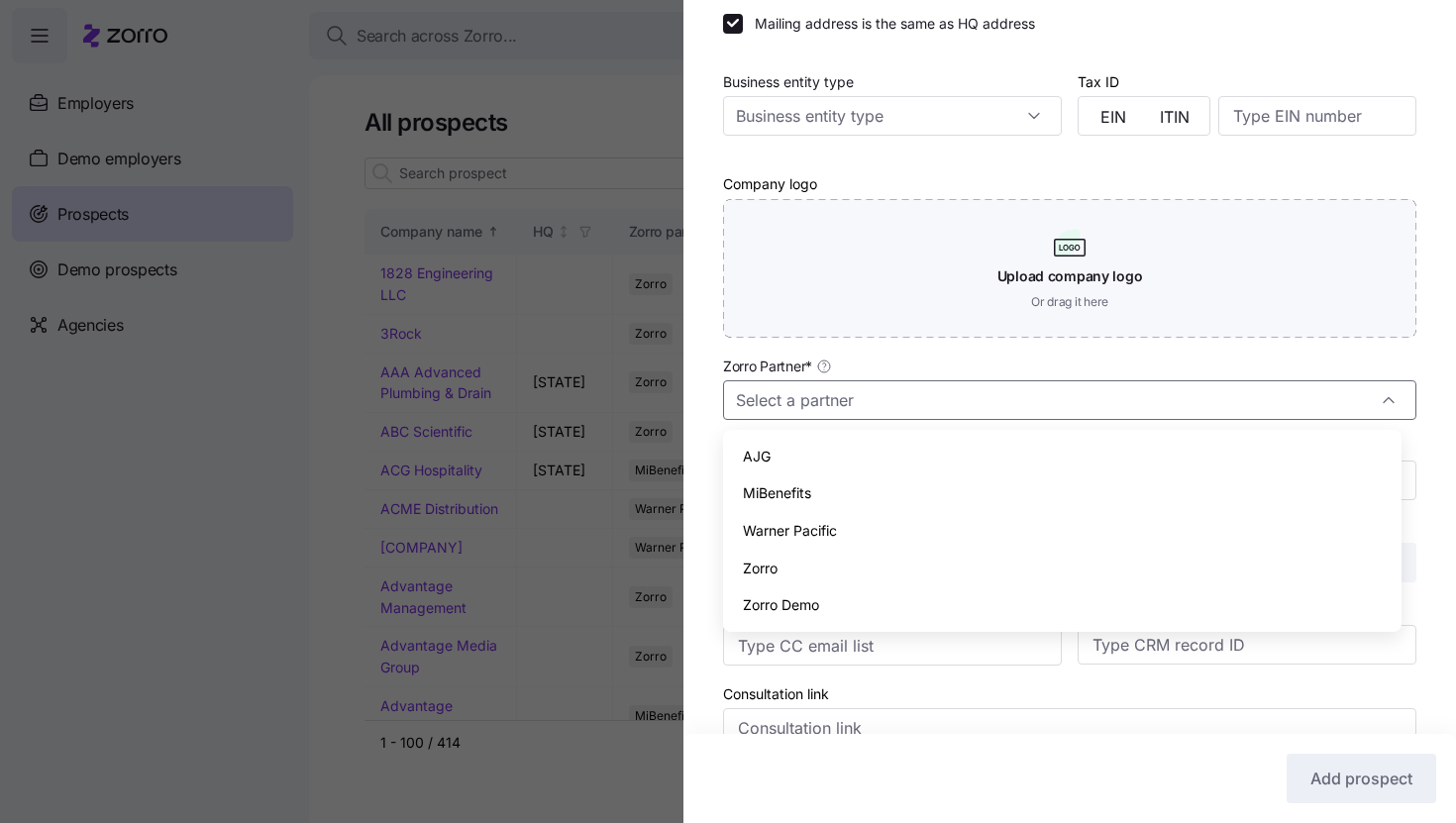 click on "Zorro" at bounding box center [1062, 568] 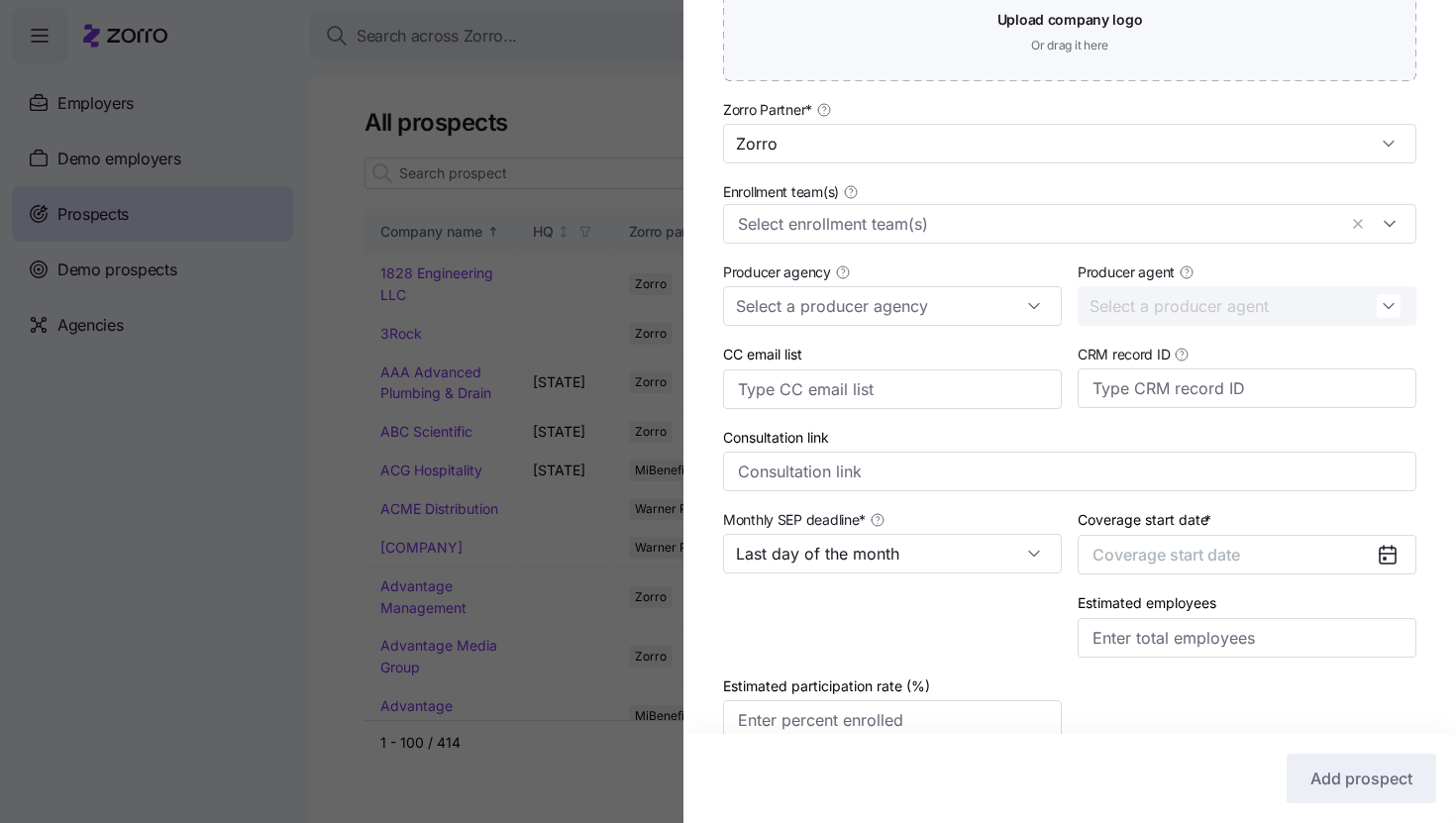 scroll, scrollTop: 668, scrollLeft: 0, axis: vertical 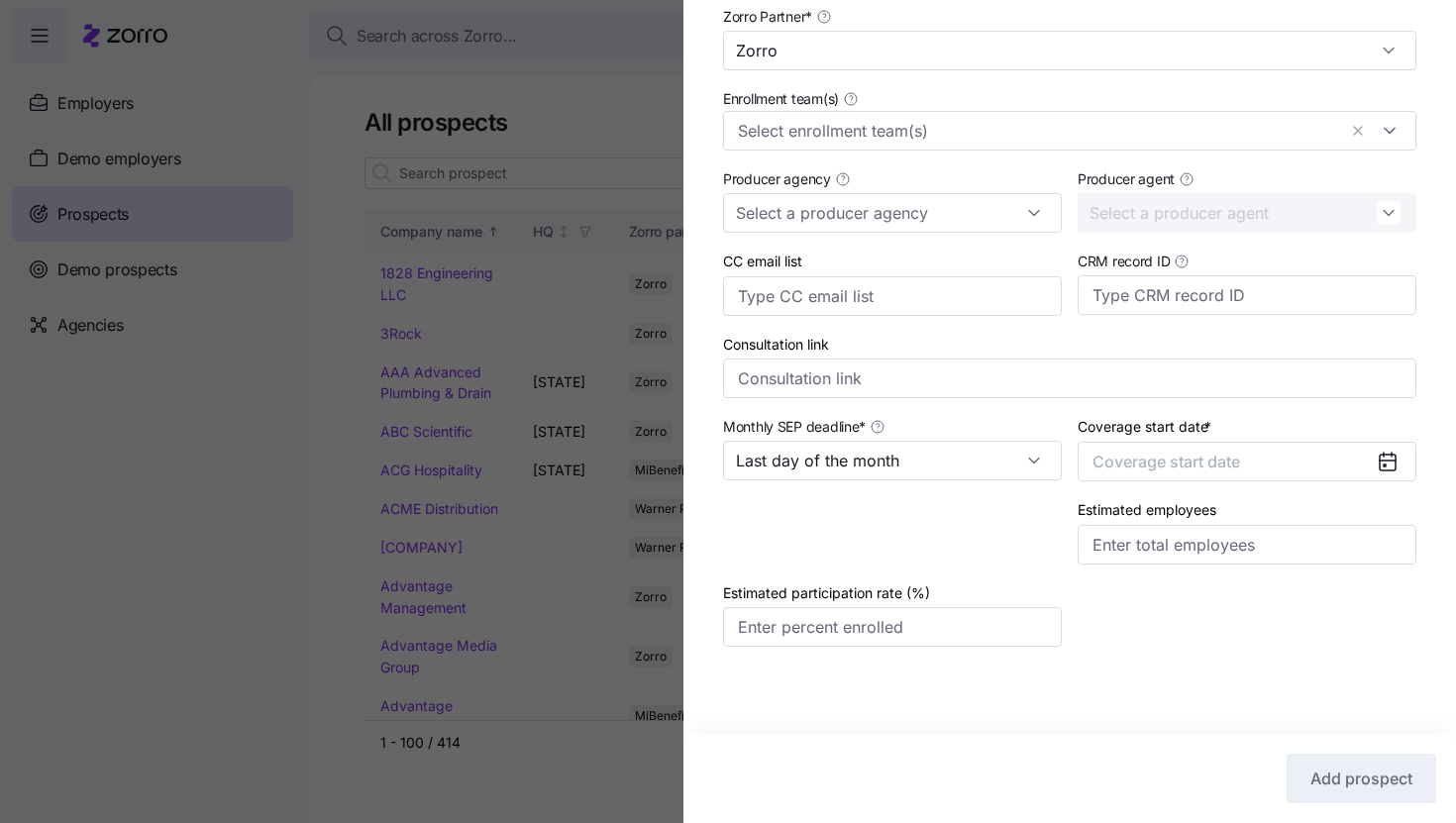click 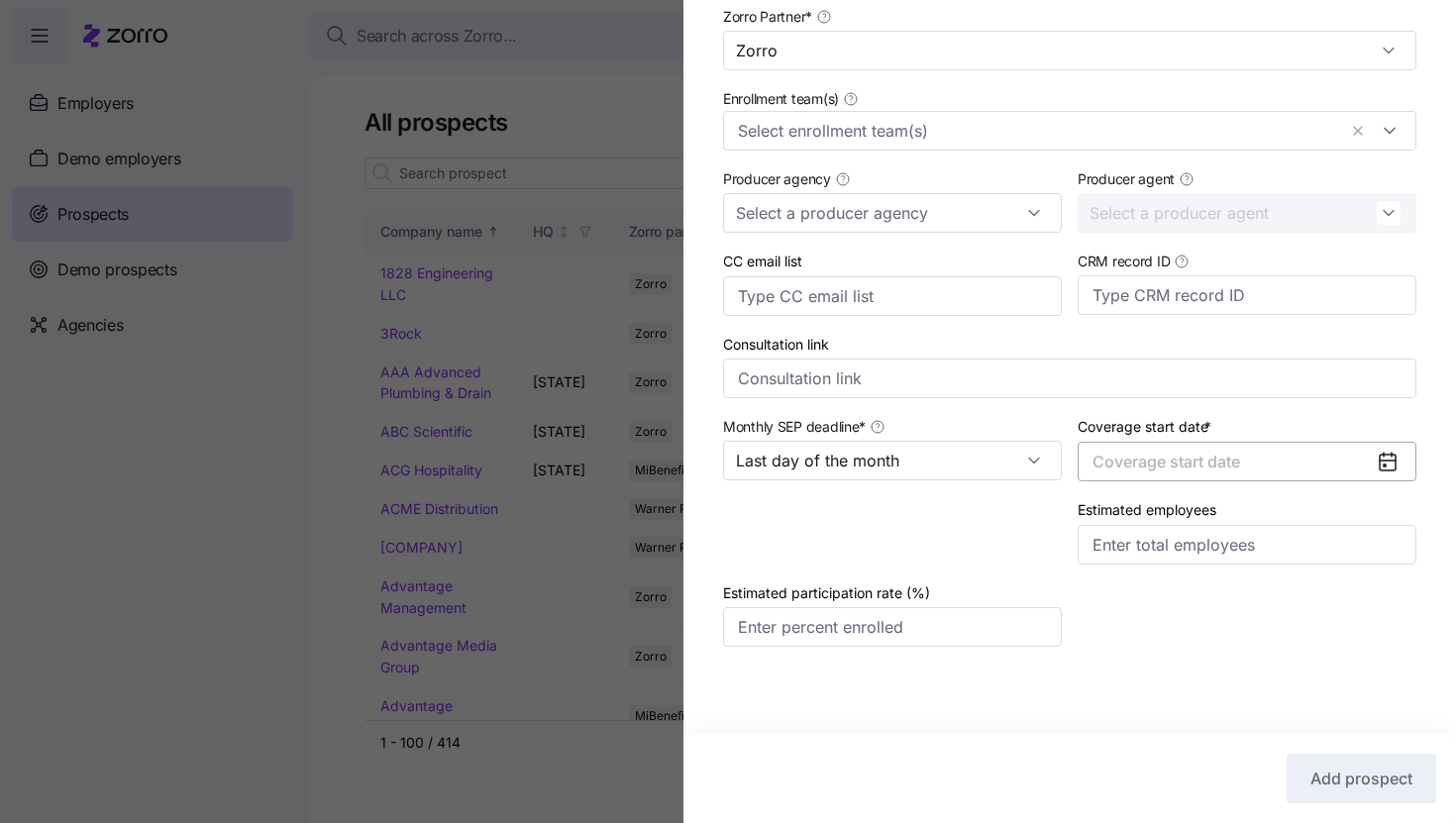 click on "Coverage start date" at bounding box center [1247, 462] 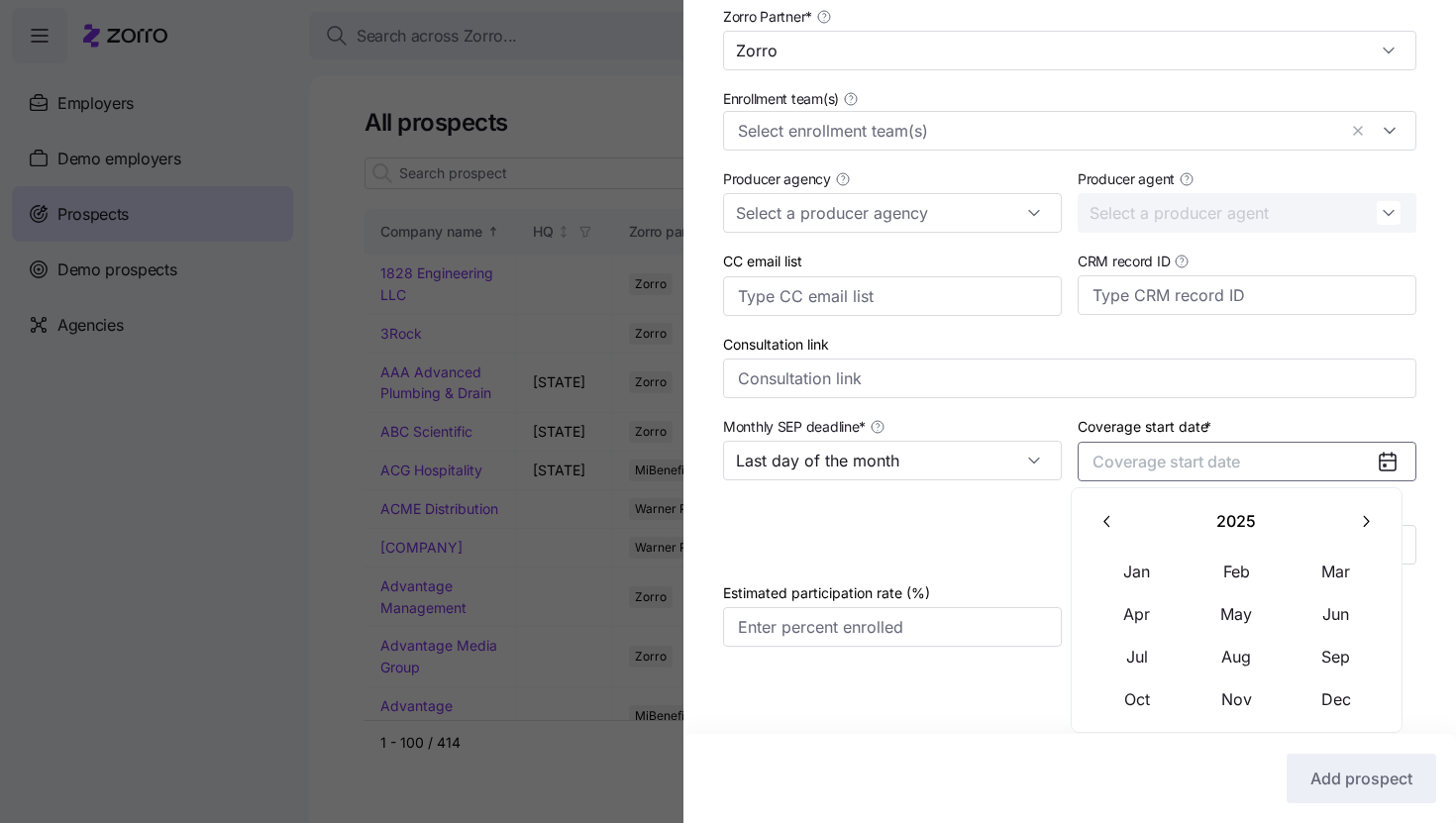 click 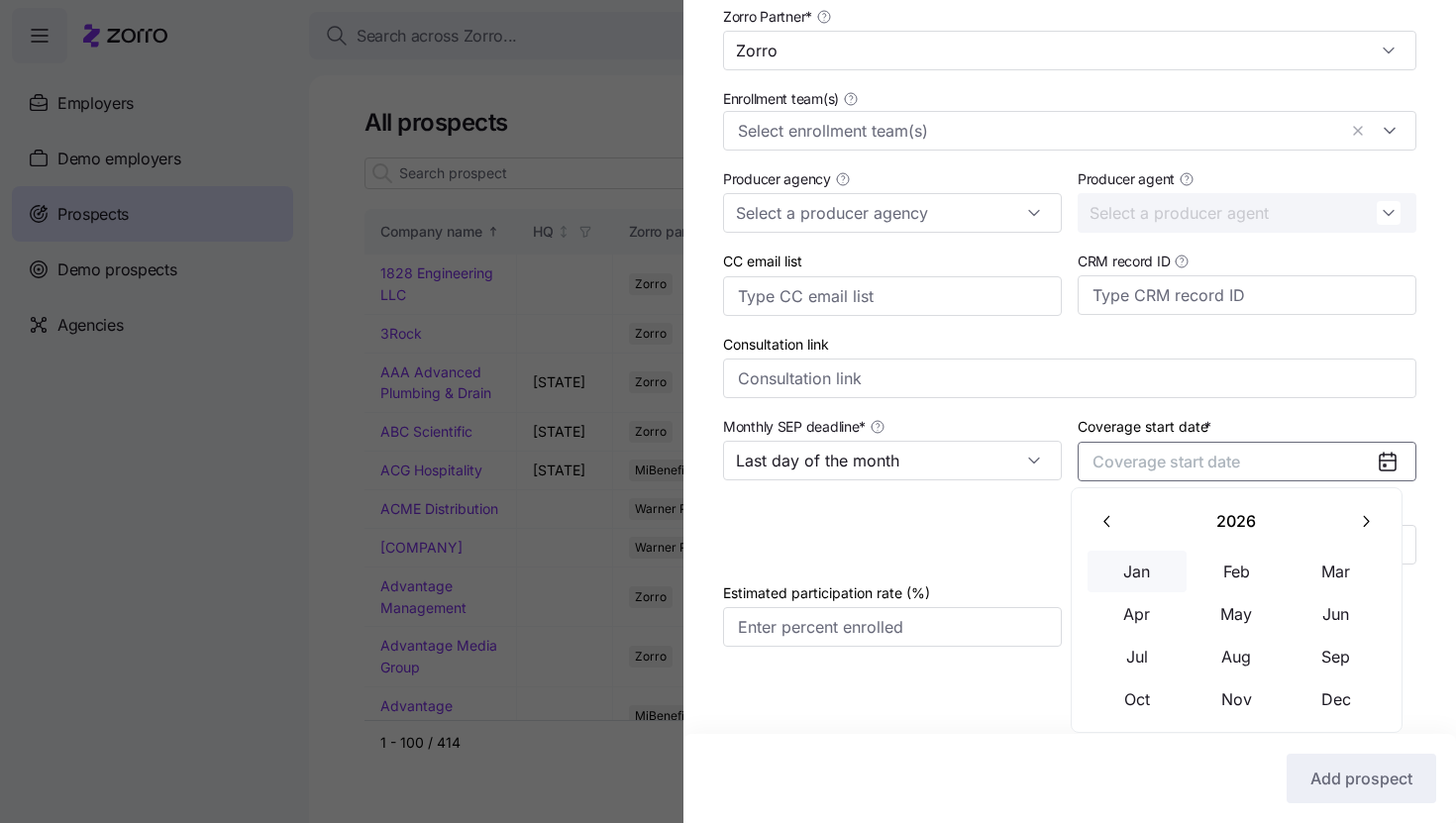 click on "Jan" at bounding box center [1137, 571] 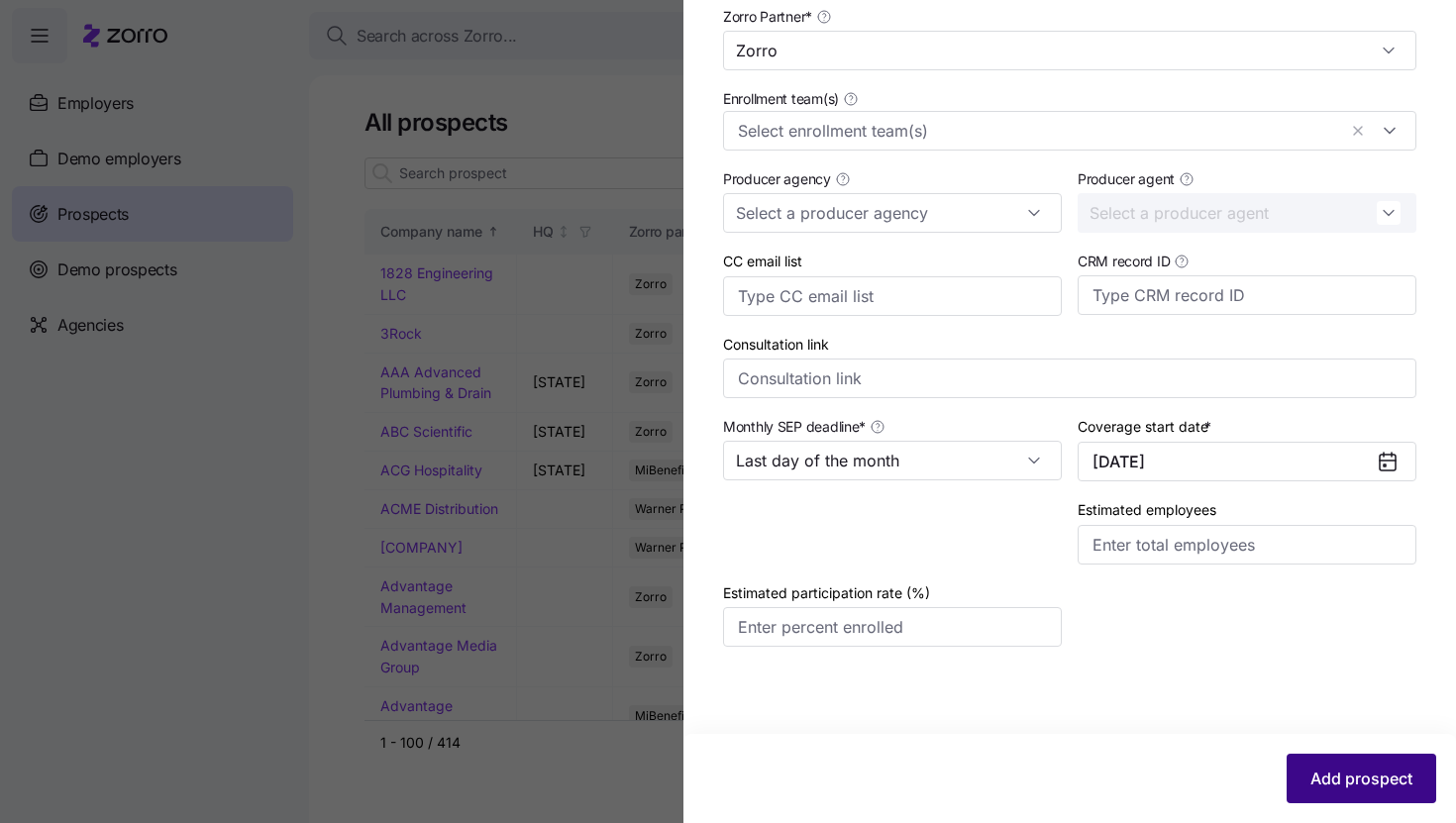 click on "Add prospect" at bounding box center [1361, 778] 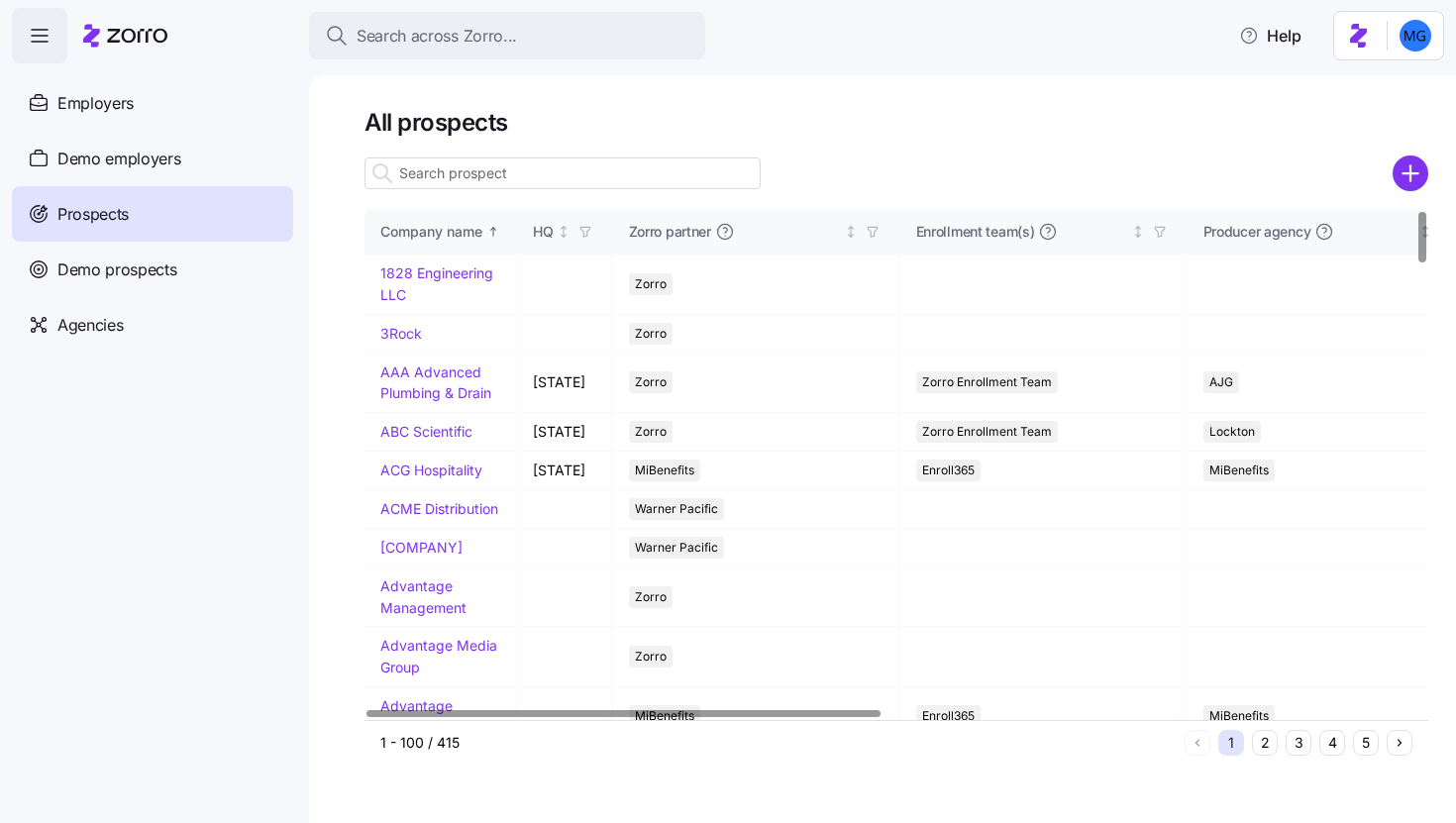 click at bounding box center (563, 173) 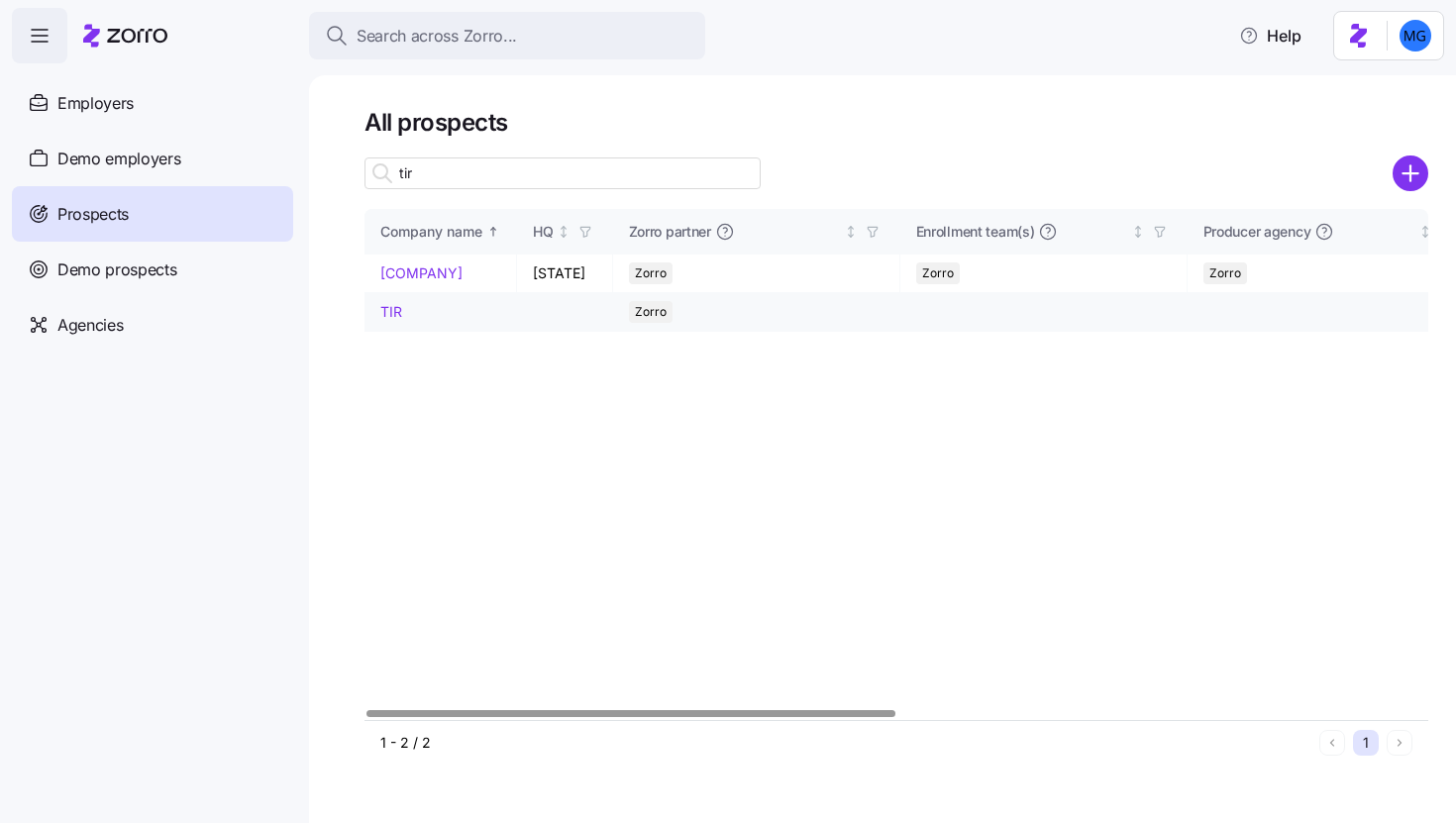 type on "tir" 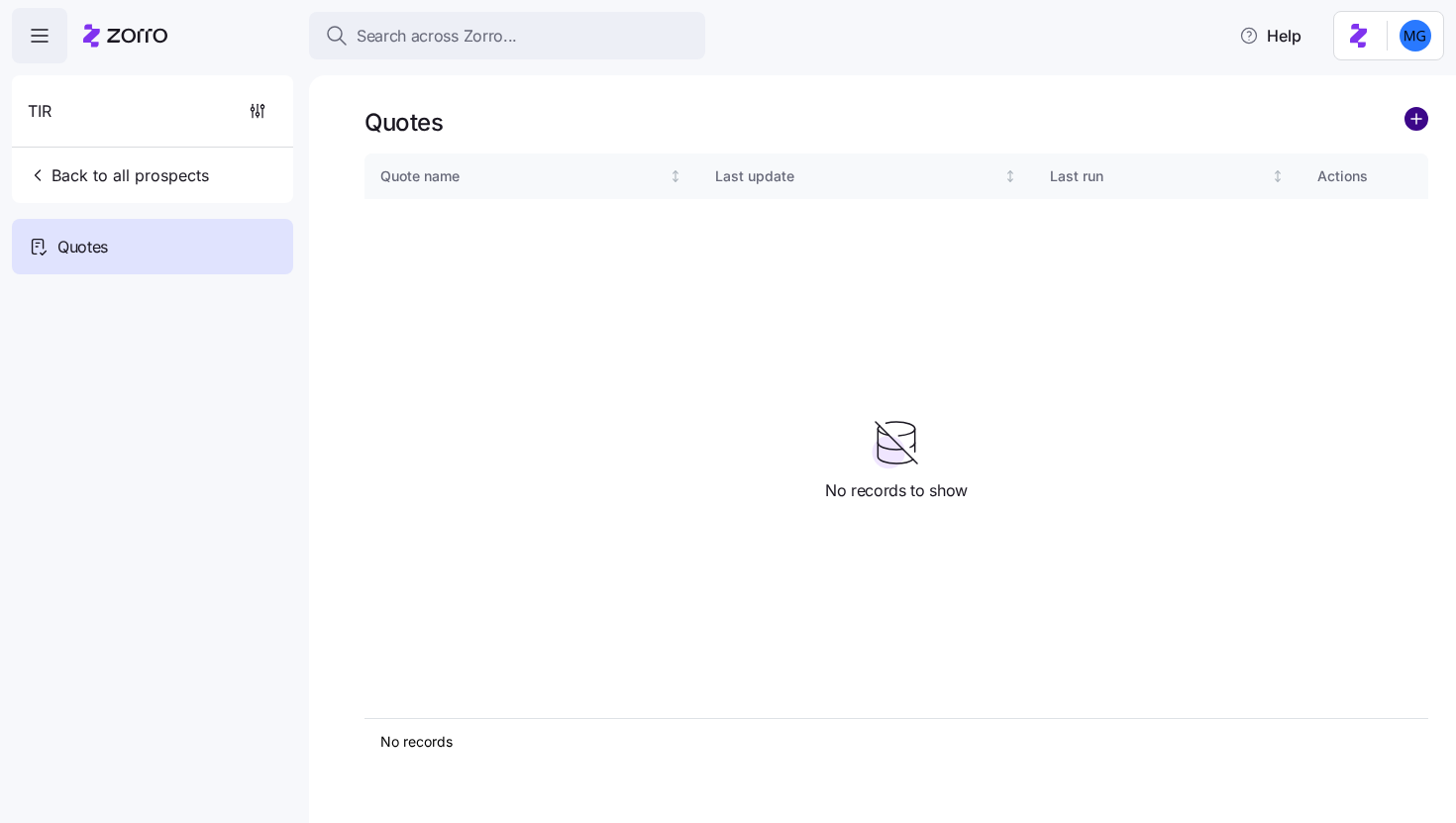 click 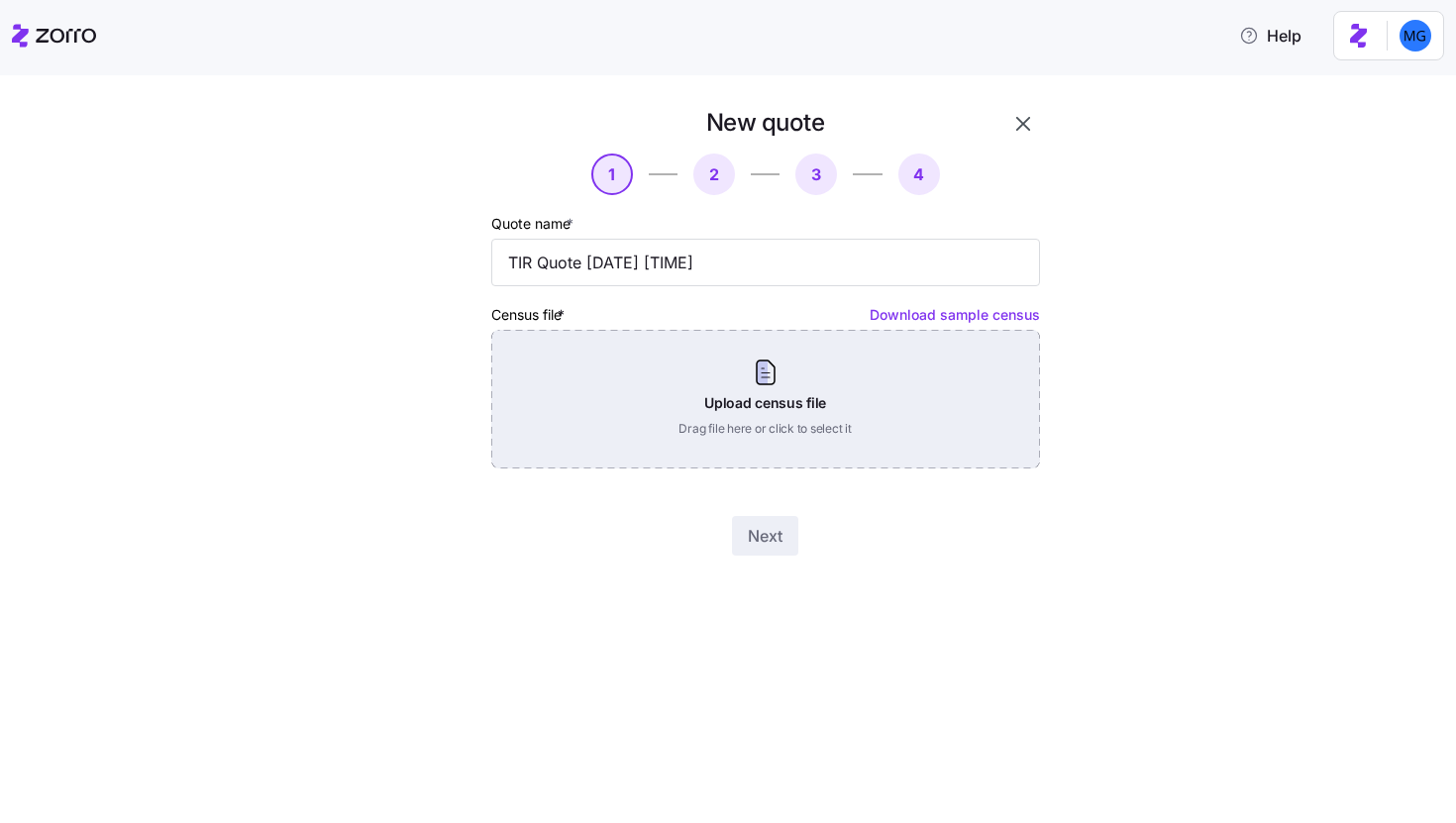 click on "Upload census file Drag file here or click to select it" at bounding box center (766, 399) 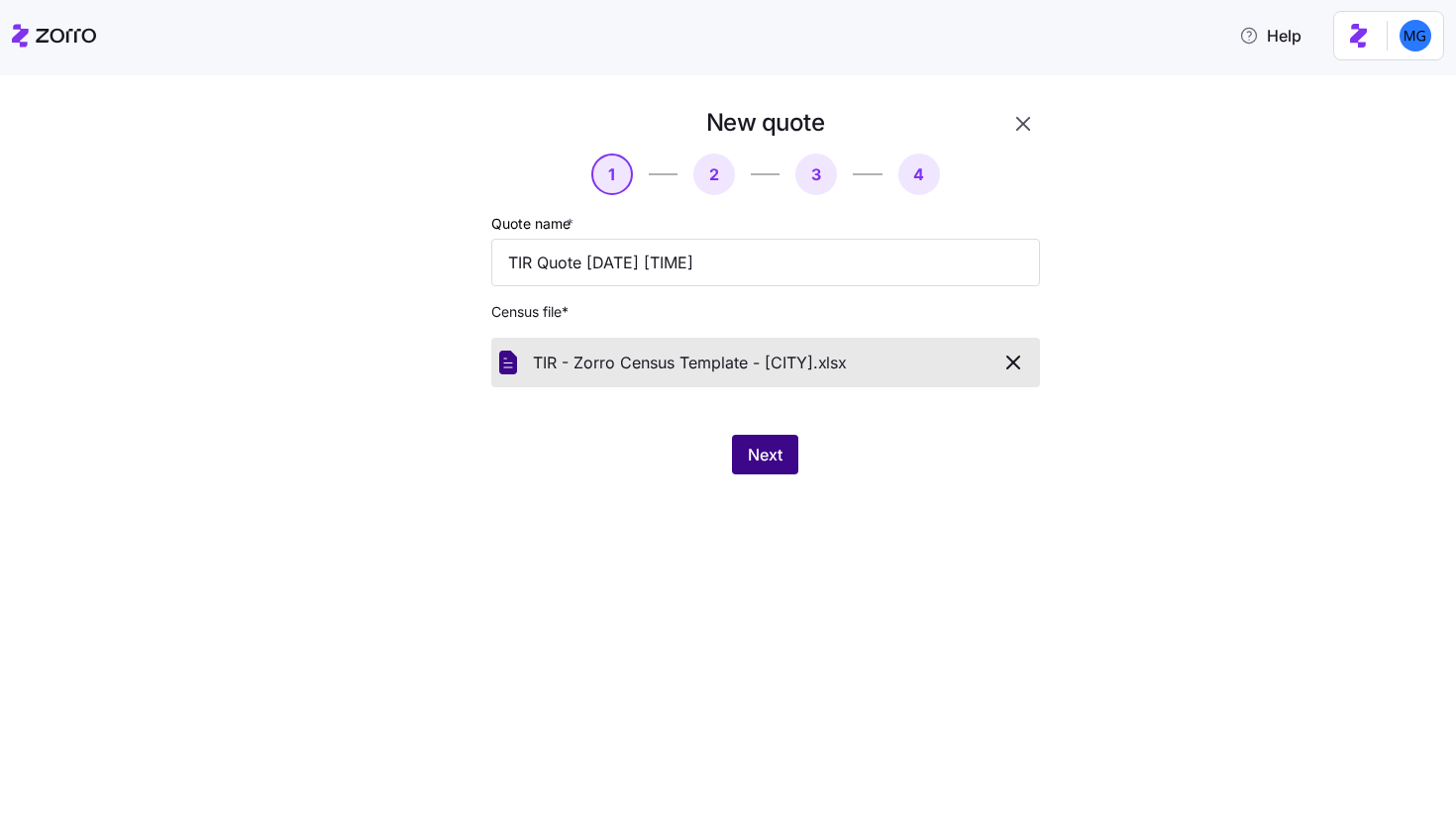 click on "Next" at bounding box center [765, 455] 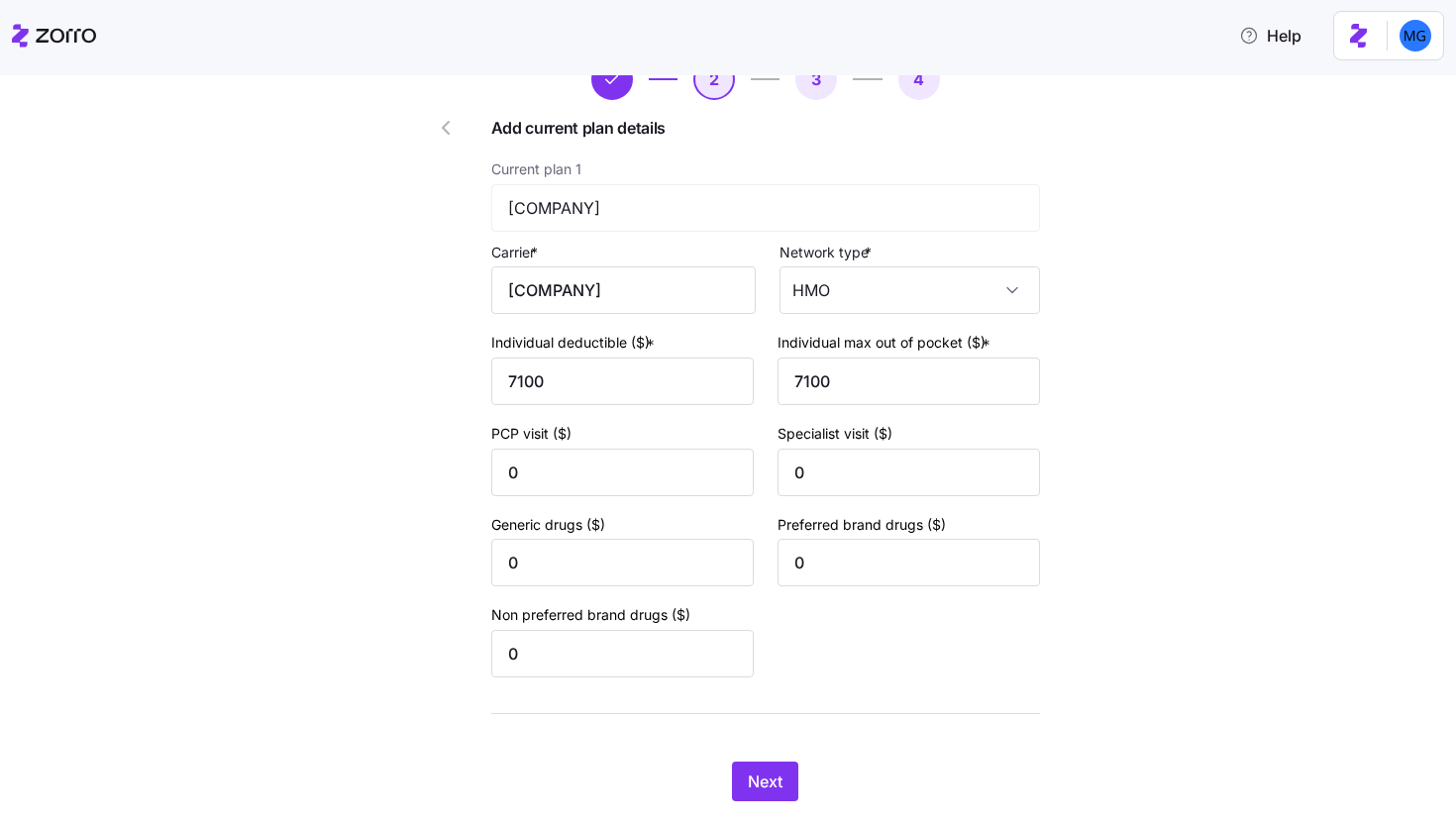 scroll, scrollTop: 148, scrollLeft: 0, axis: vertical 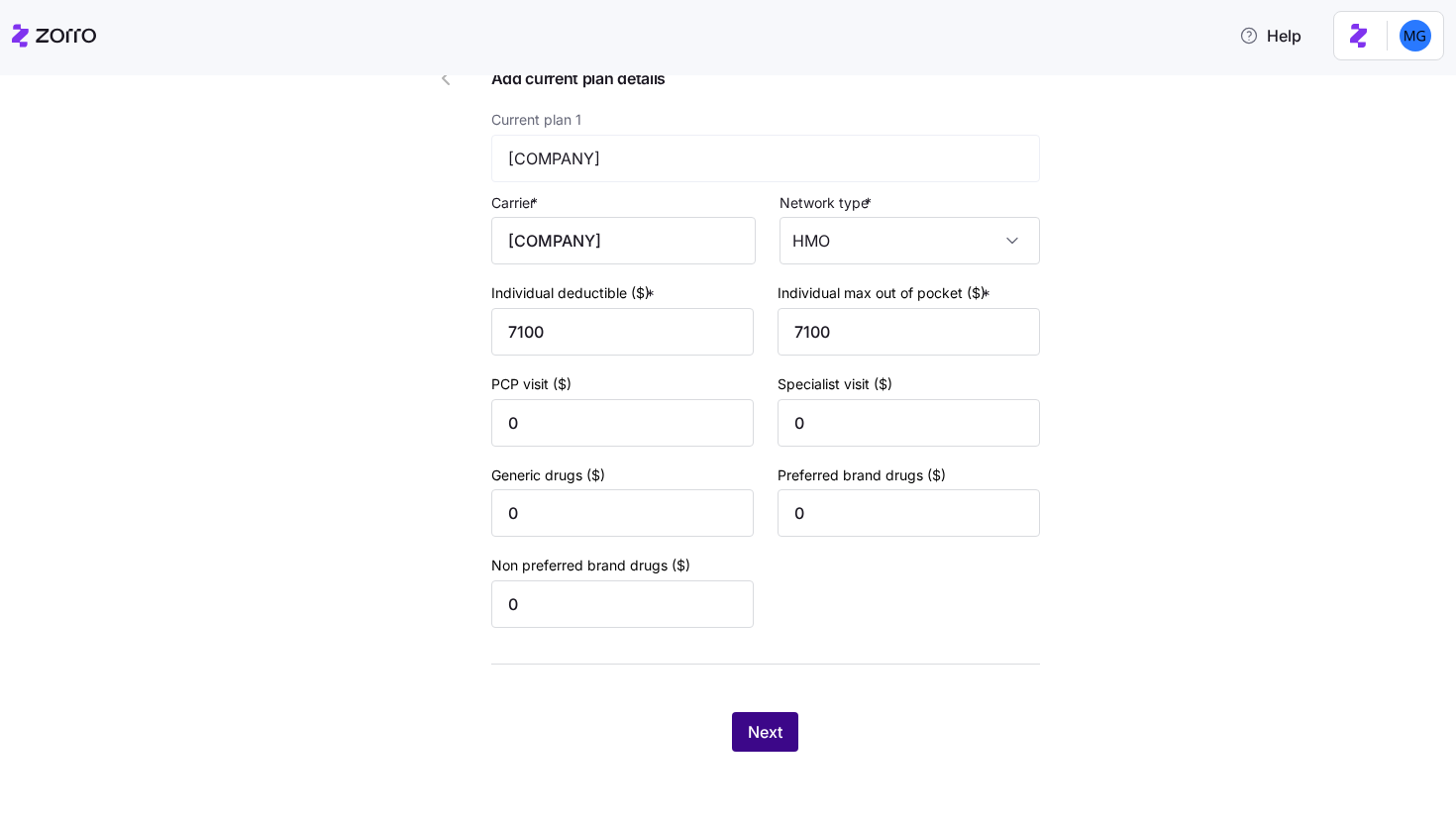 click on "Next" at bounding box center (765, 732) 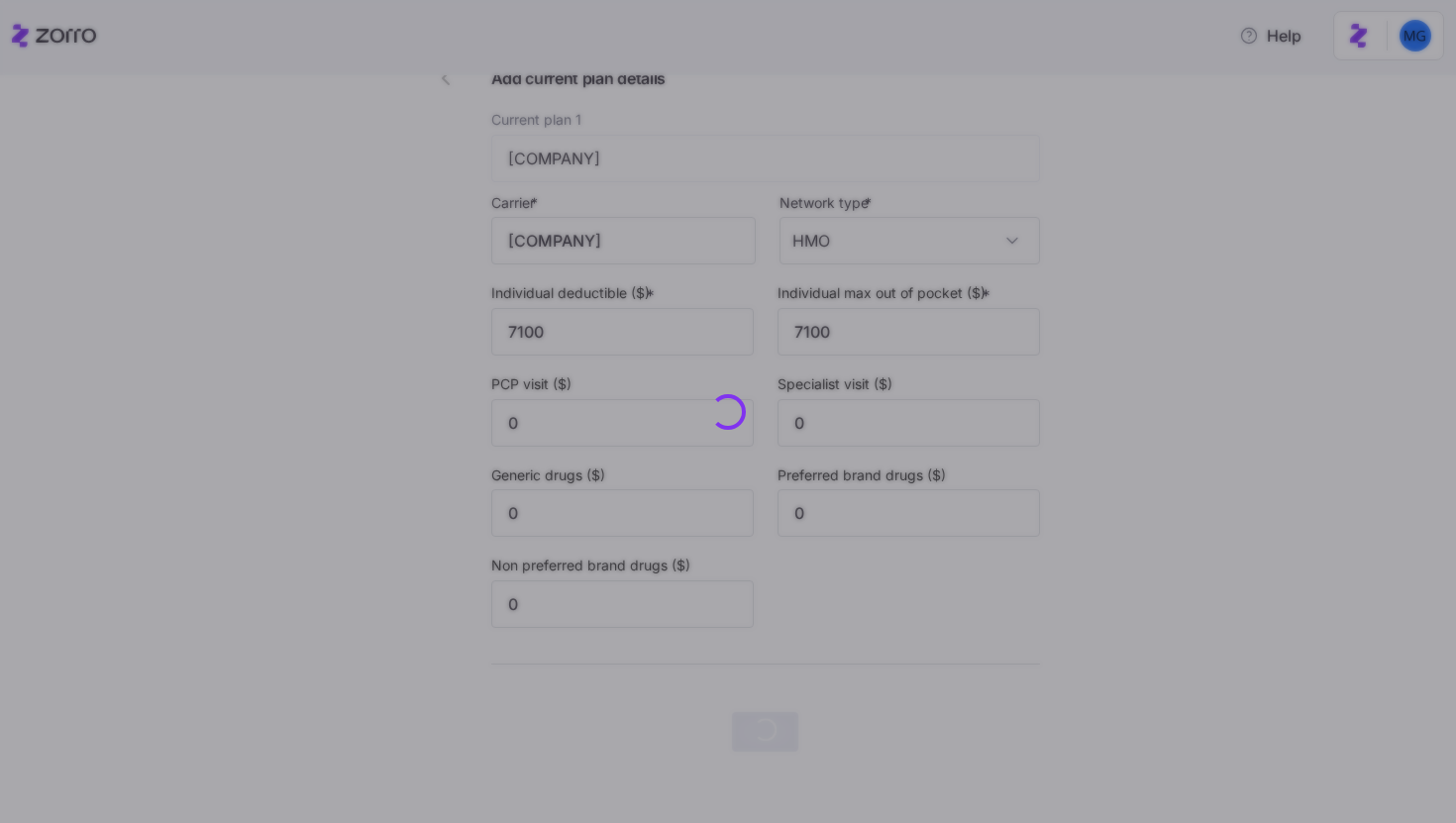 scroll, scrollTop: 0, scrollLeft: 0, axis: both 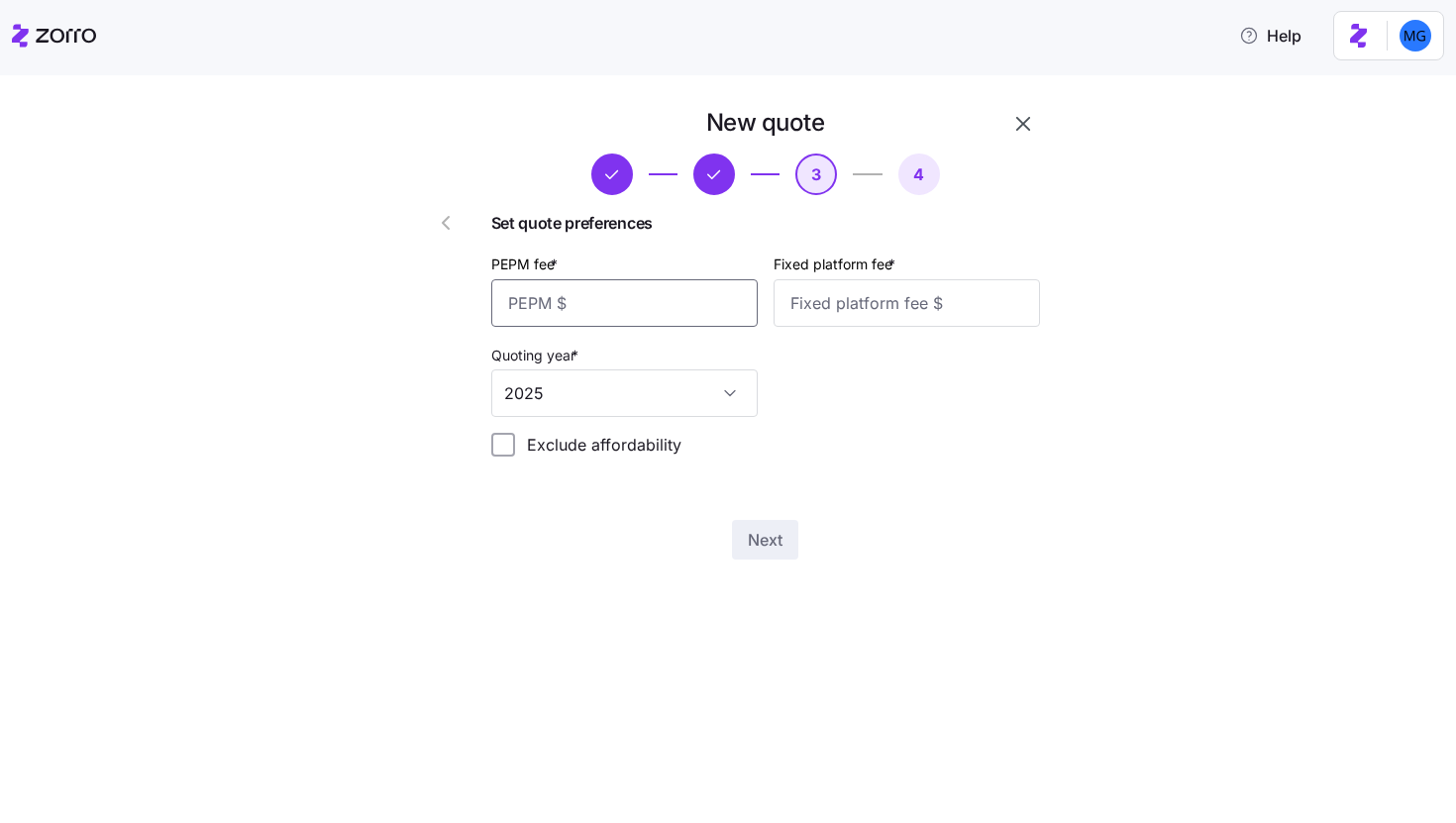 click on "PEPM fee  *" at bounding box center [624, 303] 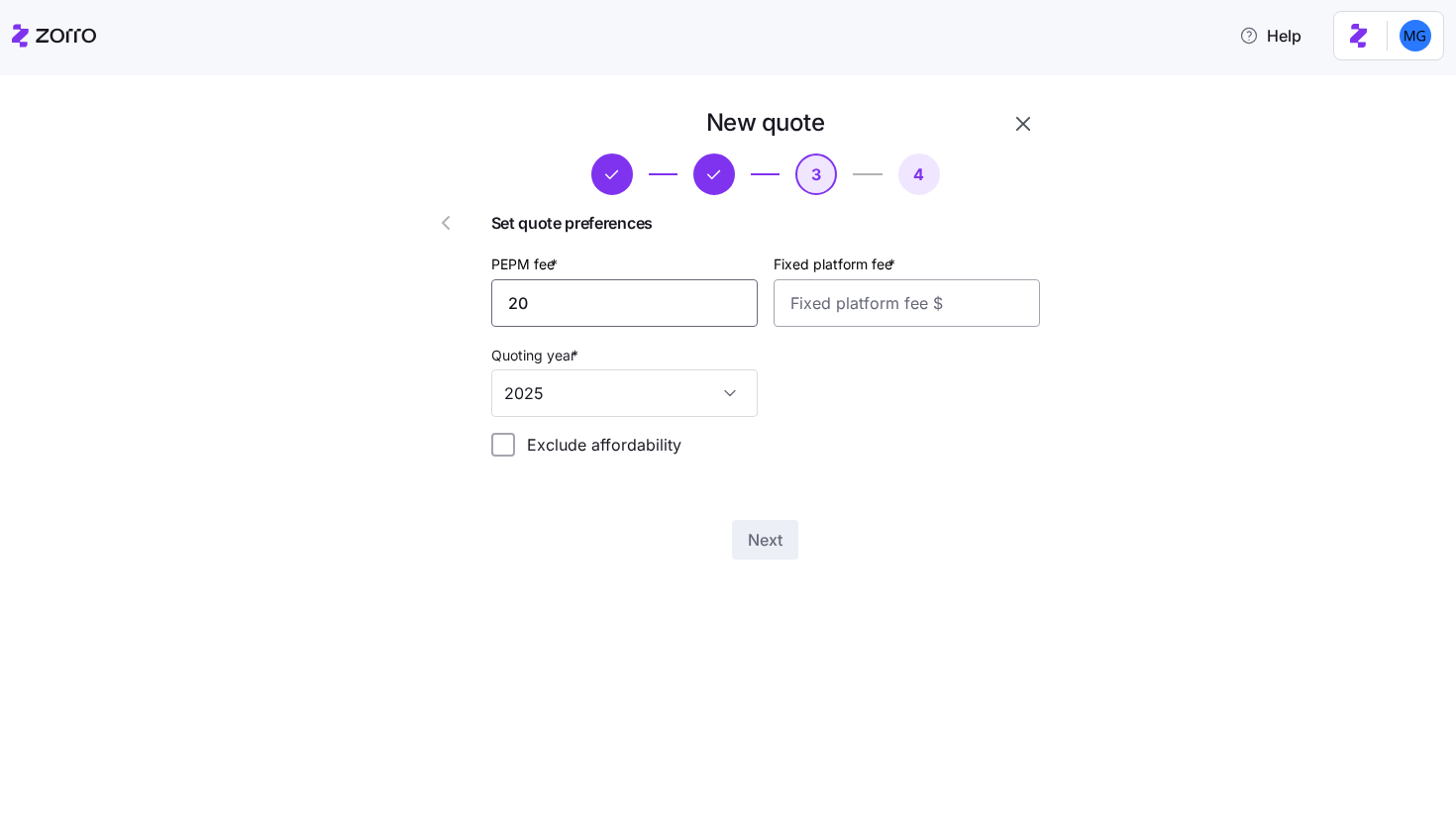 type on "20" 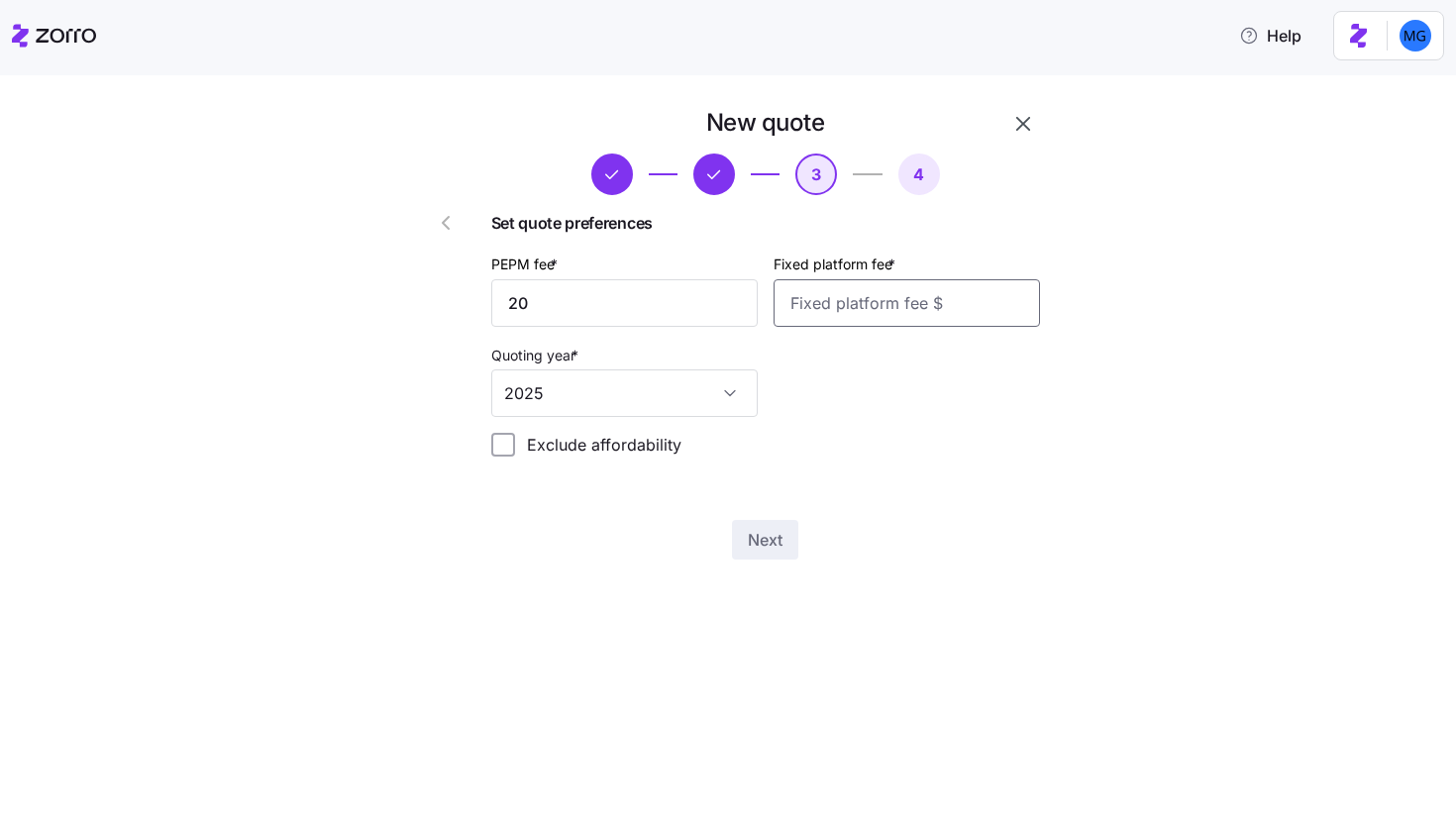 click on "Fixed platform fee  *" at bounding box center (906, 303) 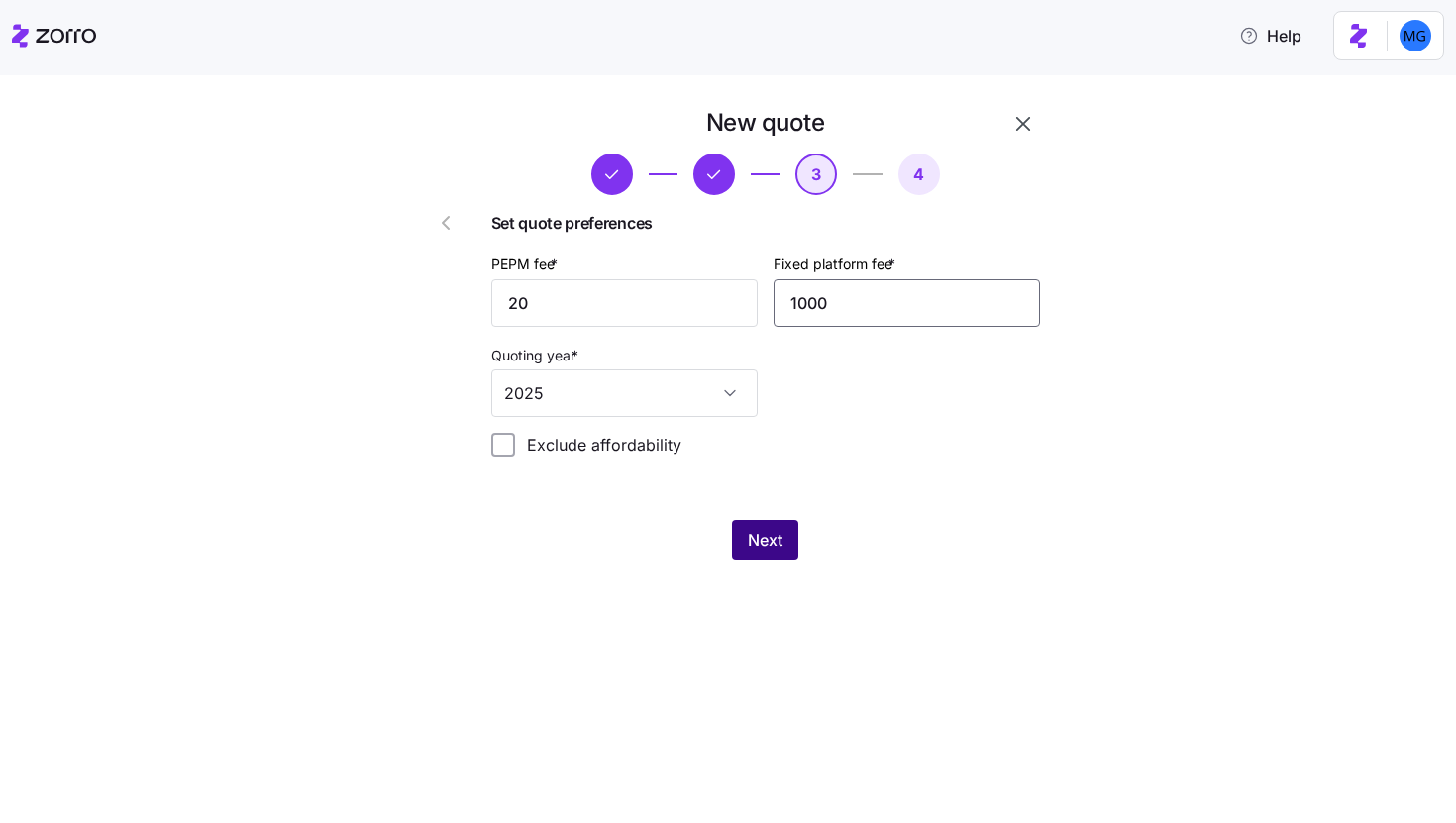 type on "1000" 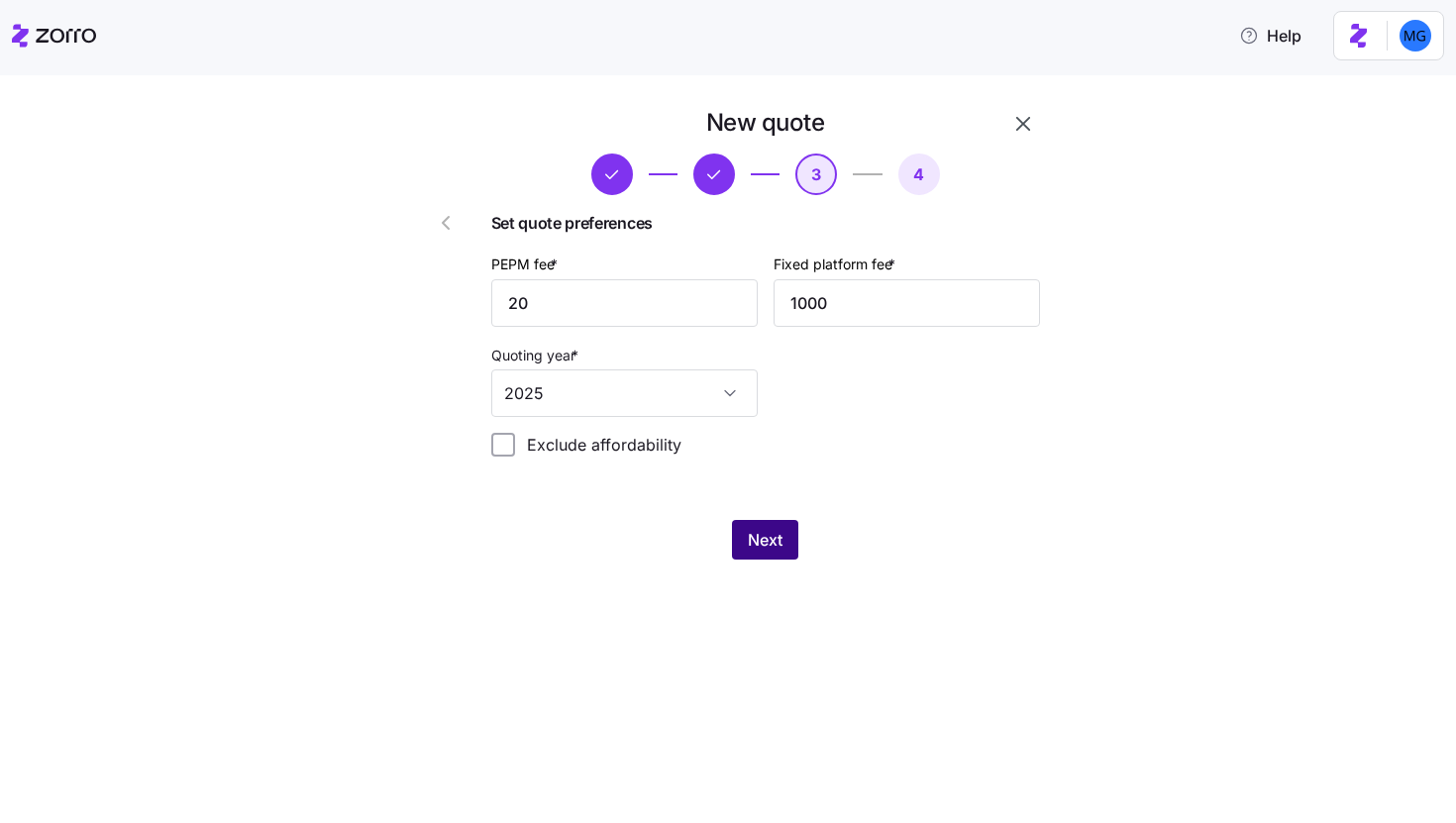 click on "Next" at bounding box center [765, 540] 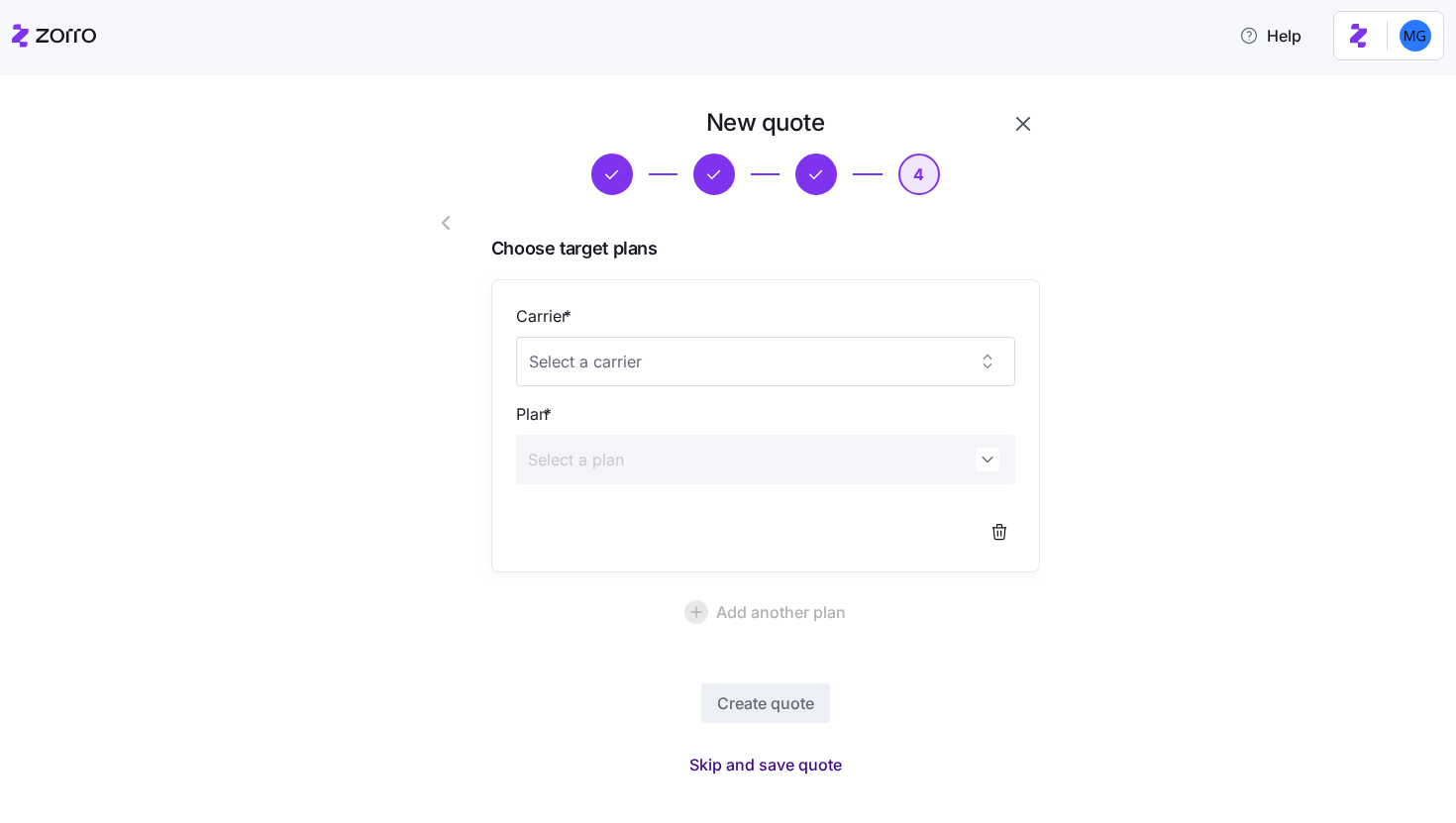 click on "Skip and save quote" at bounding box center [766, 765] 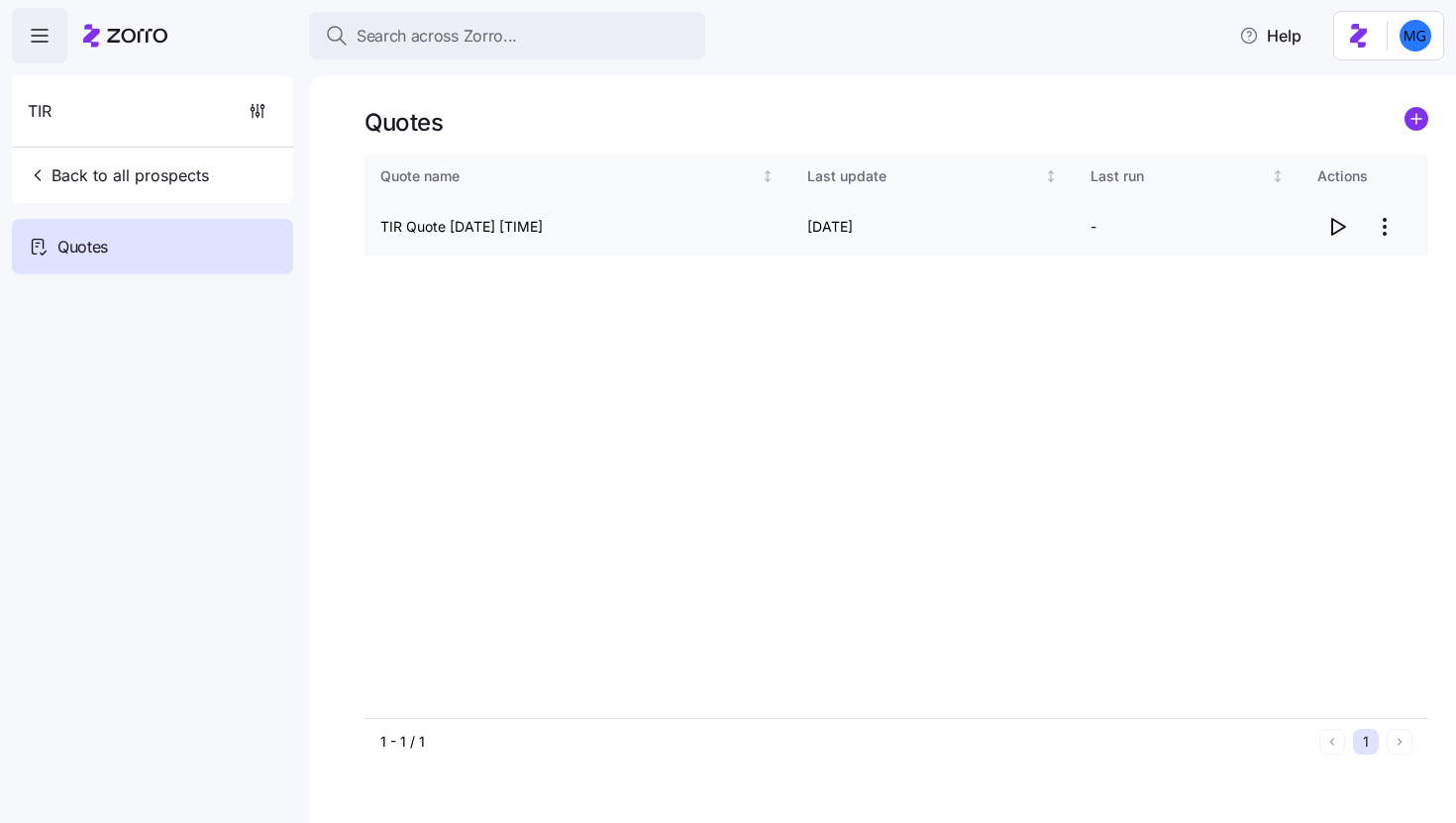 click 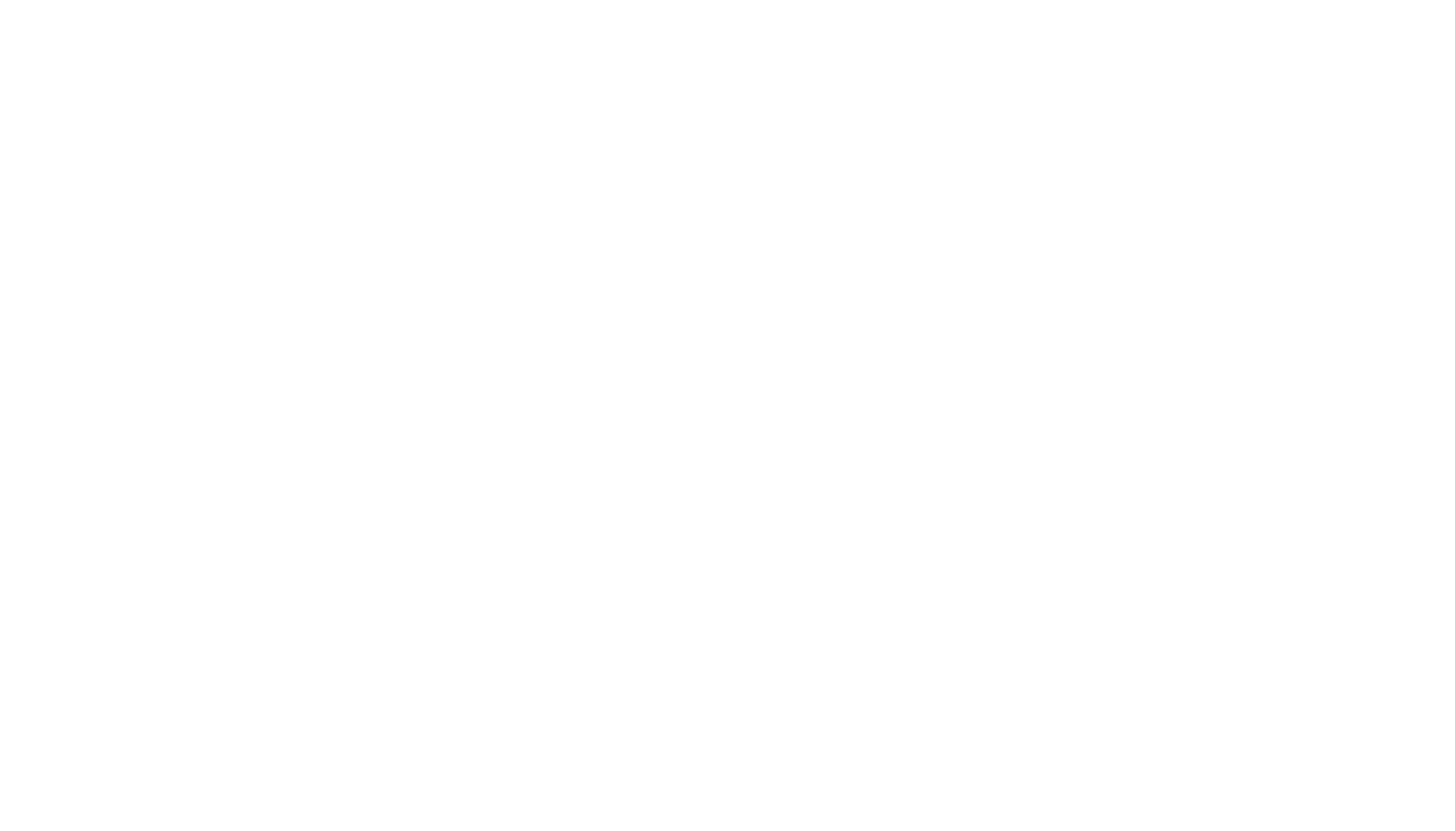 scroll, scrollTop: 0, scrollLeft: 0, axis: both 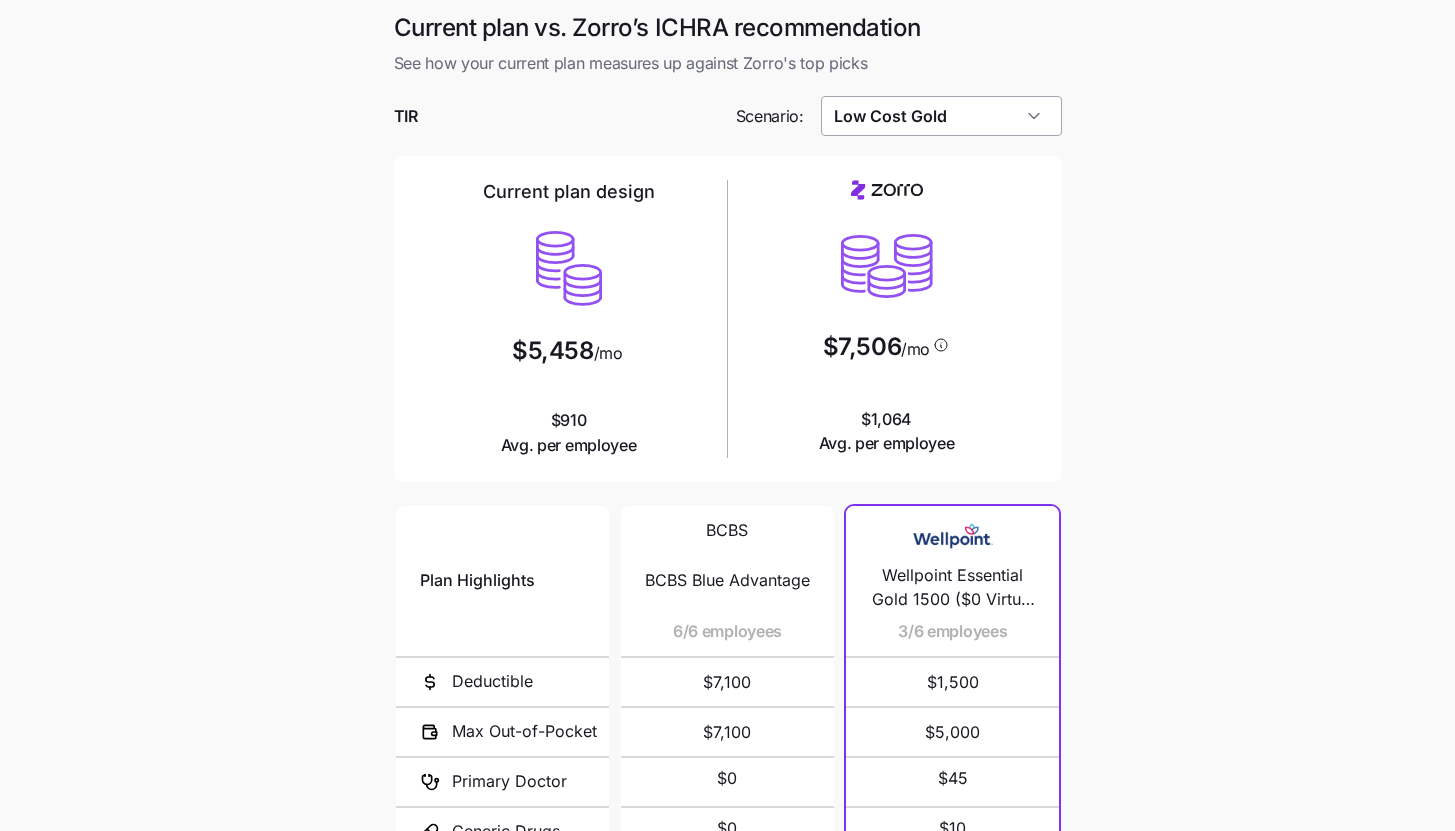 click on "Low Cost Gold" at bounding box center [941, 116] 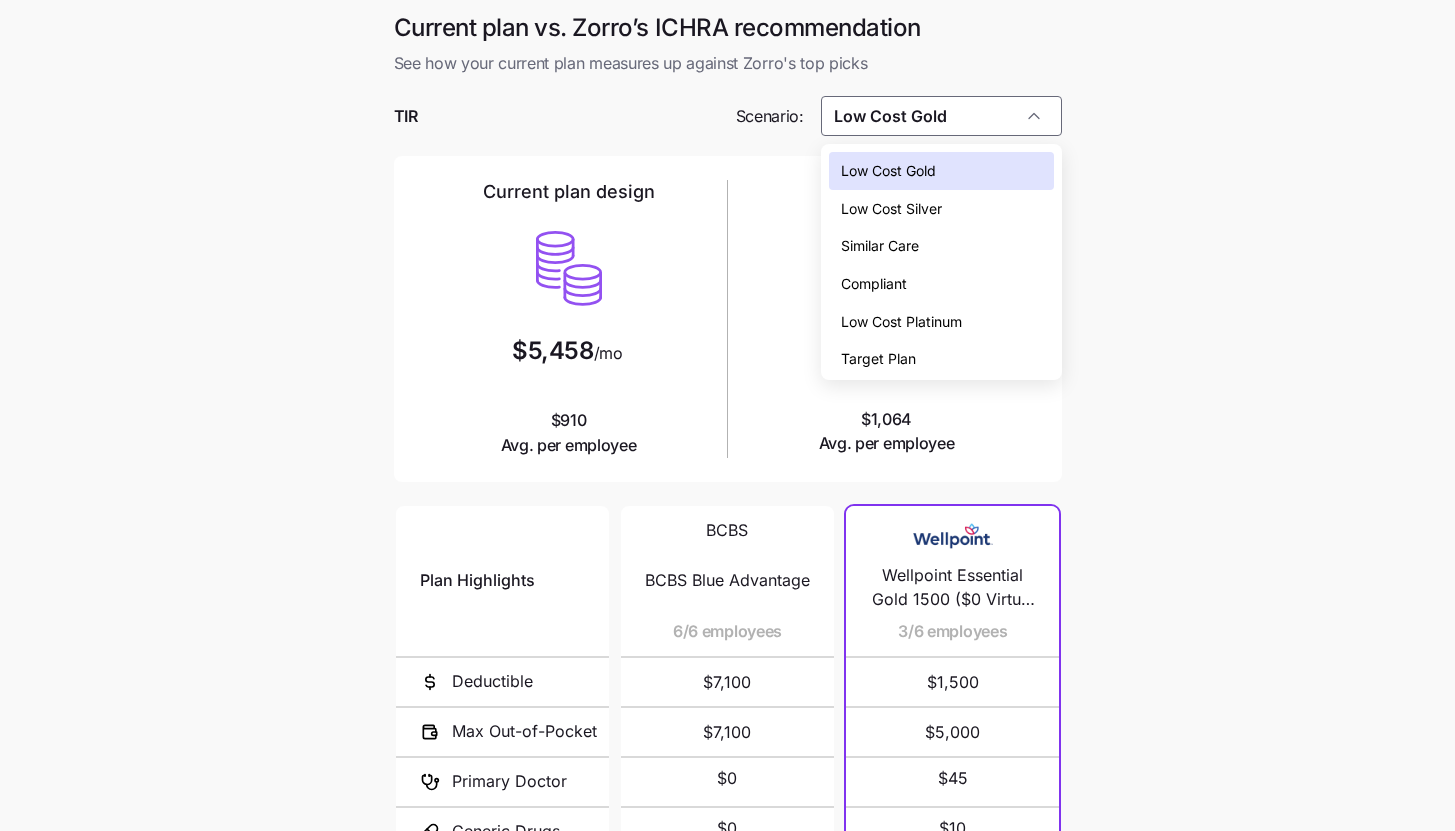 click on "Low Cost Silver" at bounding box center [891, 209] 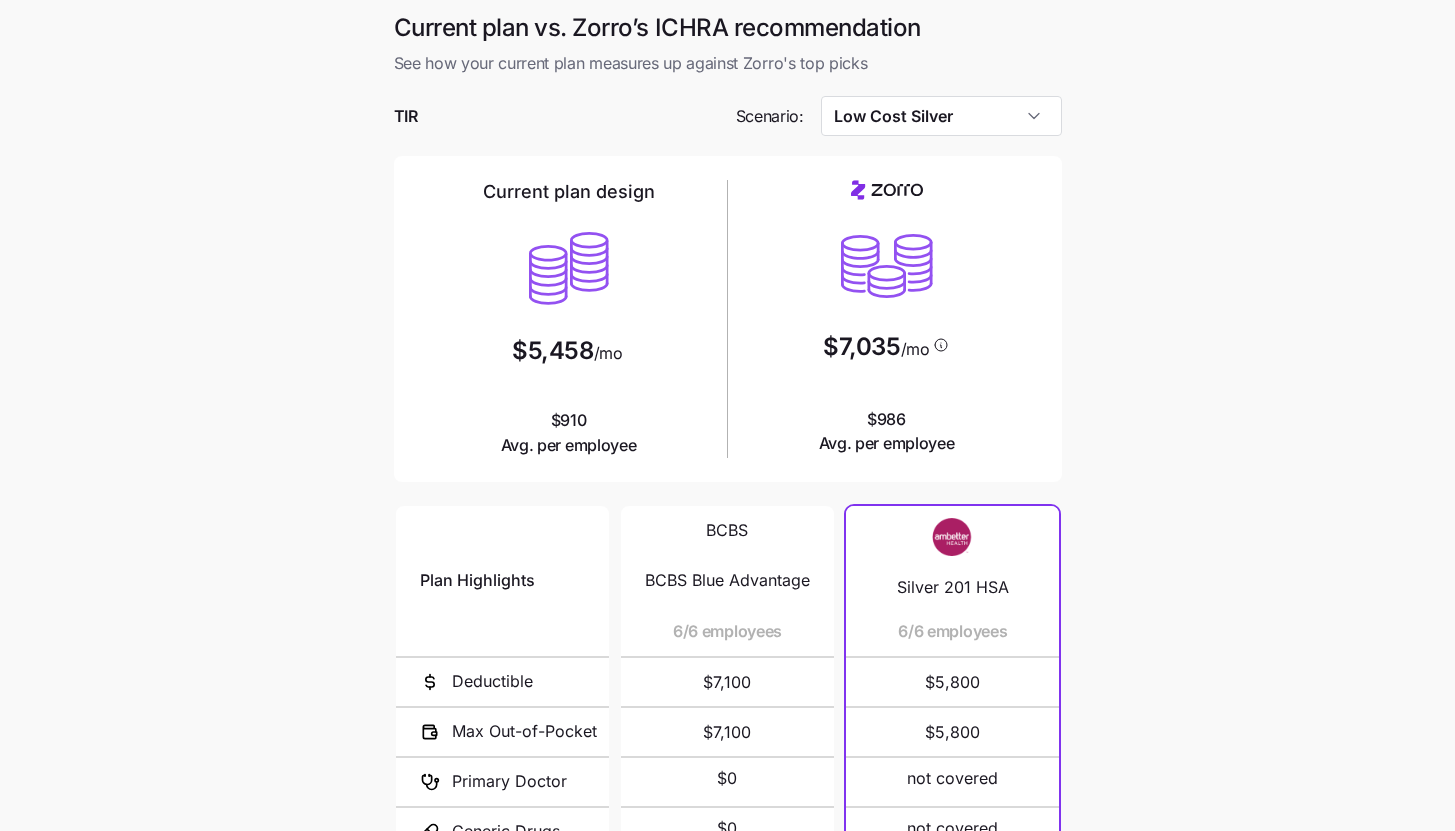 click on "BCBS BCBS Blue Advantage 6/6 employees $7,100 $7,100 $0 $0 $0 Silver 201 HSA 6/6 employees $5,800 $5,800 not covered not covered not covered Next" at bounding box center (727, 546) 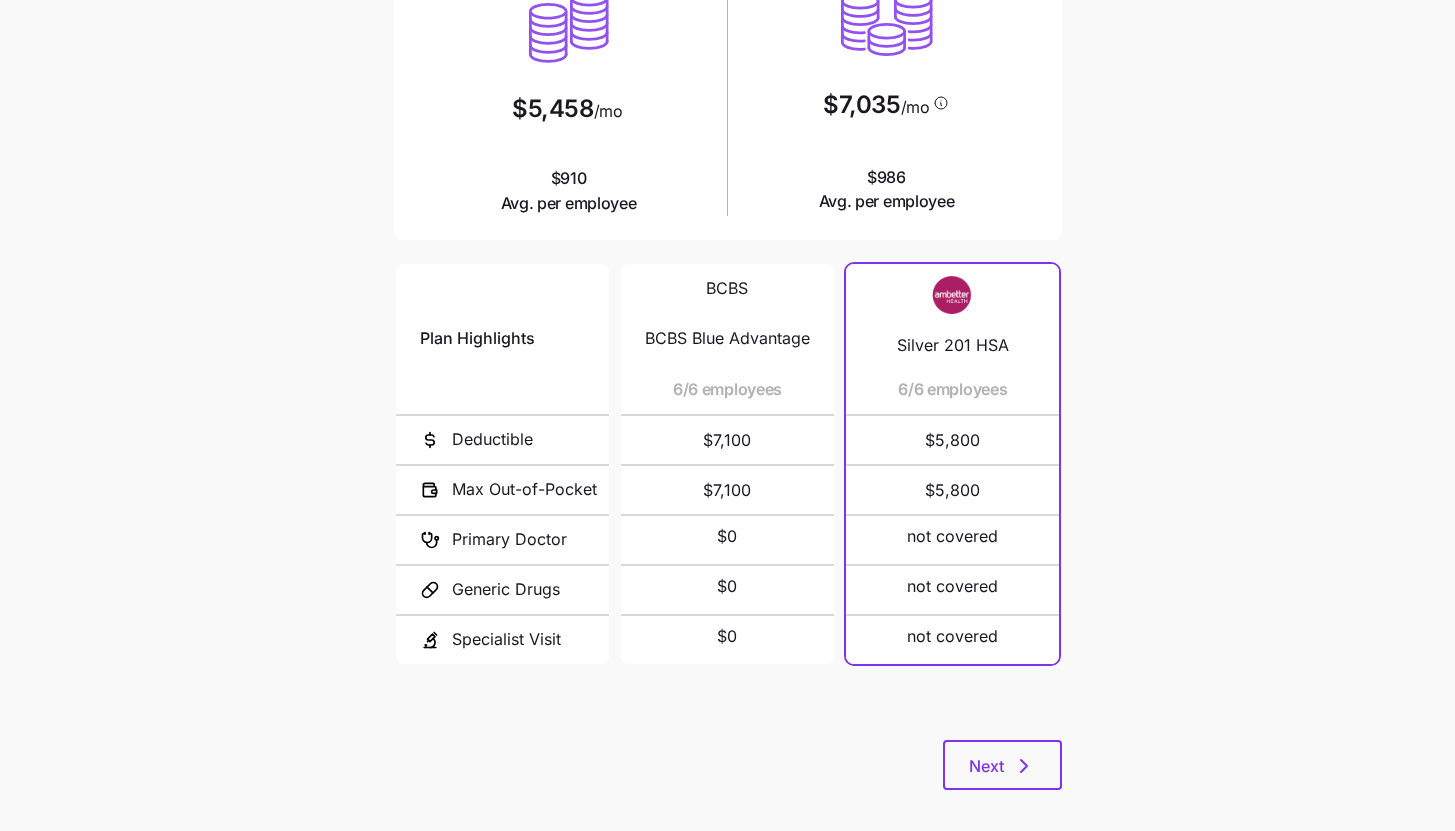scroll, scrollTop: 260, scrollLeft: 0, axis: vertical 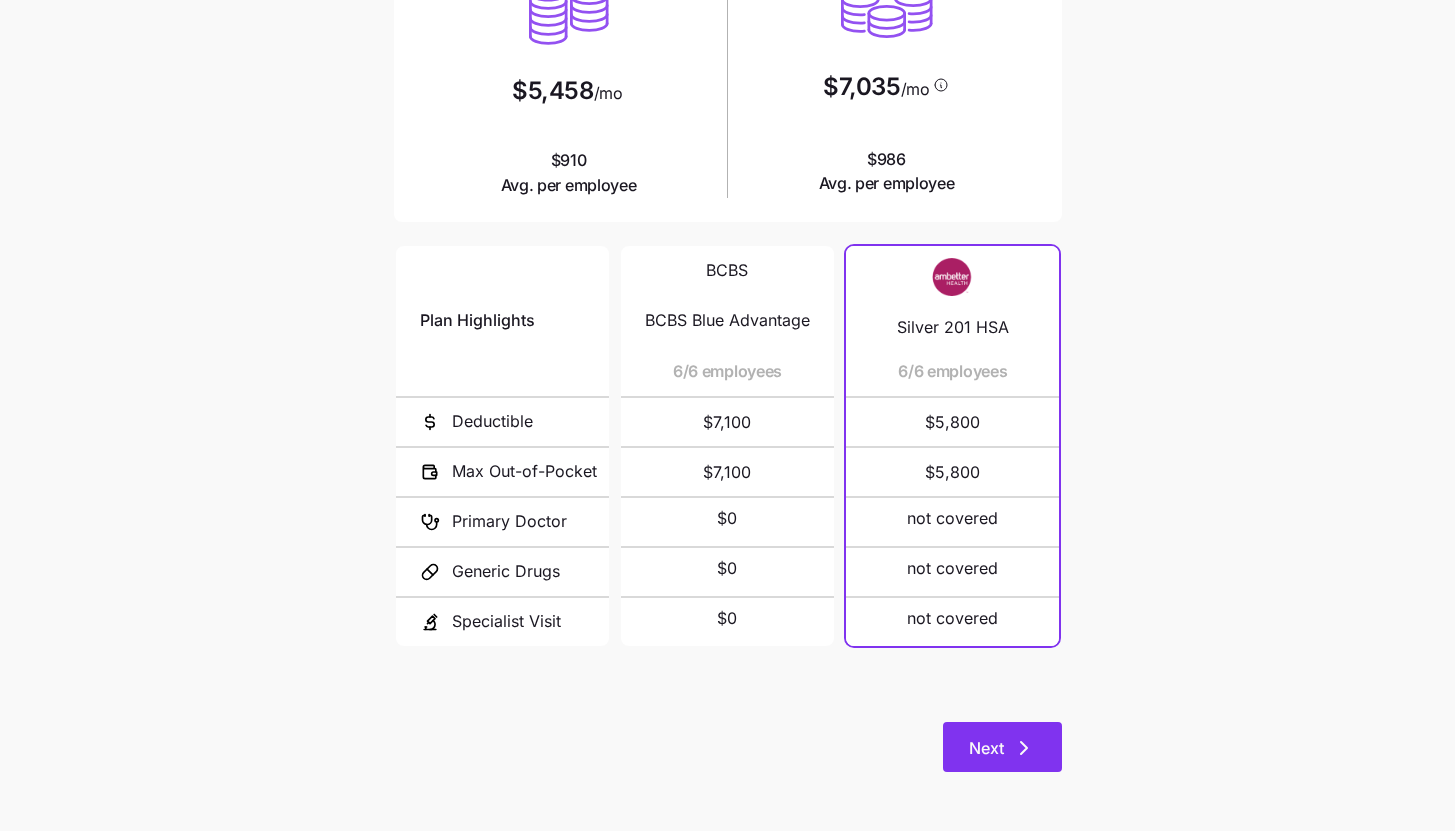 click on "Next" at bounding box center [1002, 748] 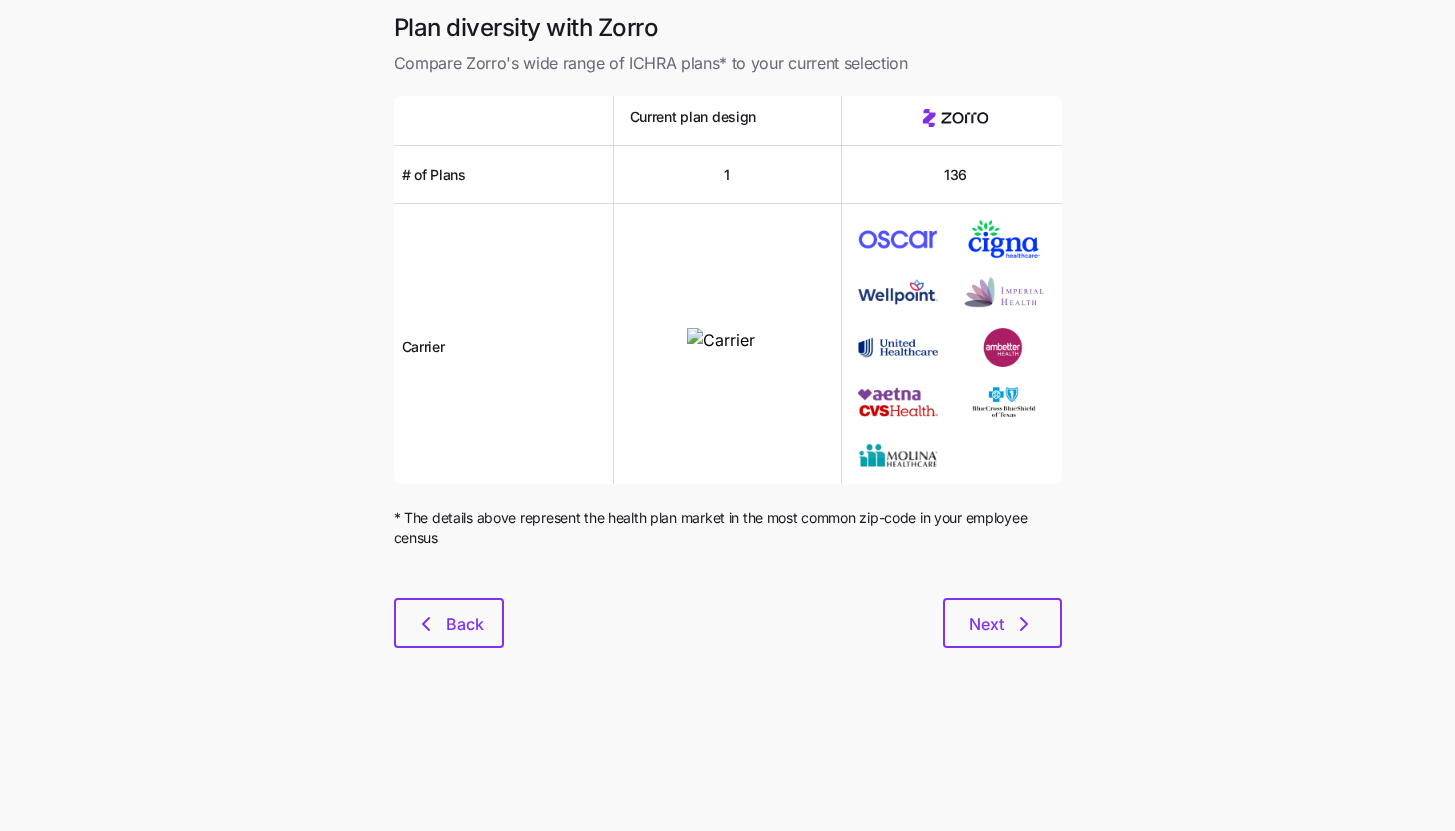scroll, scrollTop: 0, scrollLeft: 0, axis: both 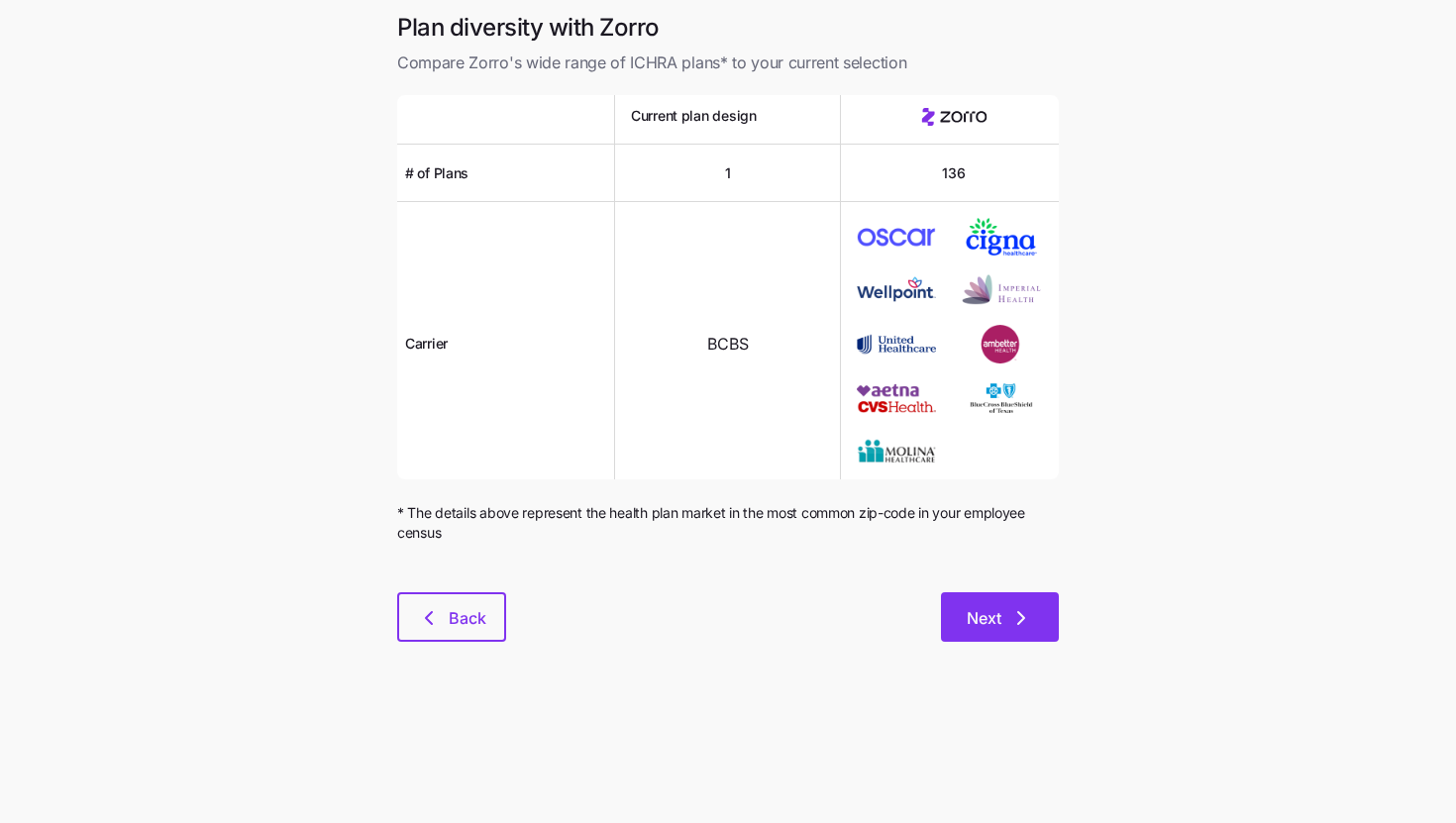 click on "Next" at bounding box center (999, 617) 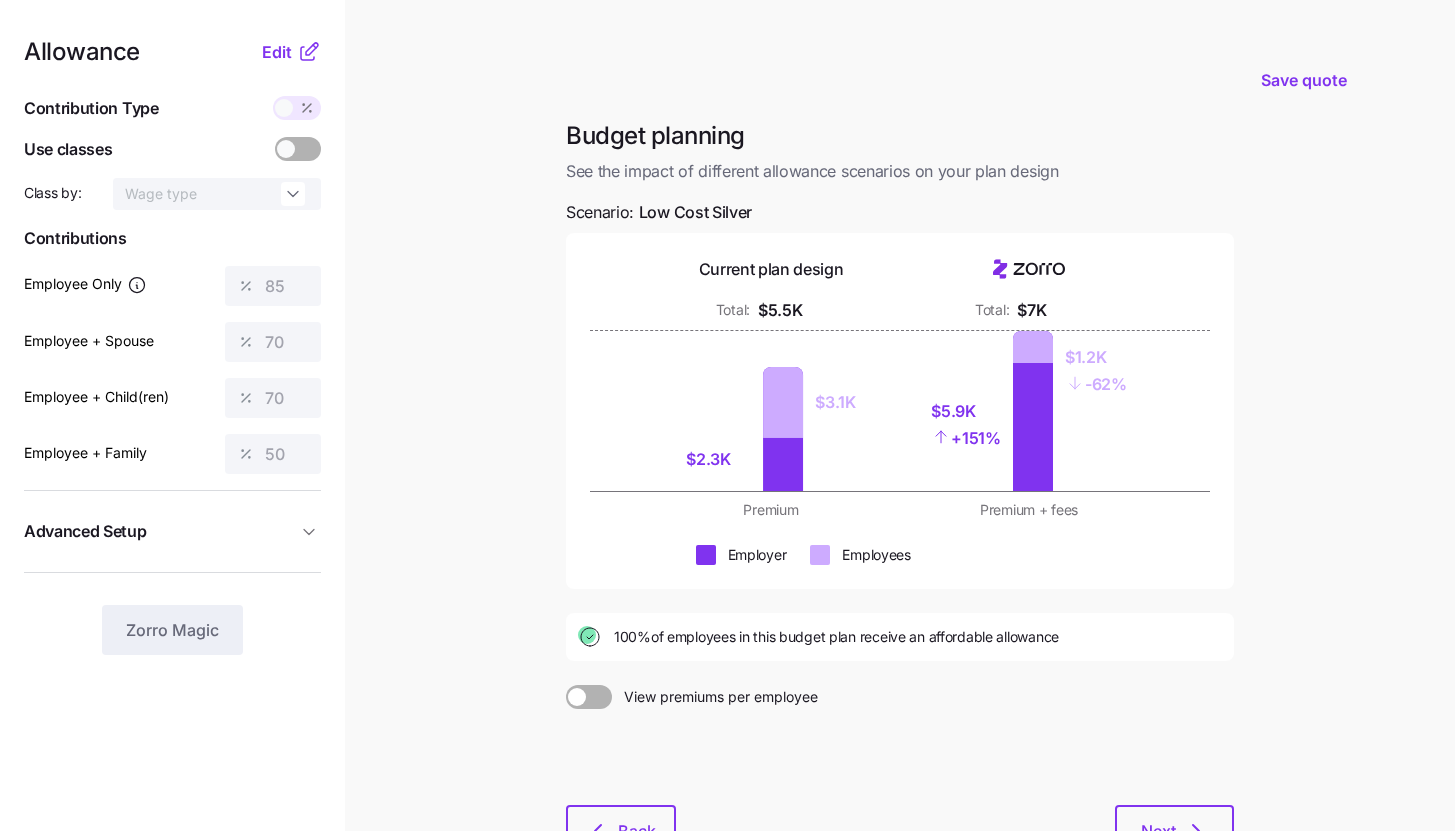 click on "Allowance Edit Contribution Type Use classes Class by: Wage type Contributions Employee Only 85 Employee + Spouse 70 Employee + Child(ren) 70 Employee + Family 50 Advanced Setup Geo distribution off Family Units 8 units Zorro Magic" at bounding box center [172, 347] 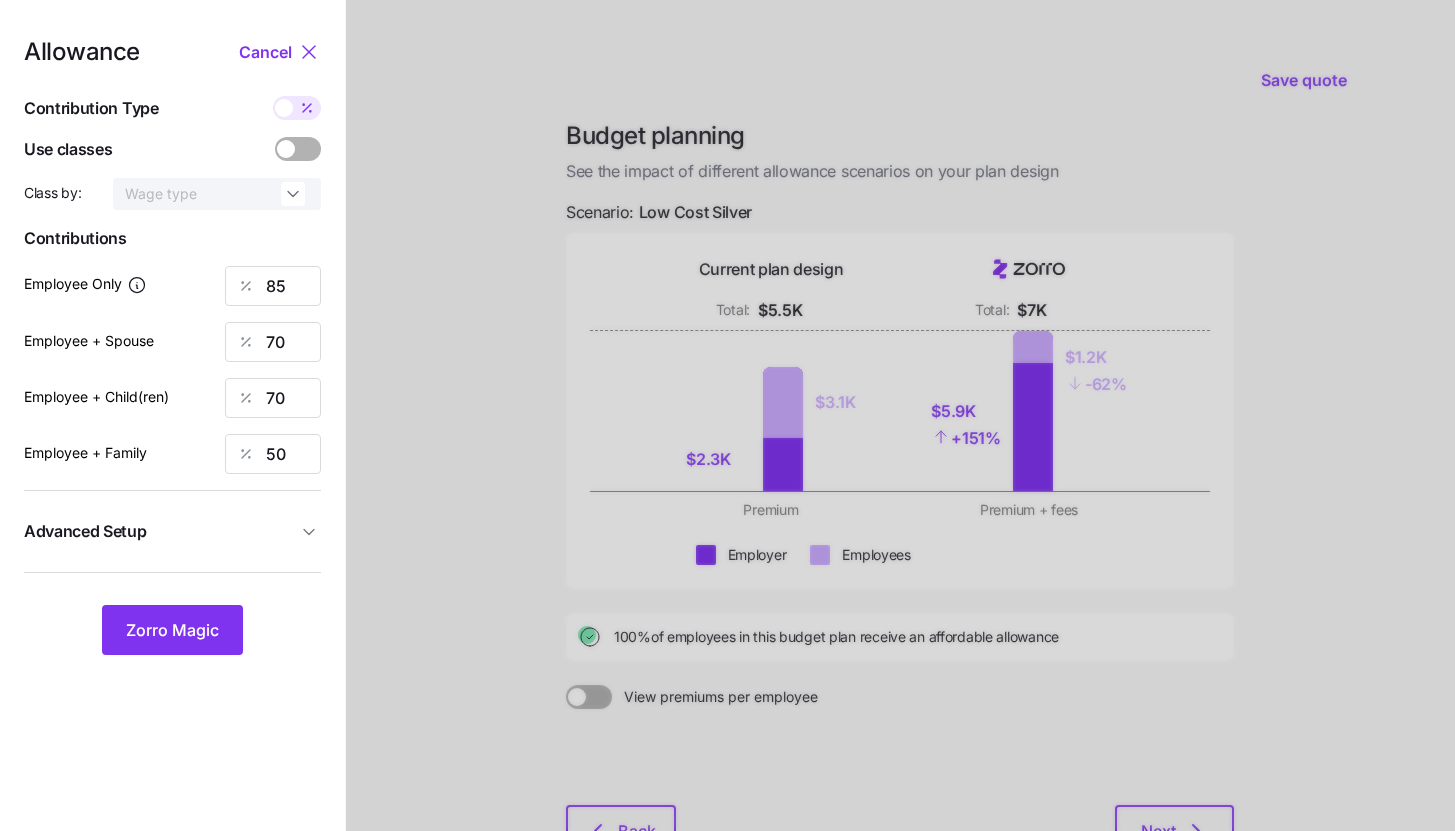 click on "Advanced Setup" at bounding box center [172, 531] 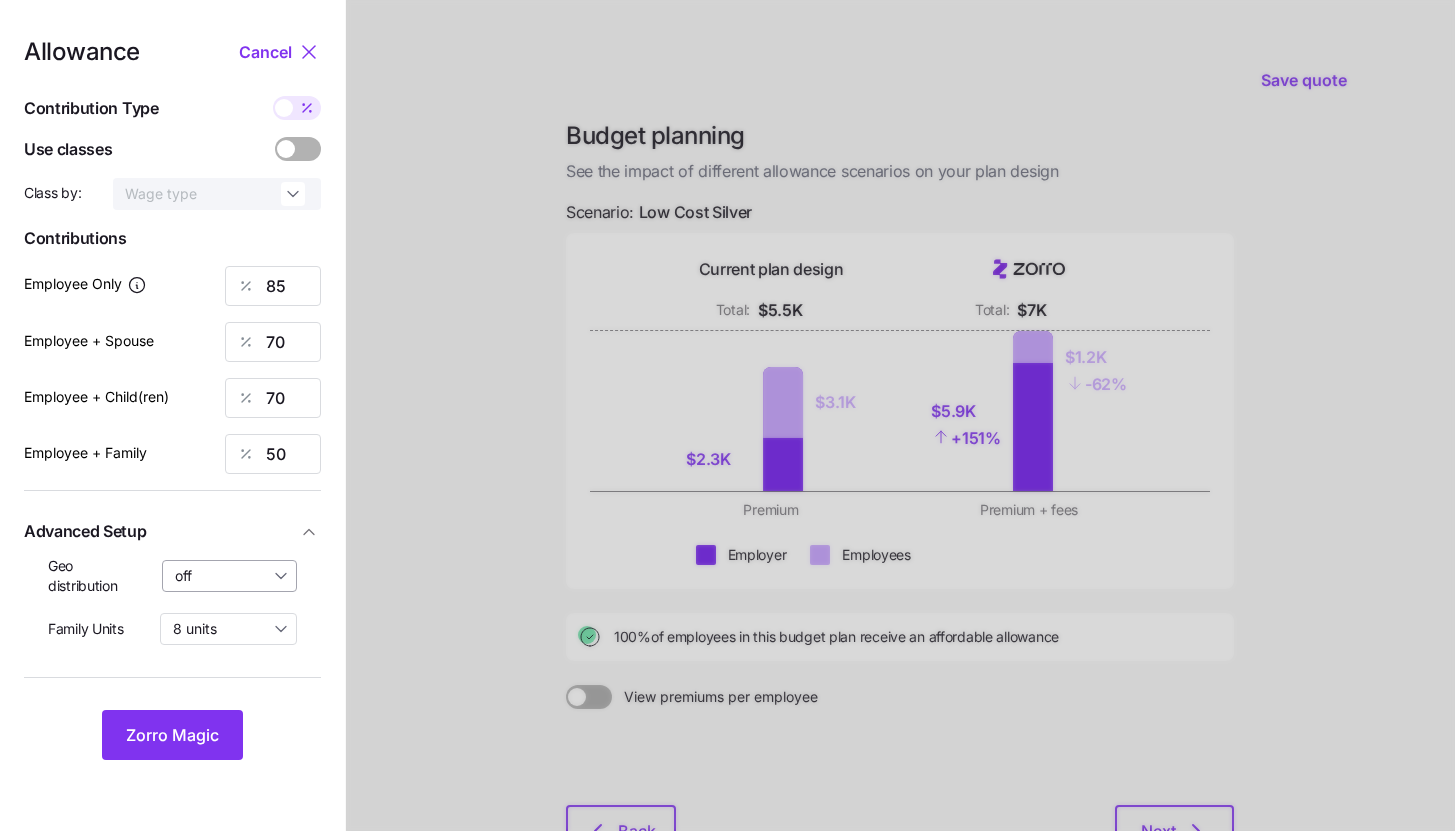 click on "off" at bounding box center [230, 576] 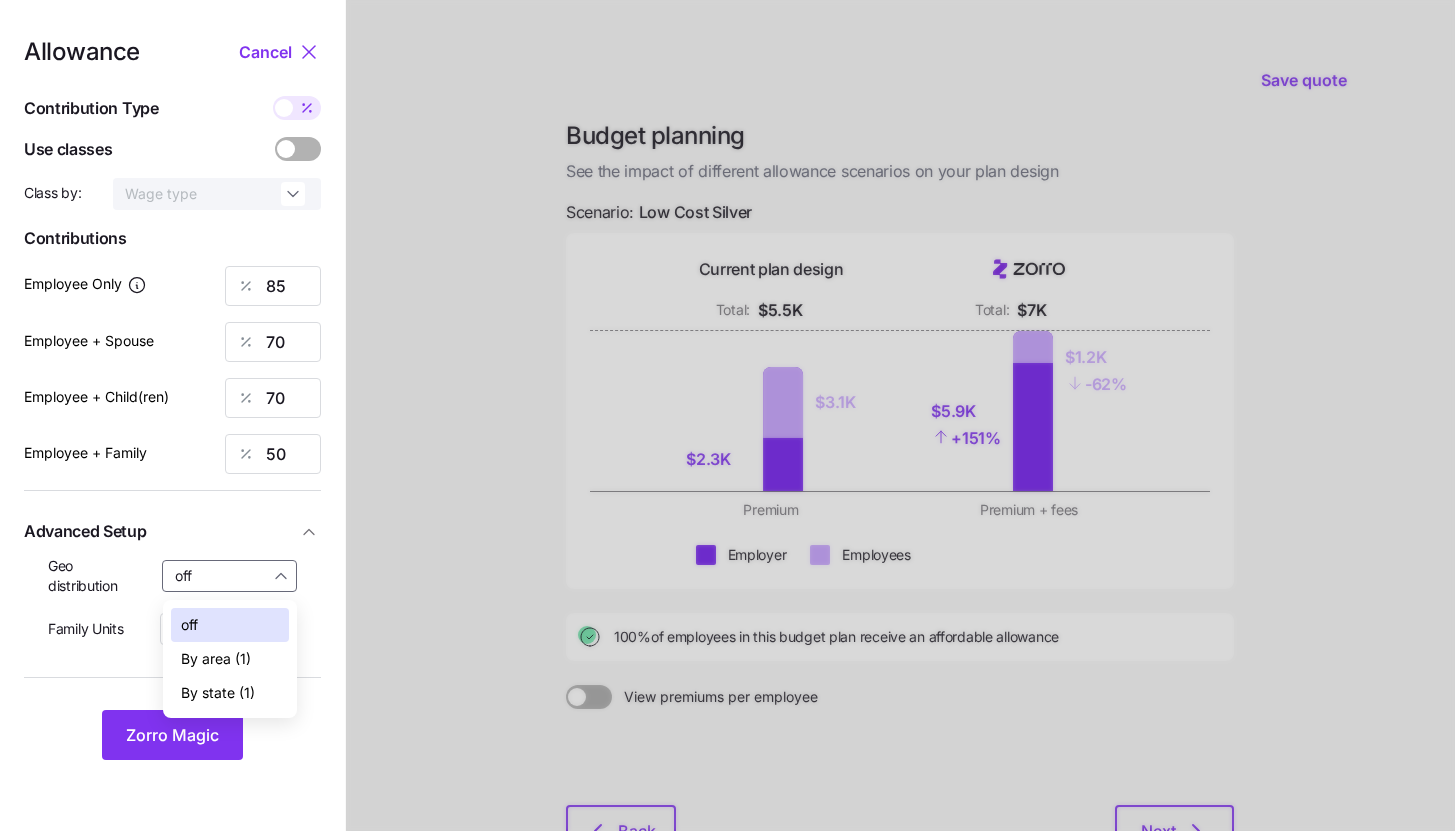 click on "By area (1)" at bounding box center (230, 659) 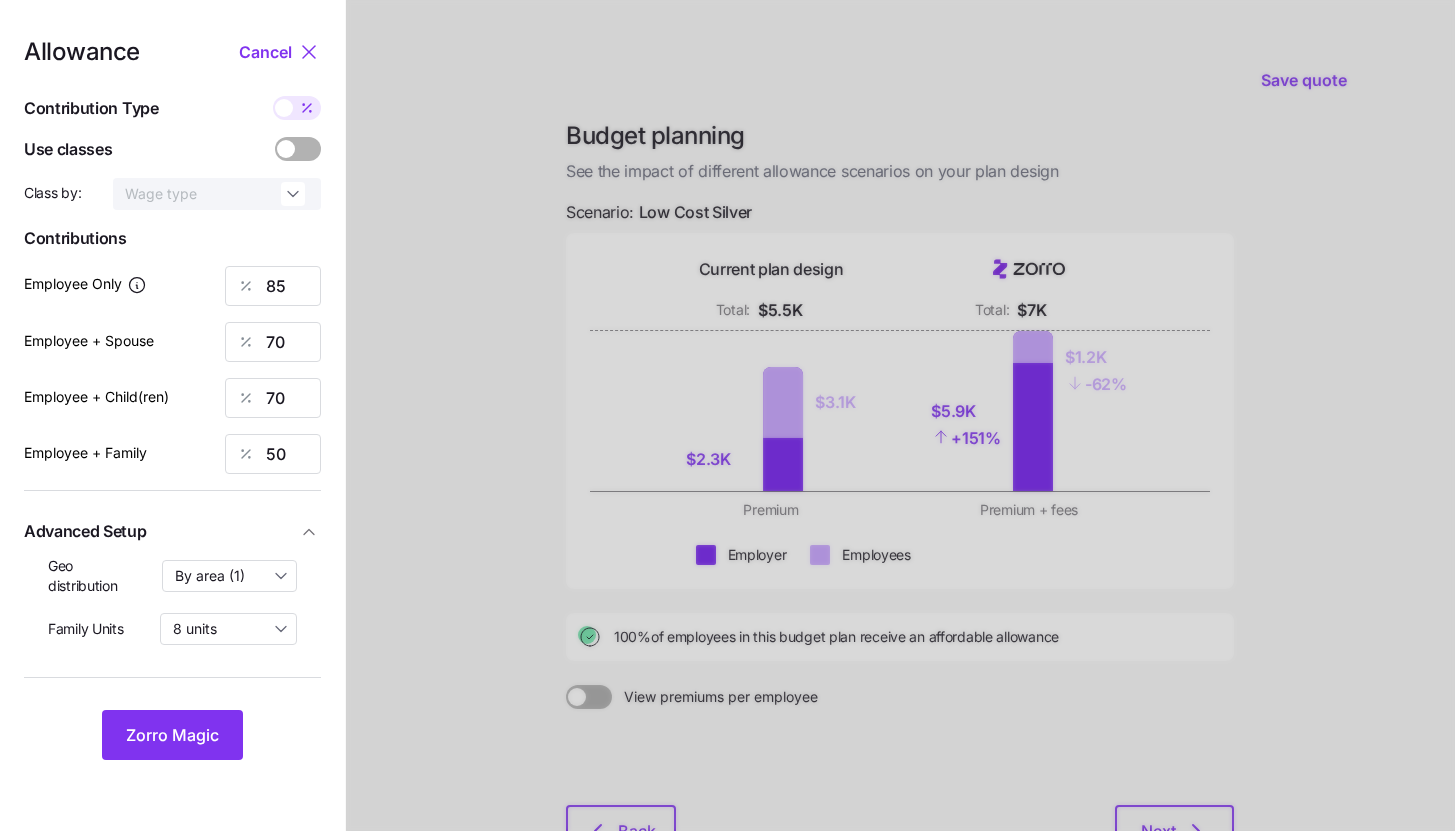 click at bounding box center [307, 108] 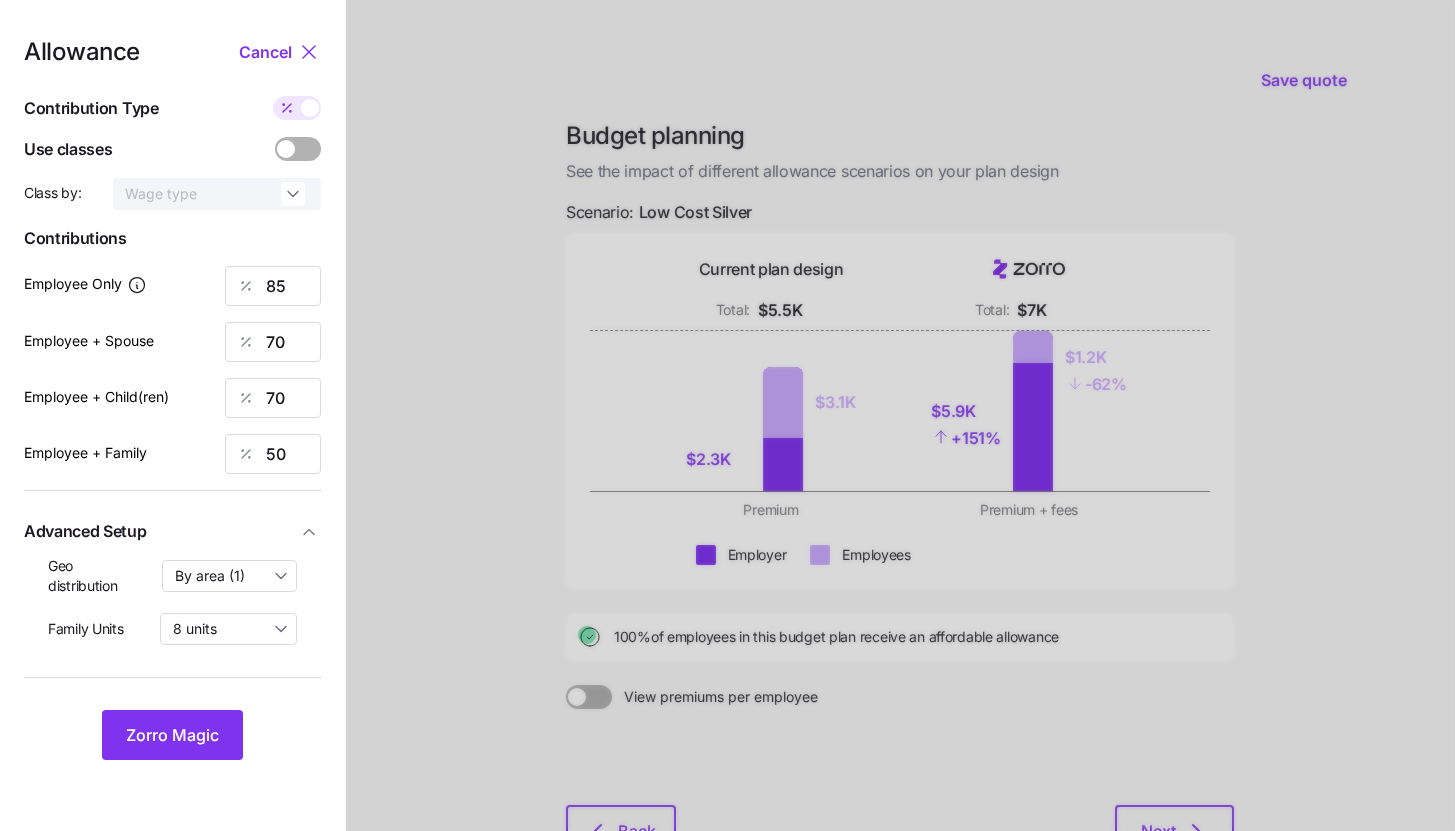 type on "703" 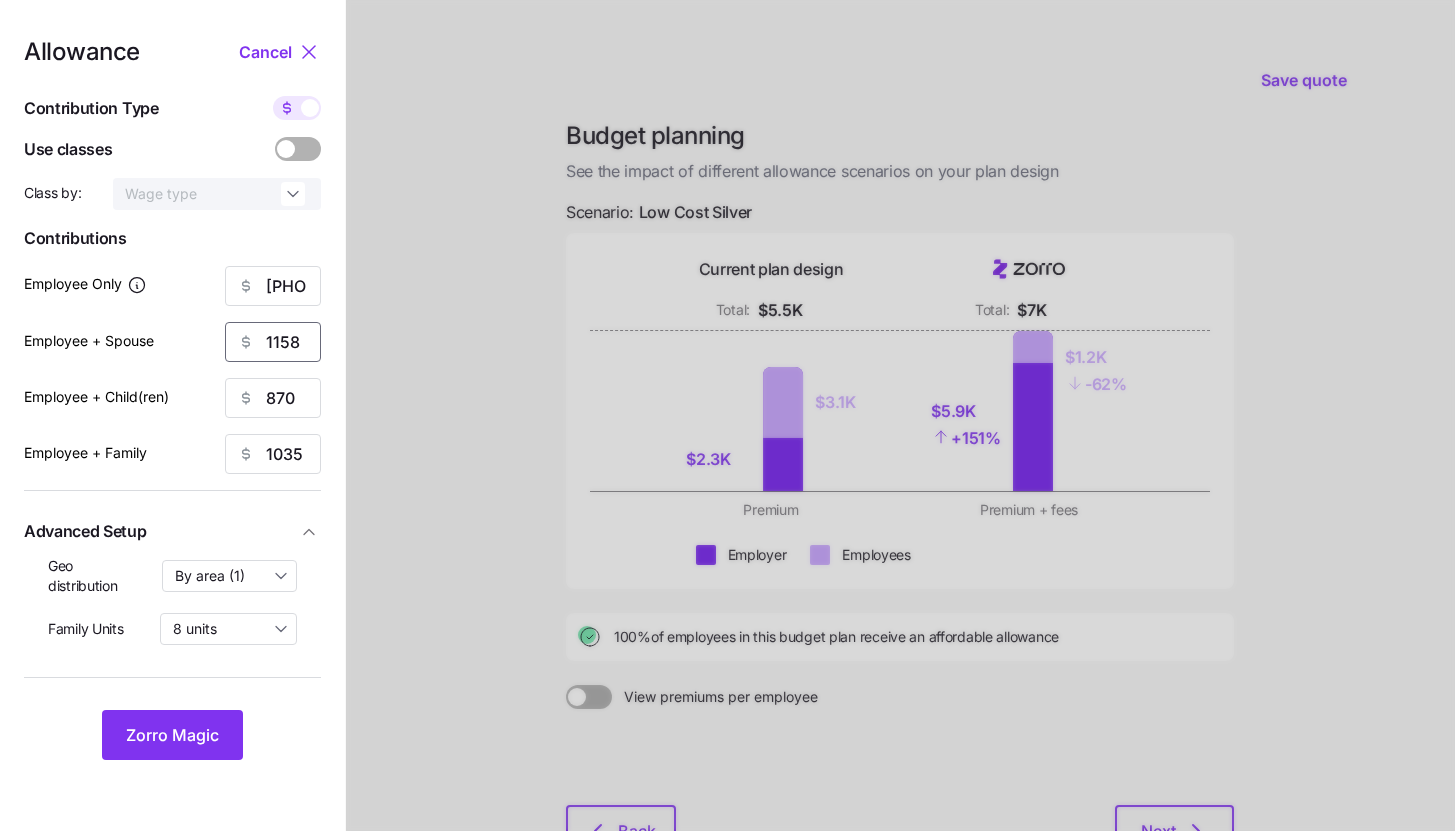 drag, startPoint x: 306, startPoint y: 334, endPoint x: 223, endPoint y: 345, distance: 83.725746 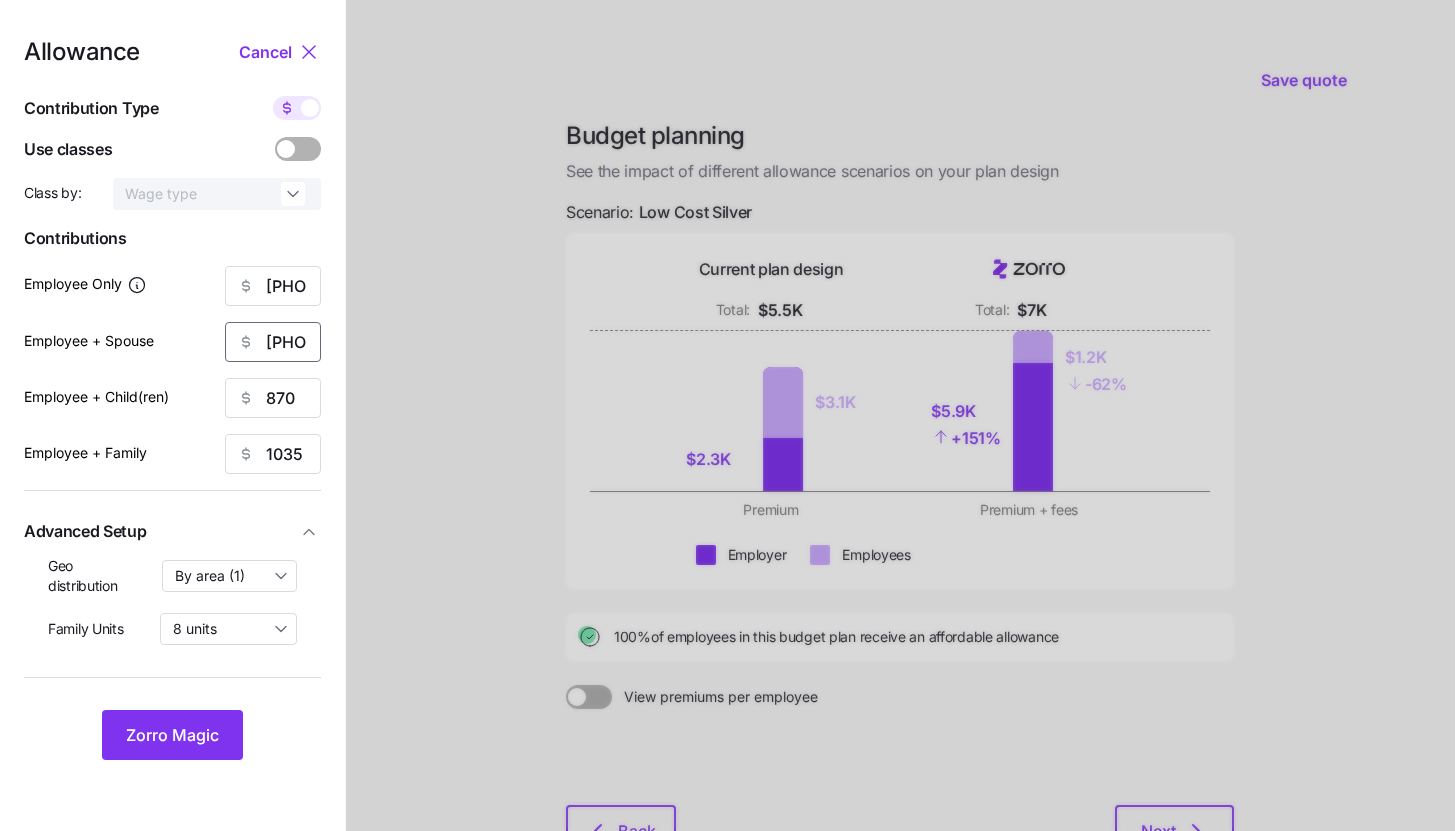 type on "703" 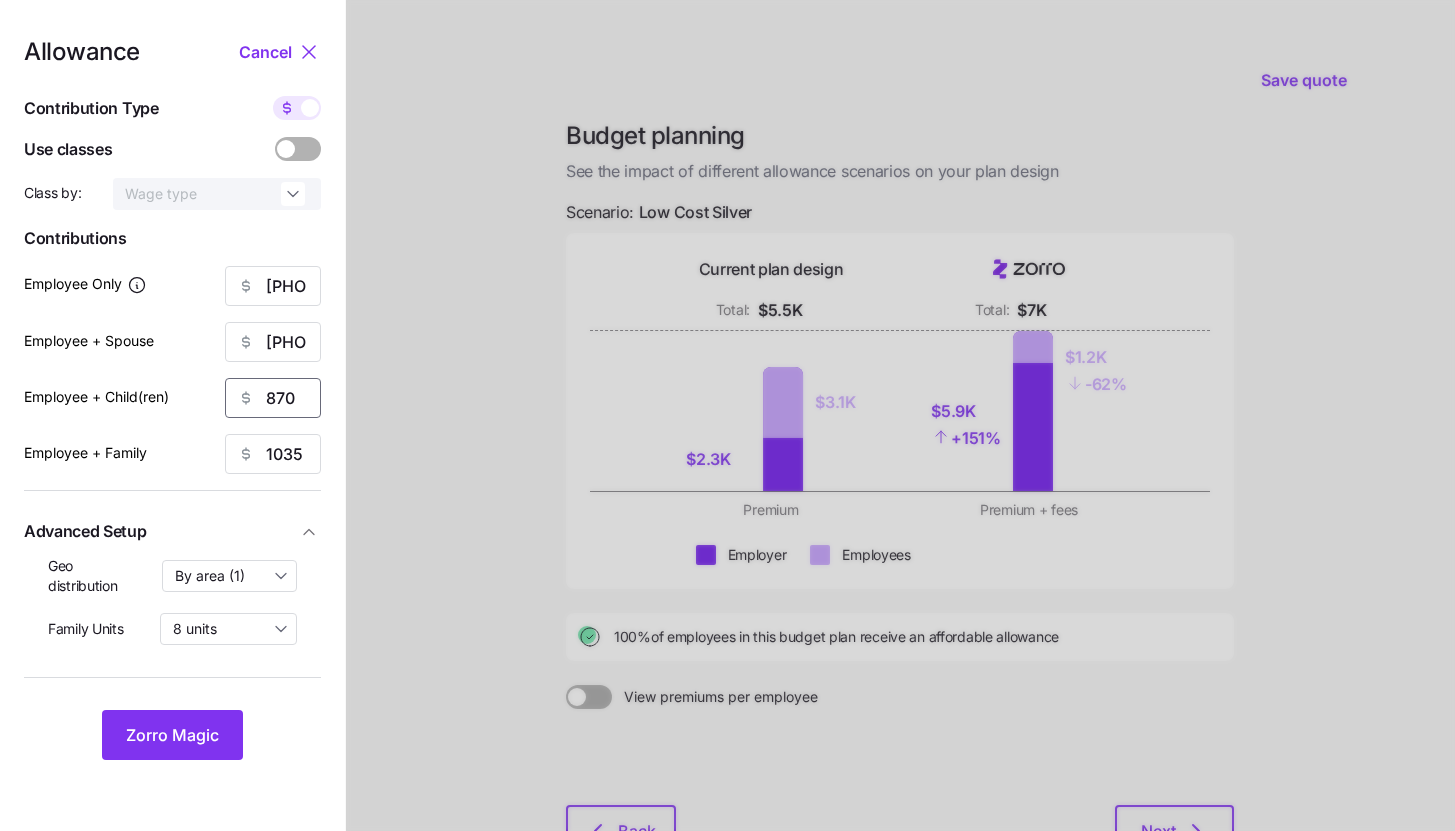 type on "3" 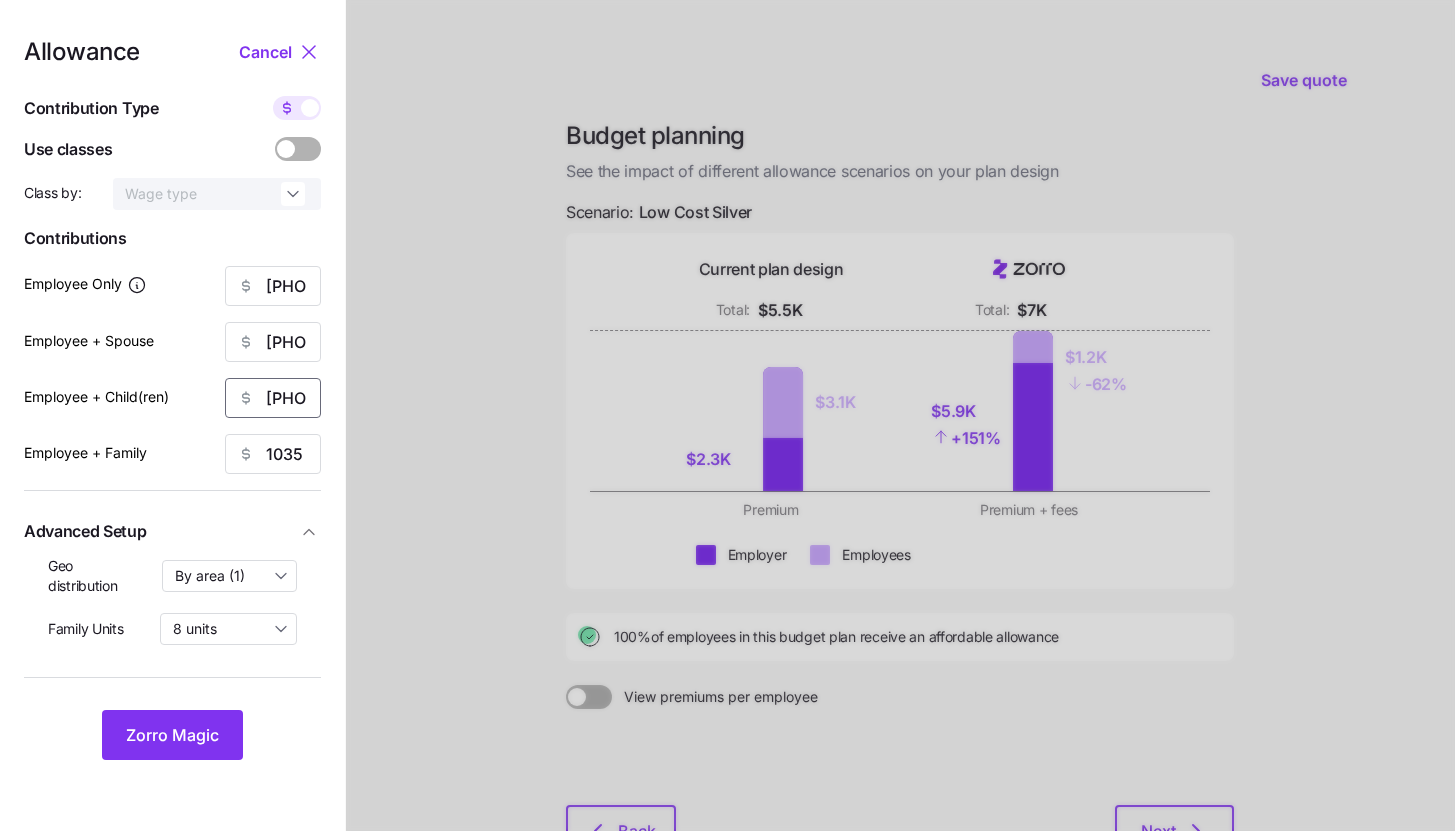 type on "703" 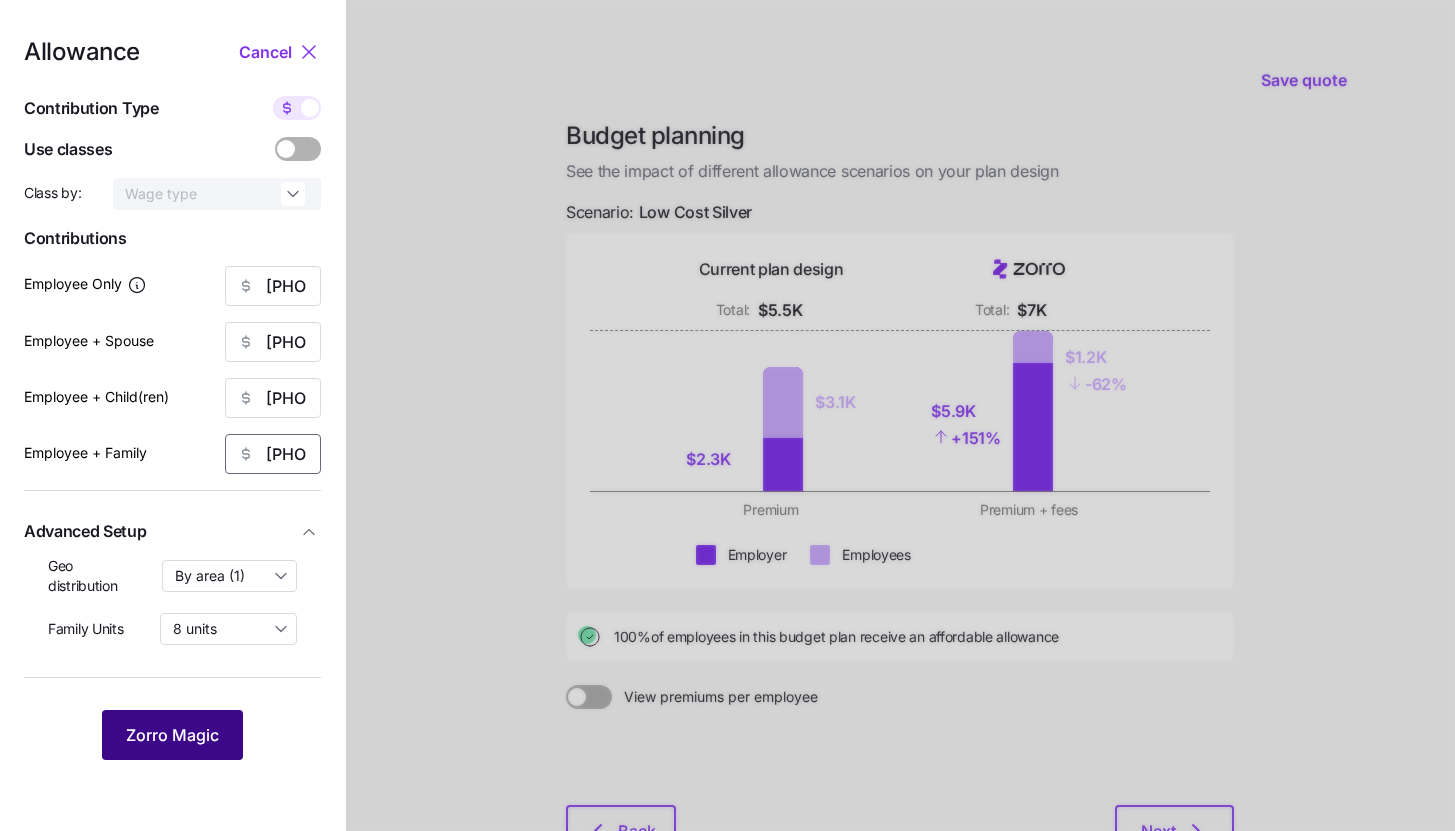 type on "703" 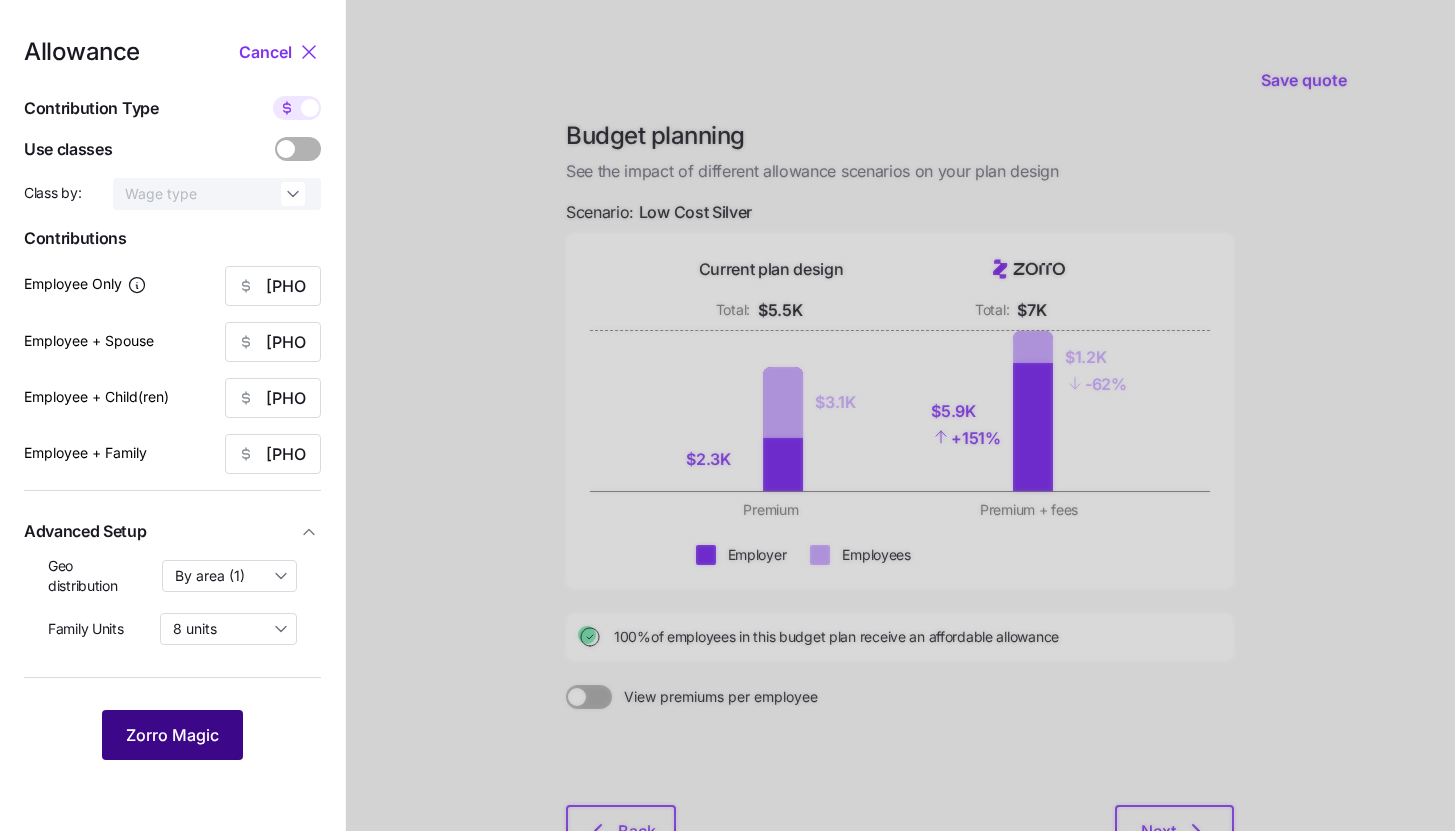 click on "Zorro Magic" at bounding box center [172, 735] 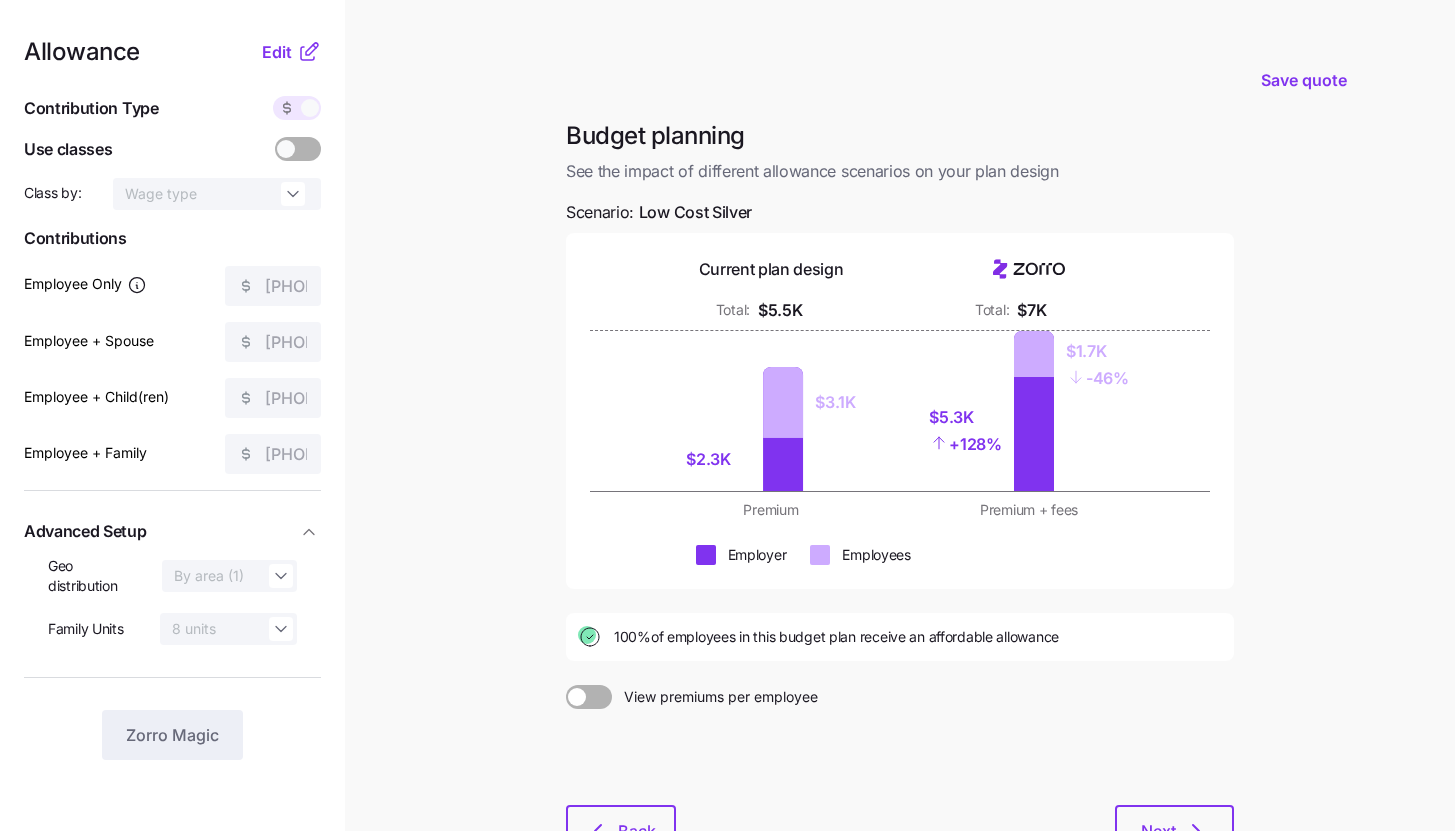 click on "Save quote Budget planning See the impact of different allowance scenarios on your plan design Scenario:   Low Cost Silver Current plan design Total: $5.5K Total: $7K $2.3K $3.1K $5.3K + 128% $1.7K - 46% Premium Premium + fees   Employer   Employees 100%  of employees in this budget plan receive an affordable allowance View premiums per employee Back Next" at bounding box center (727, 491) 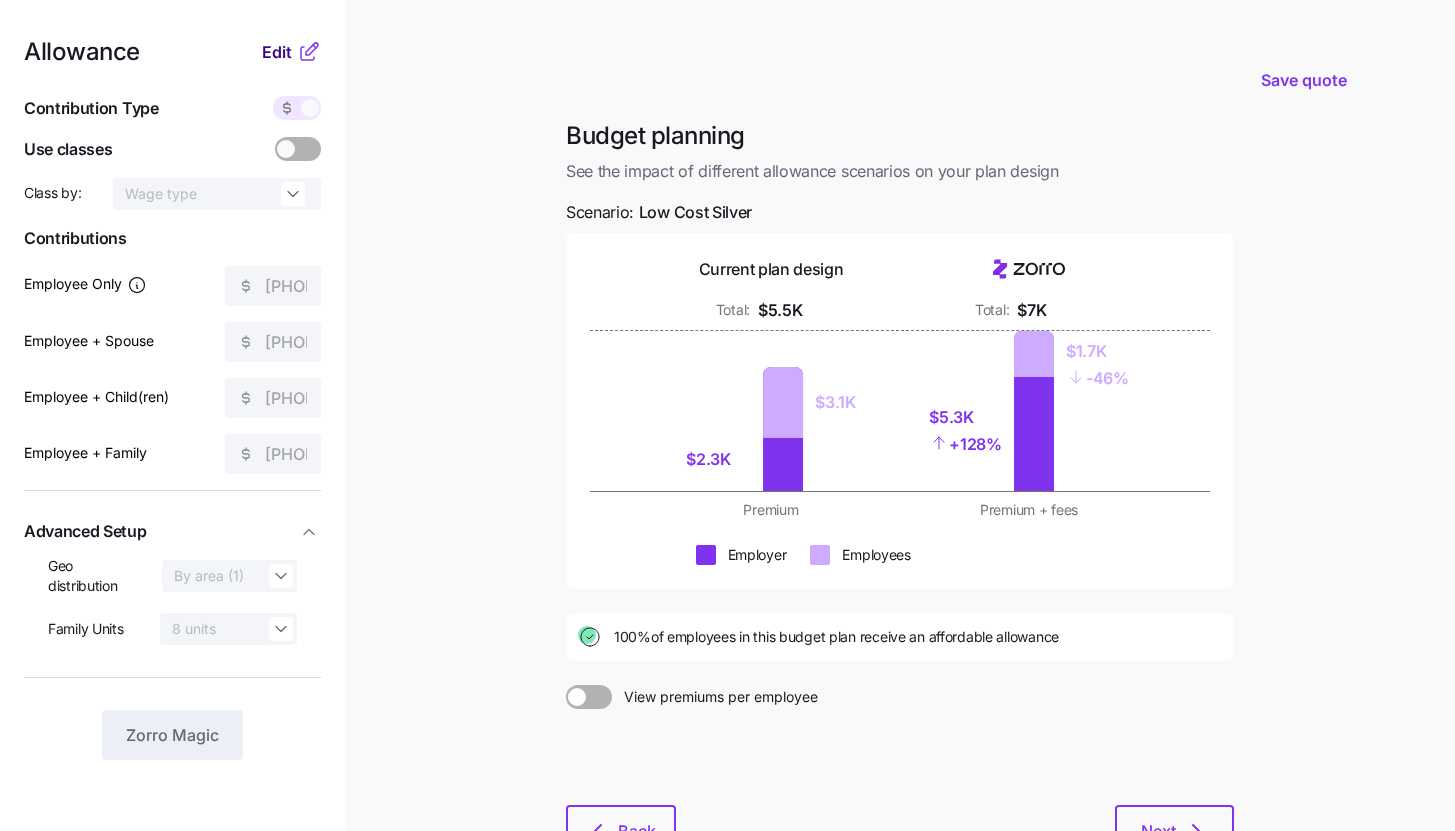 click on "Edit" at bounding box center [277, 52] 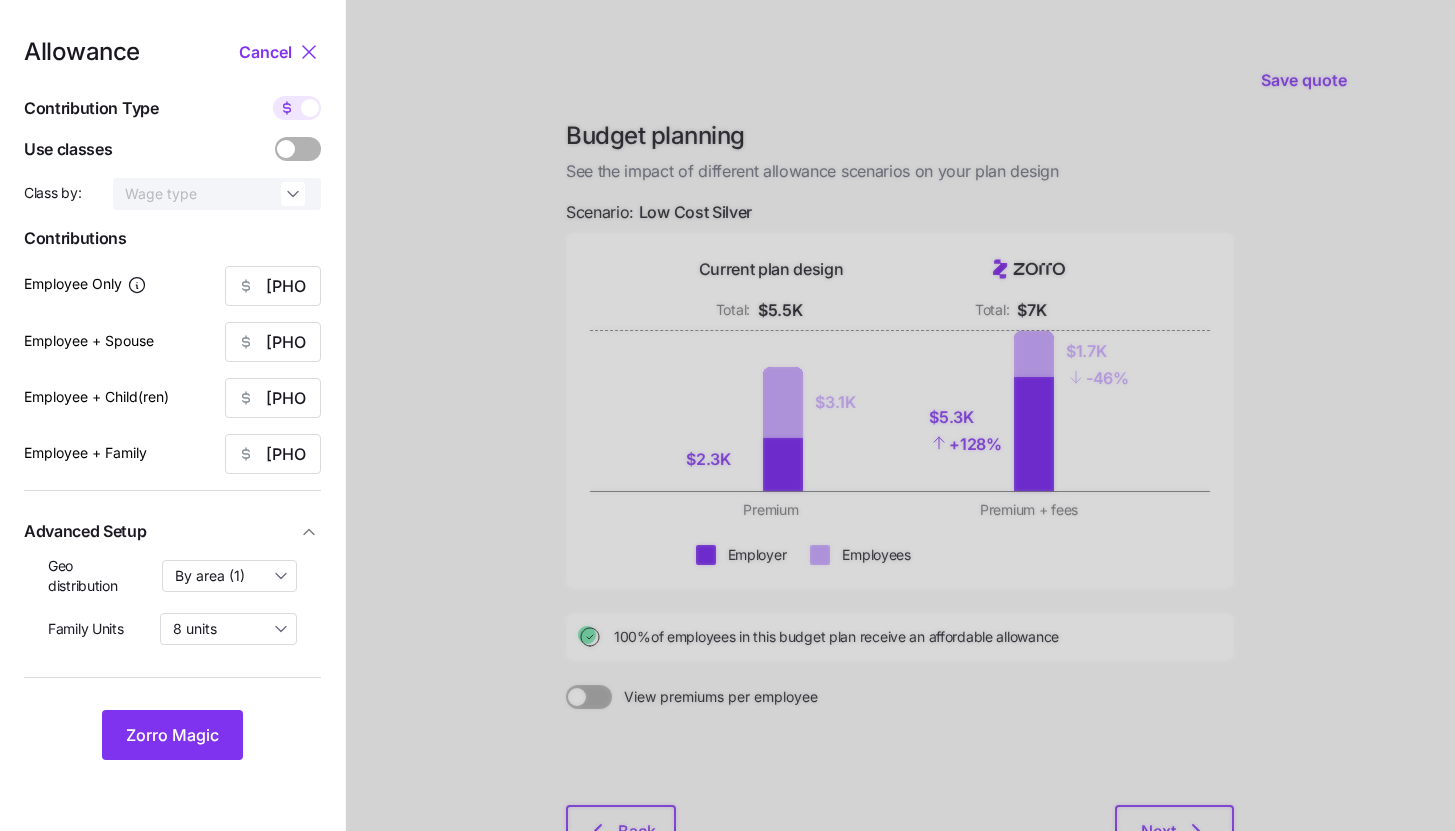 click at bounding box center [310, 108] 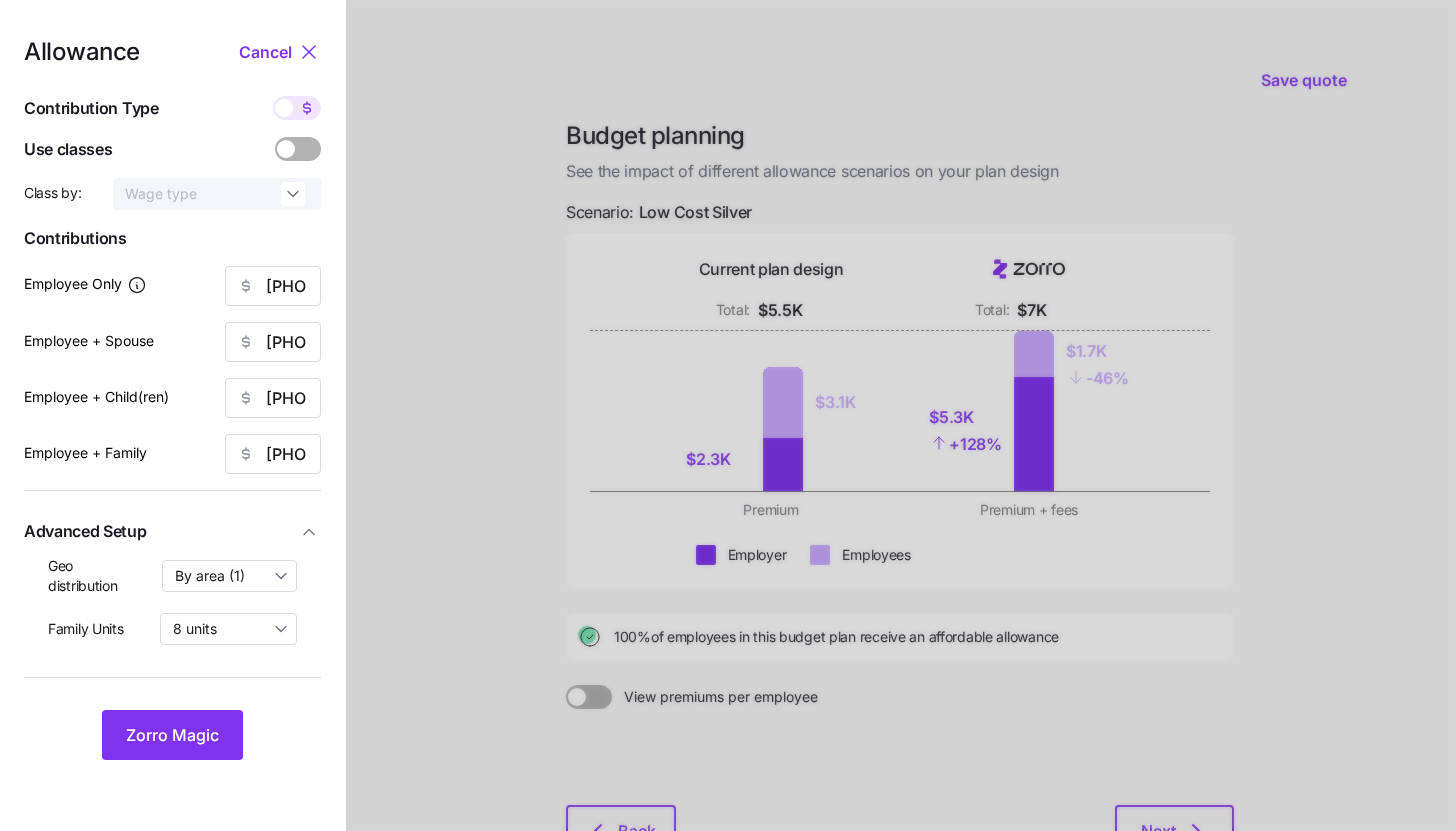 type on "85" 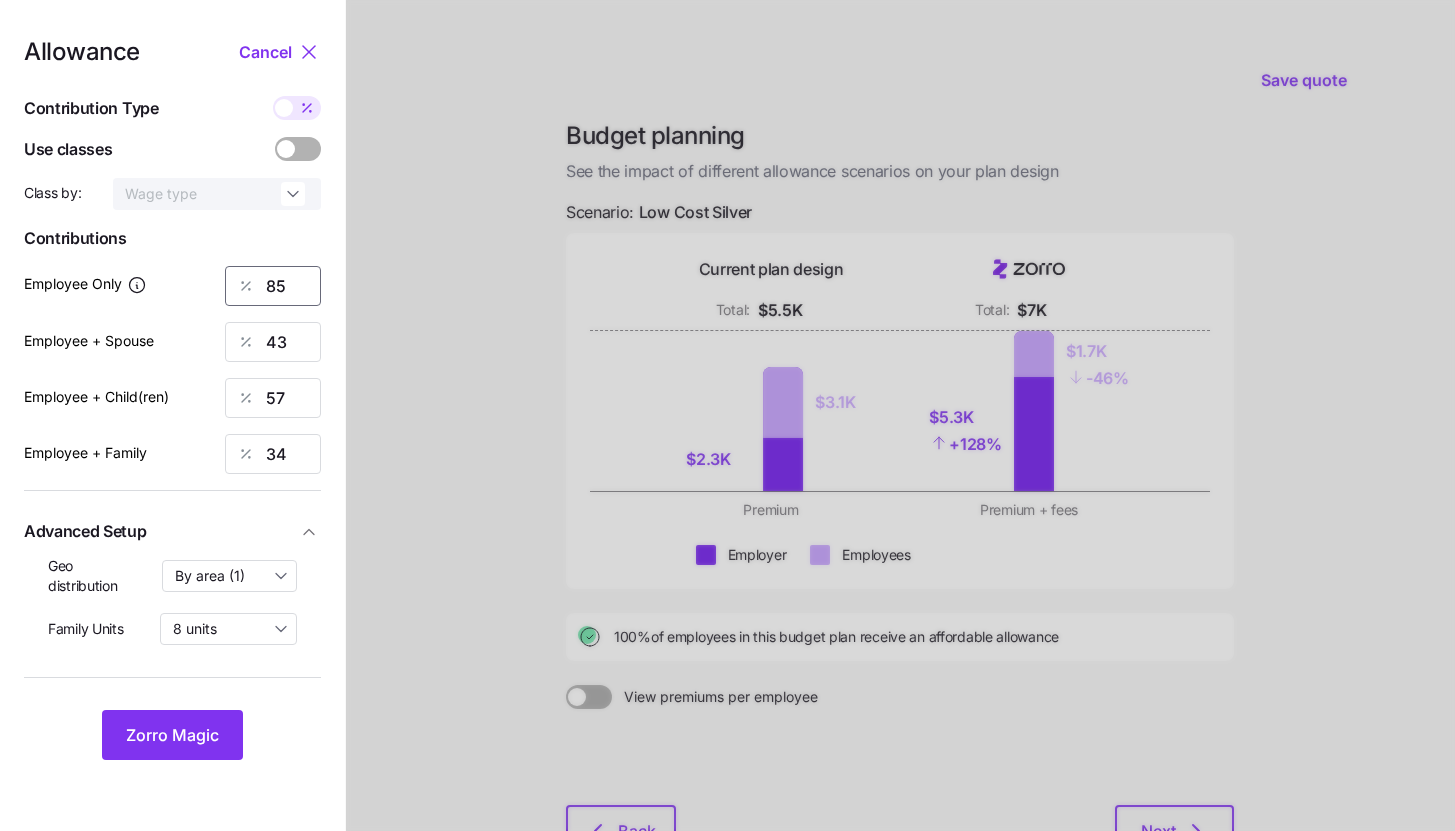 drag, startPoint x: 312, startPoint y: 290, endPoint x: 173, endPoint y: 279, distance: 139.43457 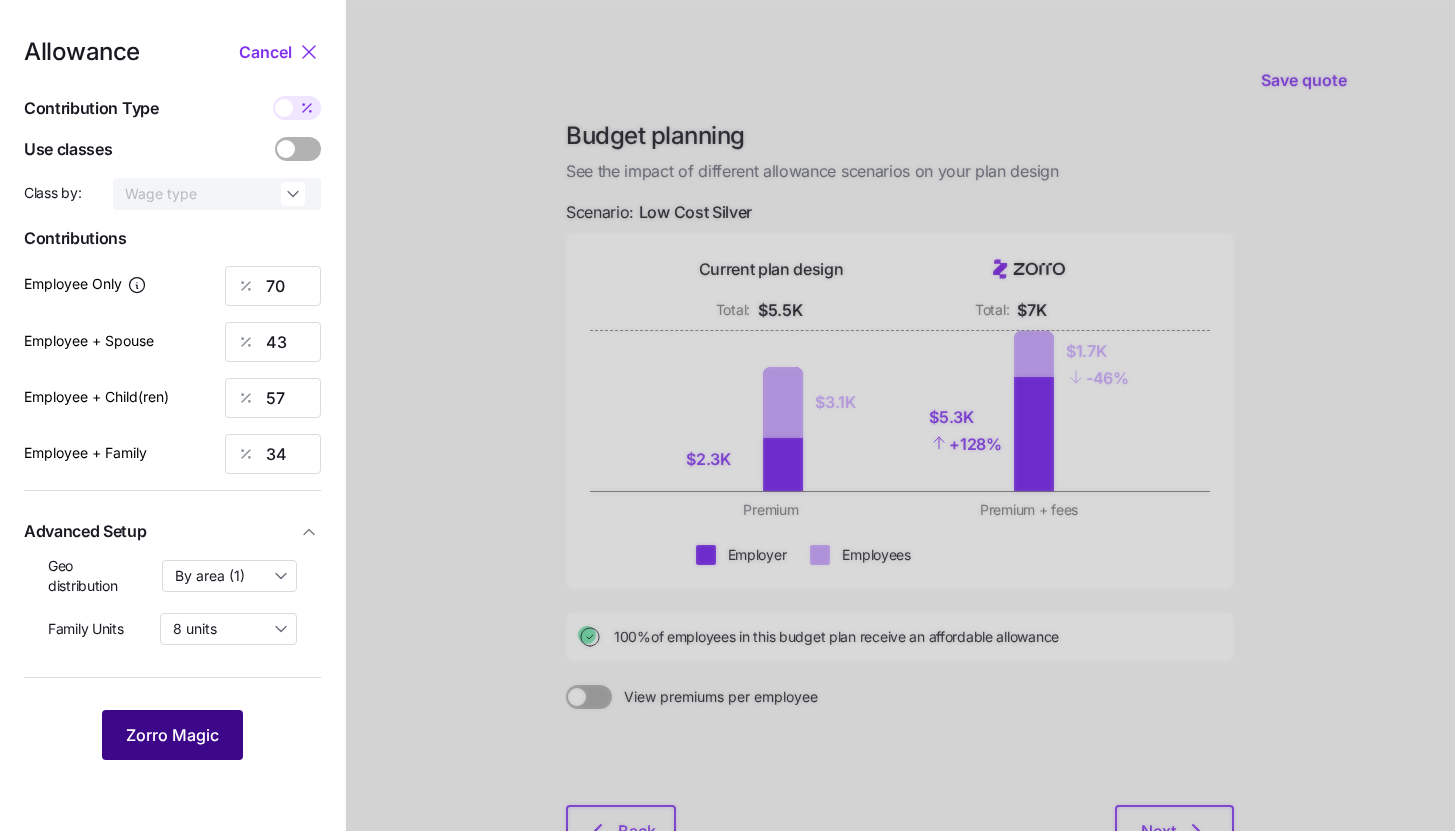 click on "Zorro Magic" at bounding box center [172, 735] 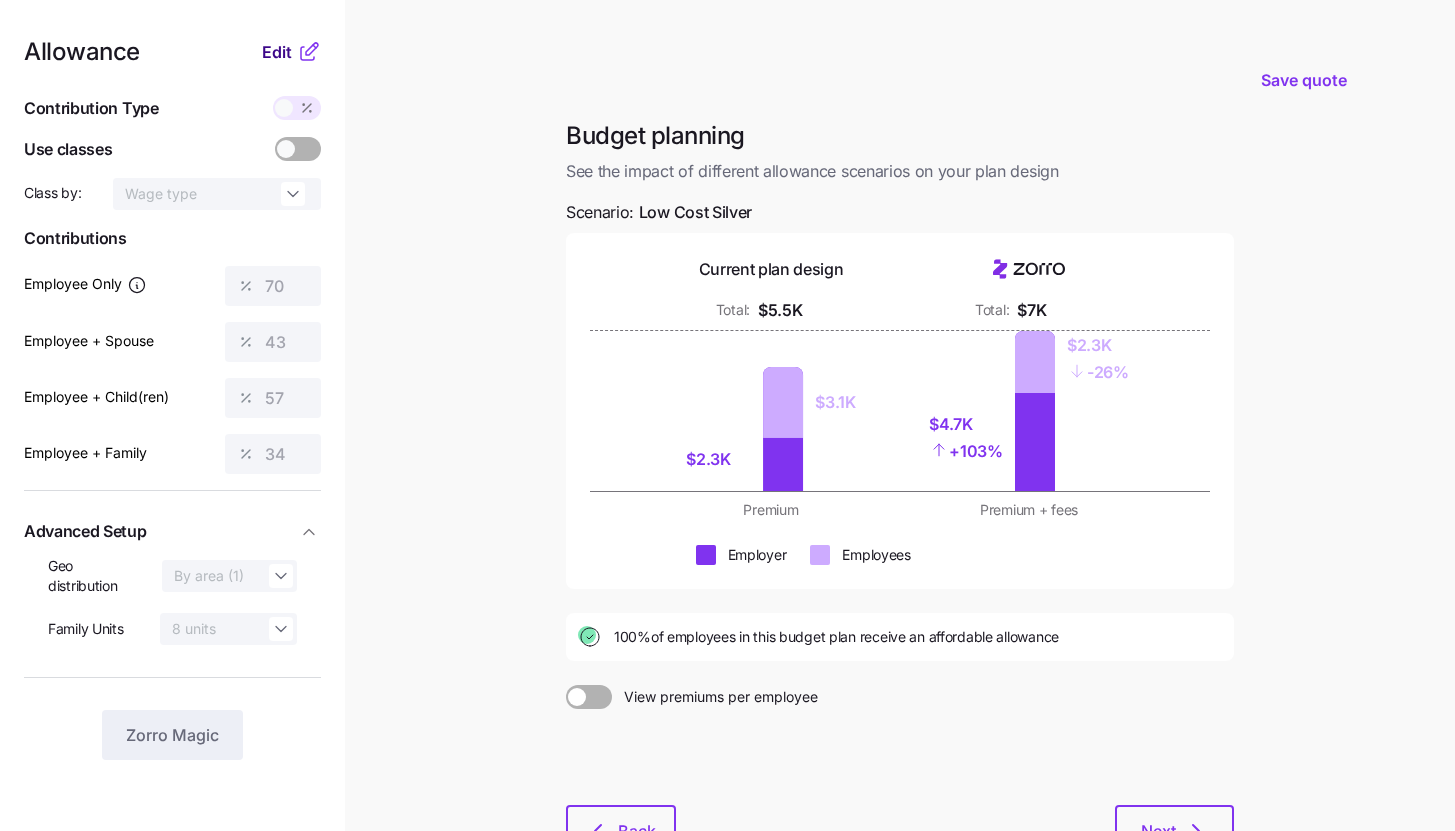 click on "Edit" at bounding box center [279, 52] 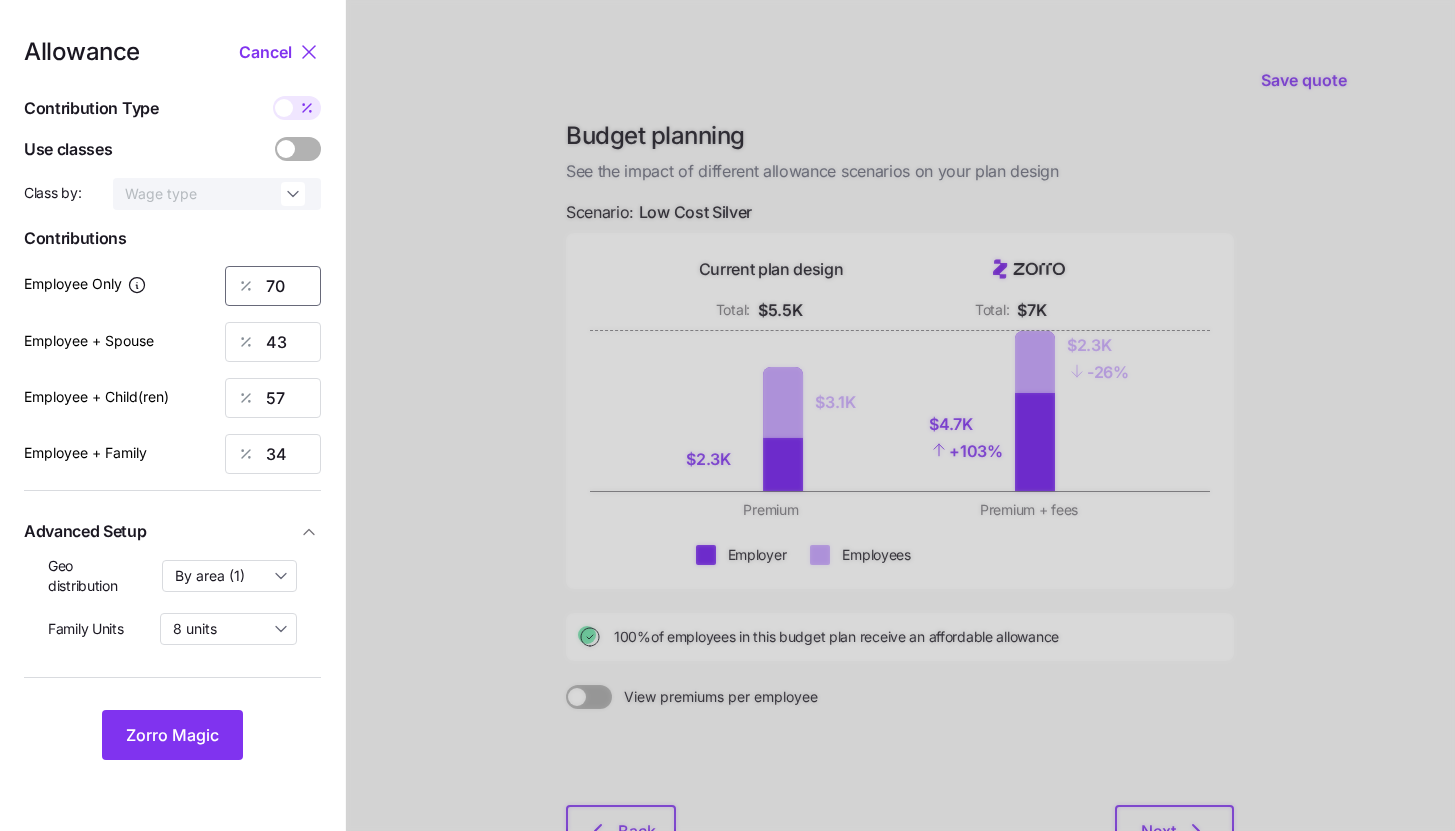 drag, startPoint x: 291, startPoint y: 285, endPoint x: 261, endPoint y: 293, distance: 31.04835 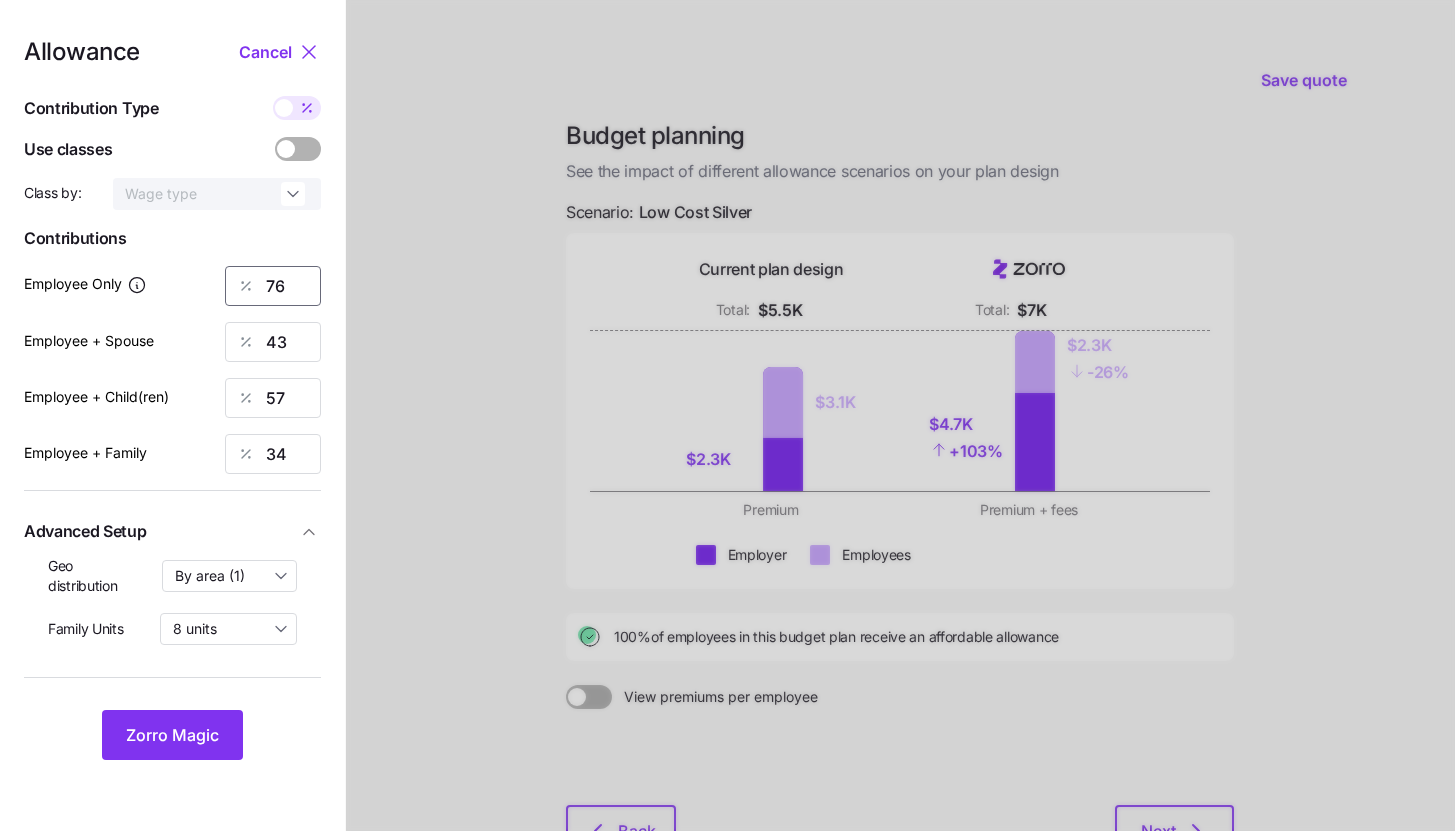 type on "7" 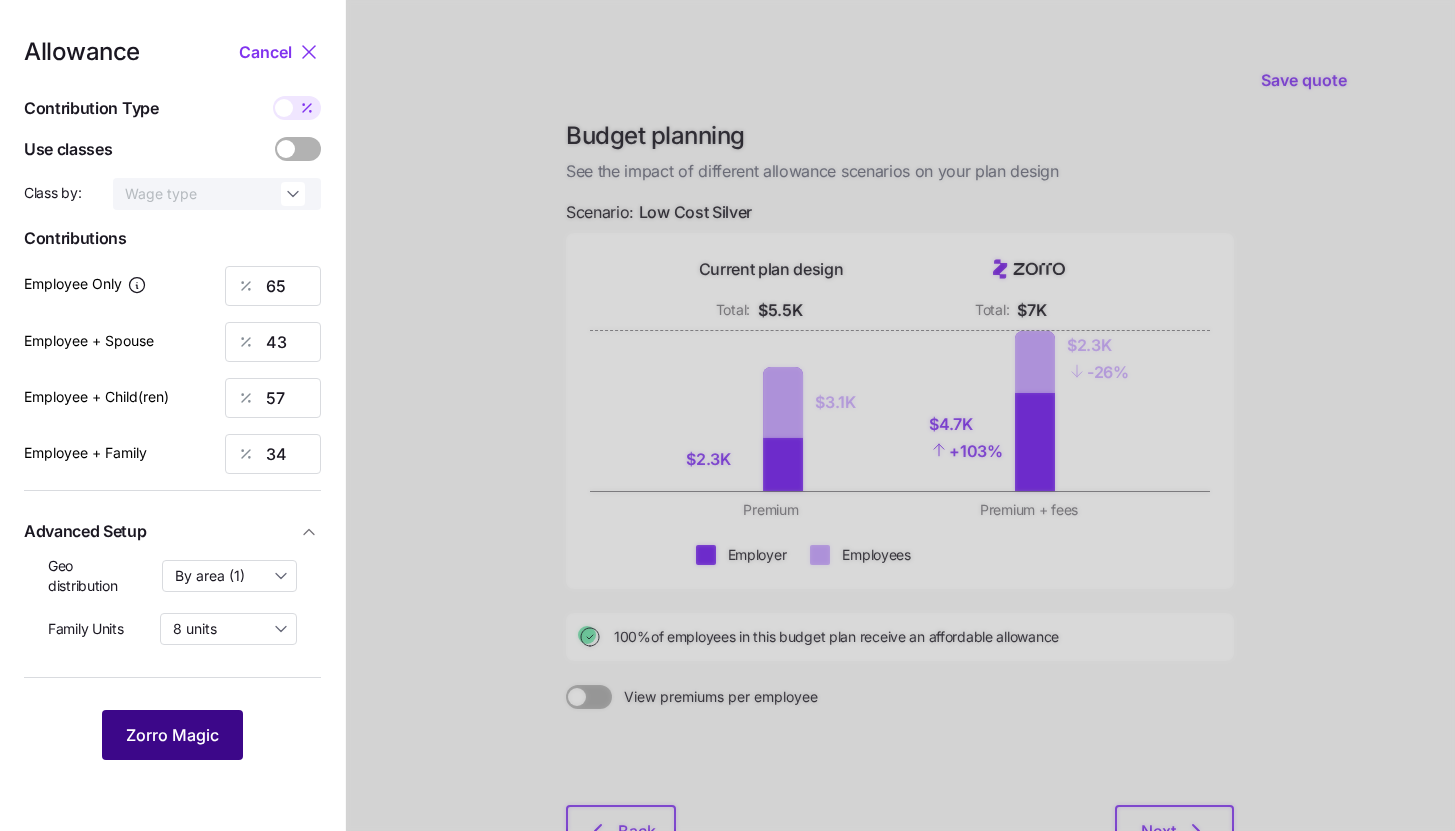 click on "Zorro Magic" at bounding box center [172, 735] 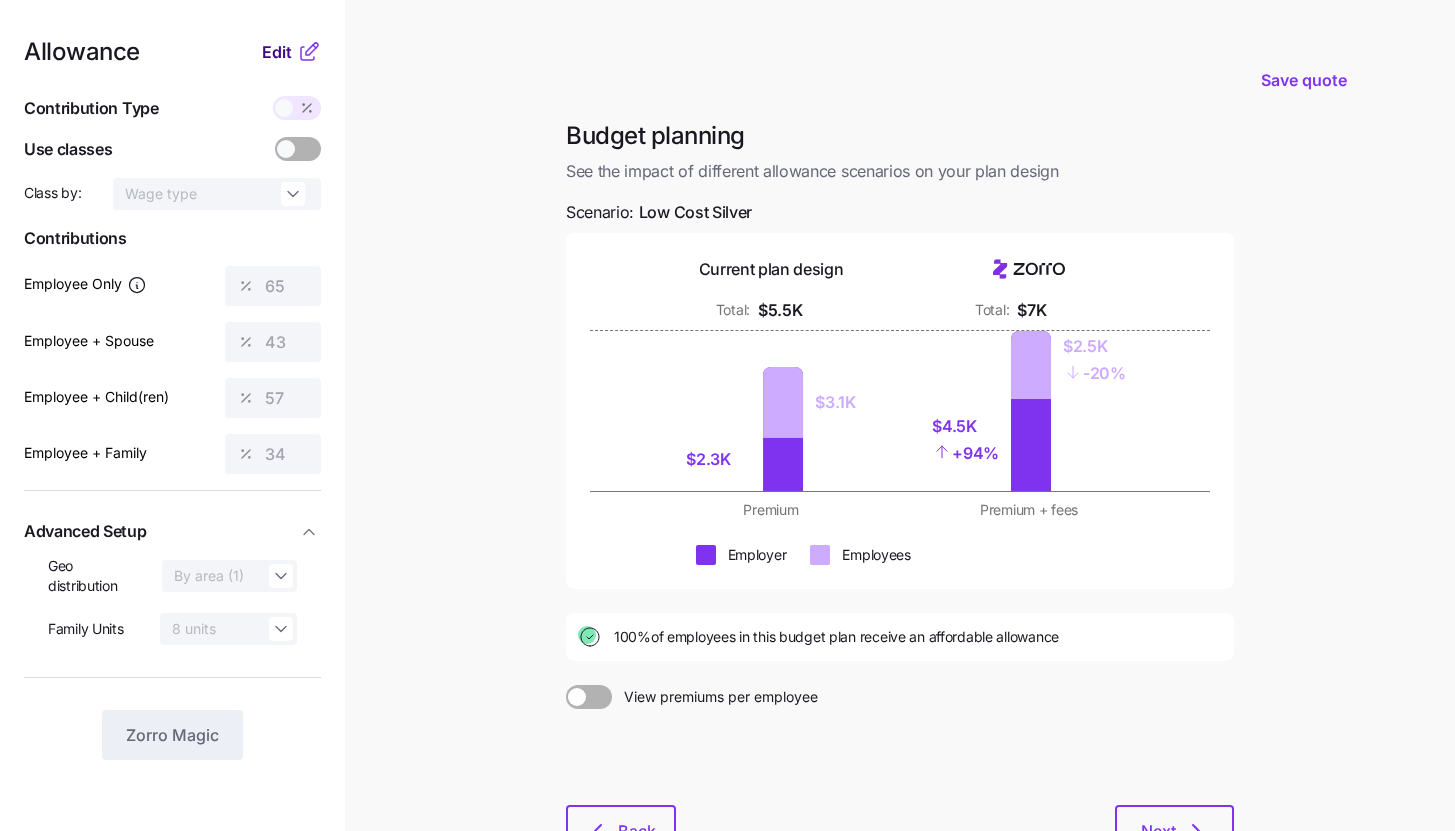 click on "Edit" at bounding box center (277, 52) 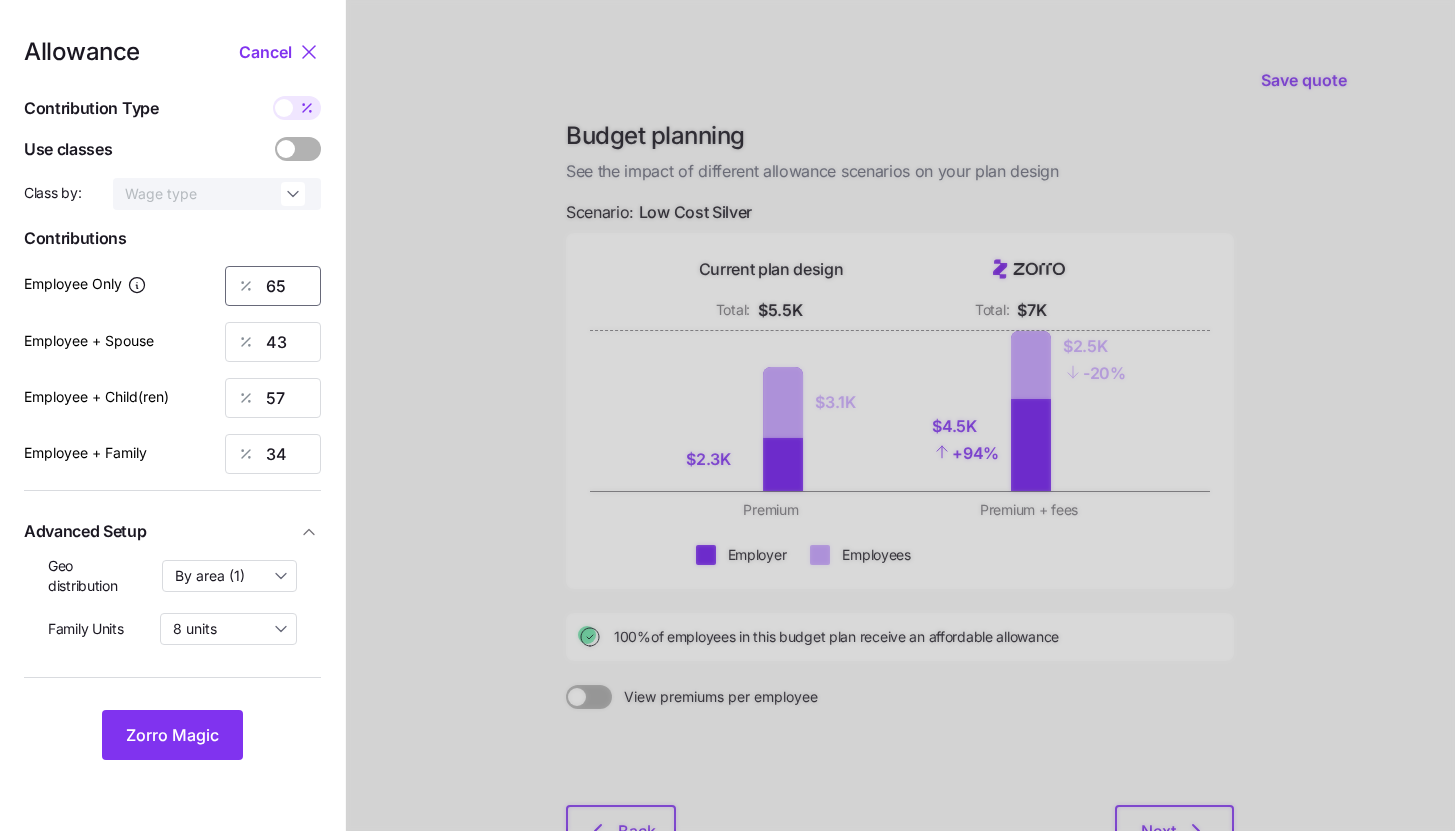 drag, startPoint x: 293, startPoint y: 285, endPoint x: 265, endPoint y: 285, distance: 28 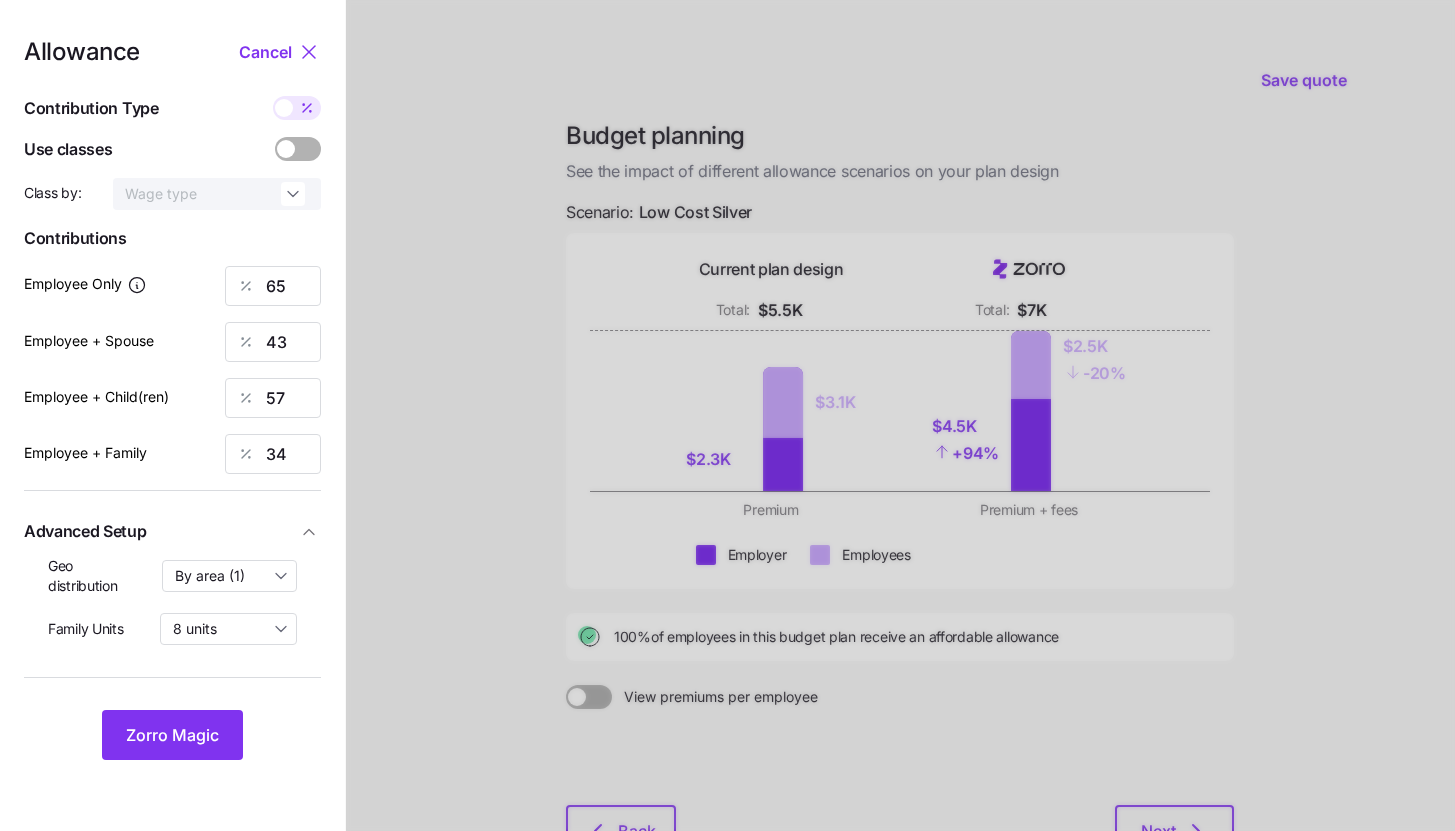 click at bounding box center (284, 108) 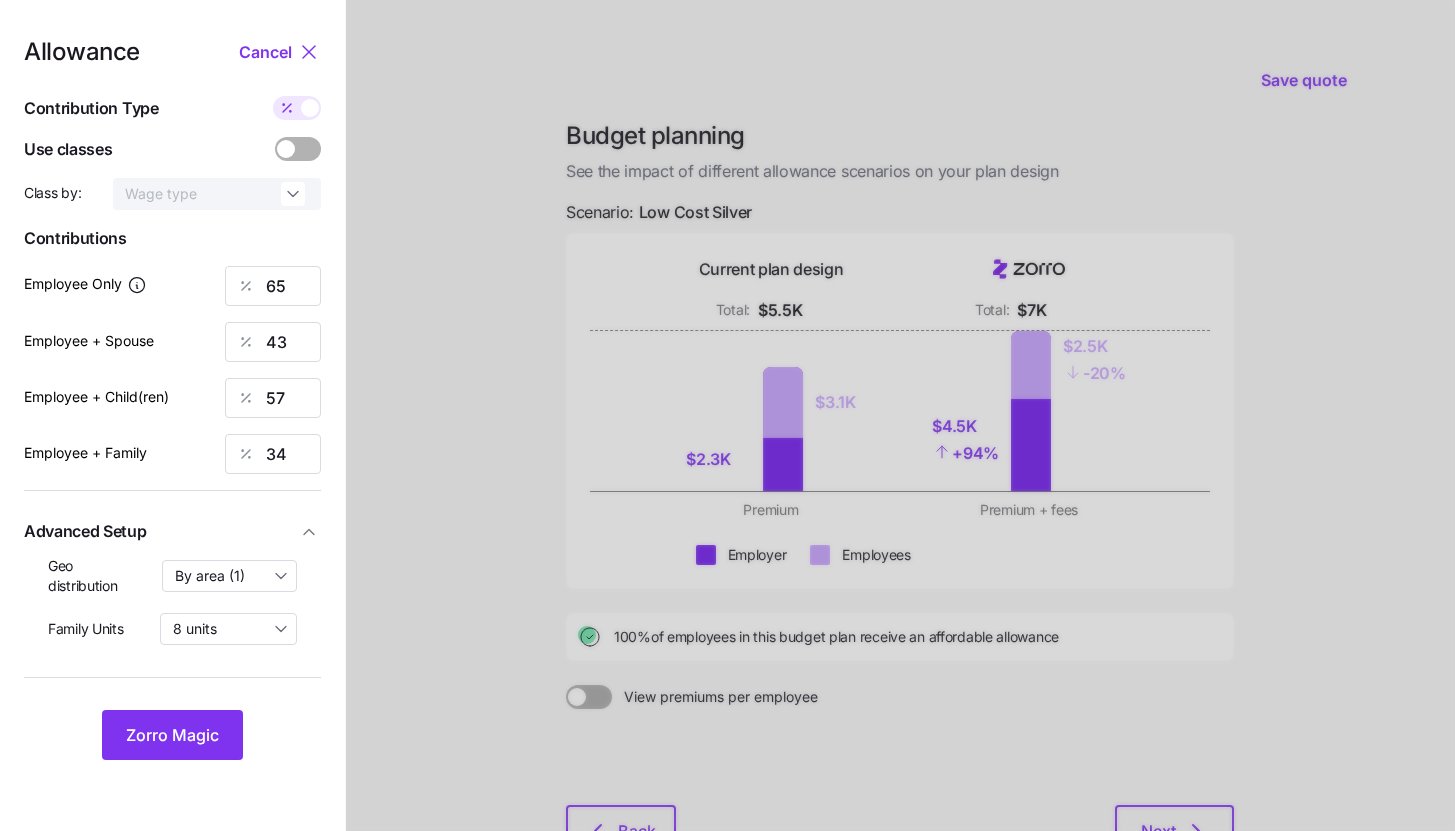 type on "538" 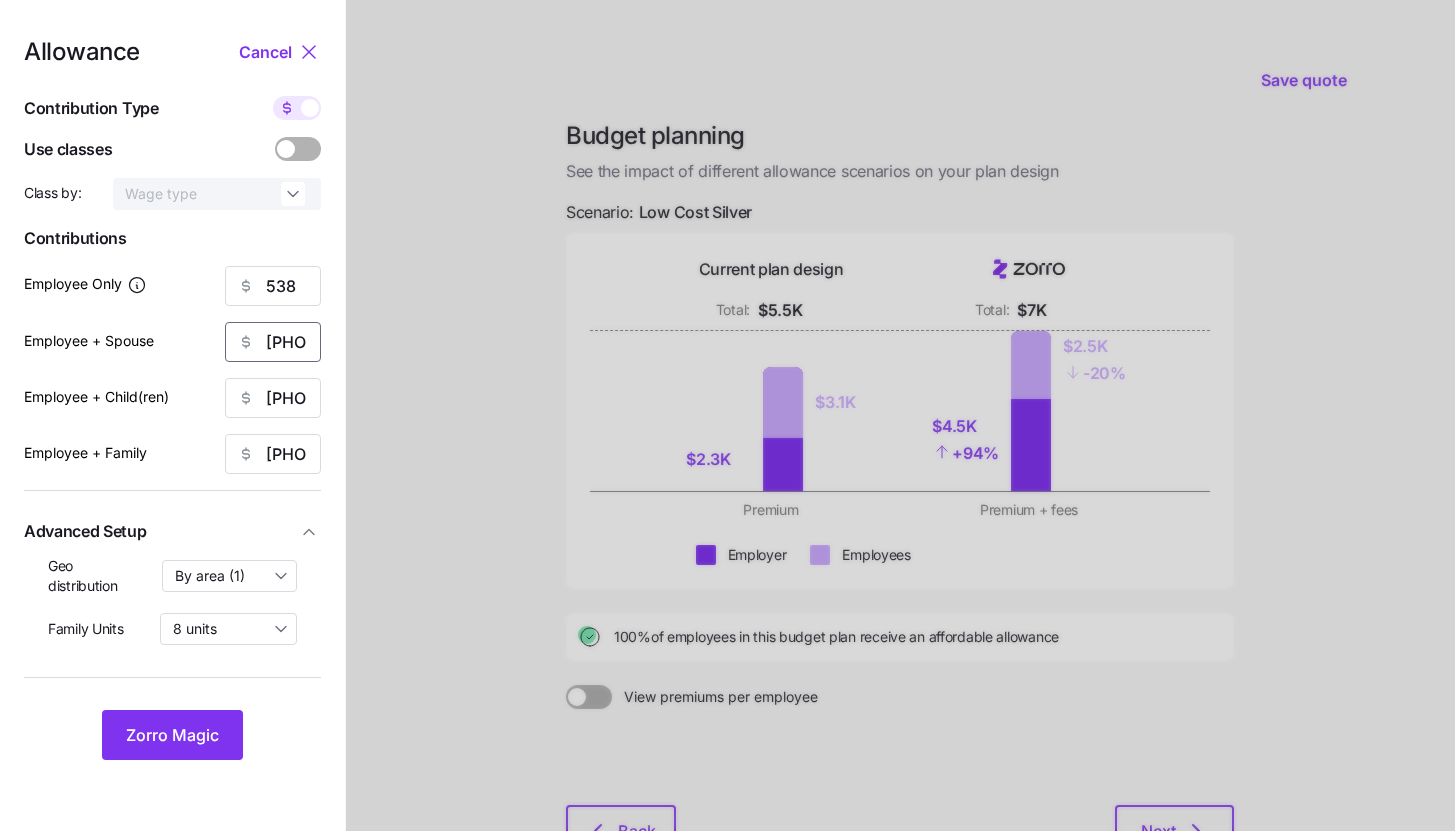 drag, startPoint x: 306, startPoint y: 346, endPoint x: 233, endPoint y: 329, distance: 74.953316 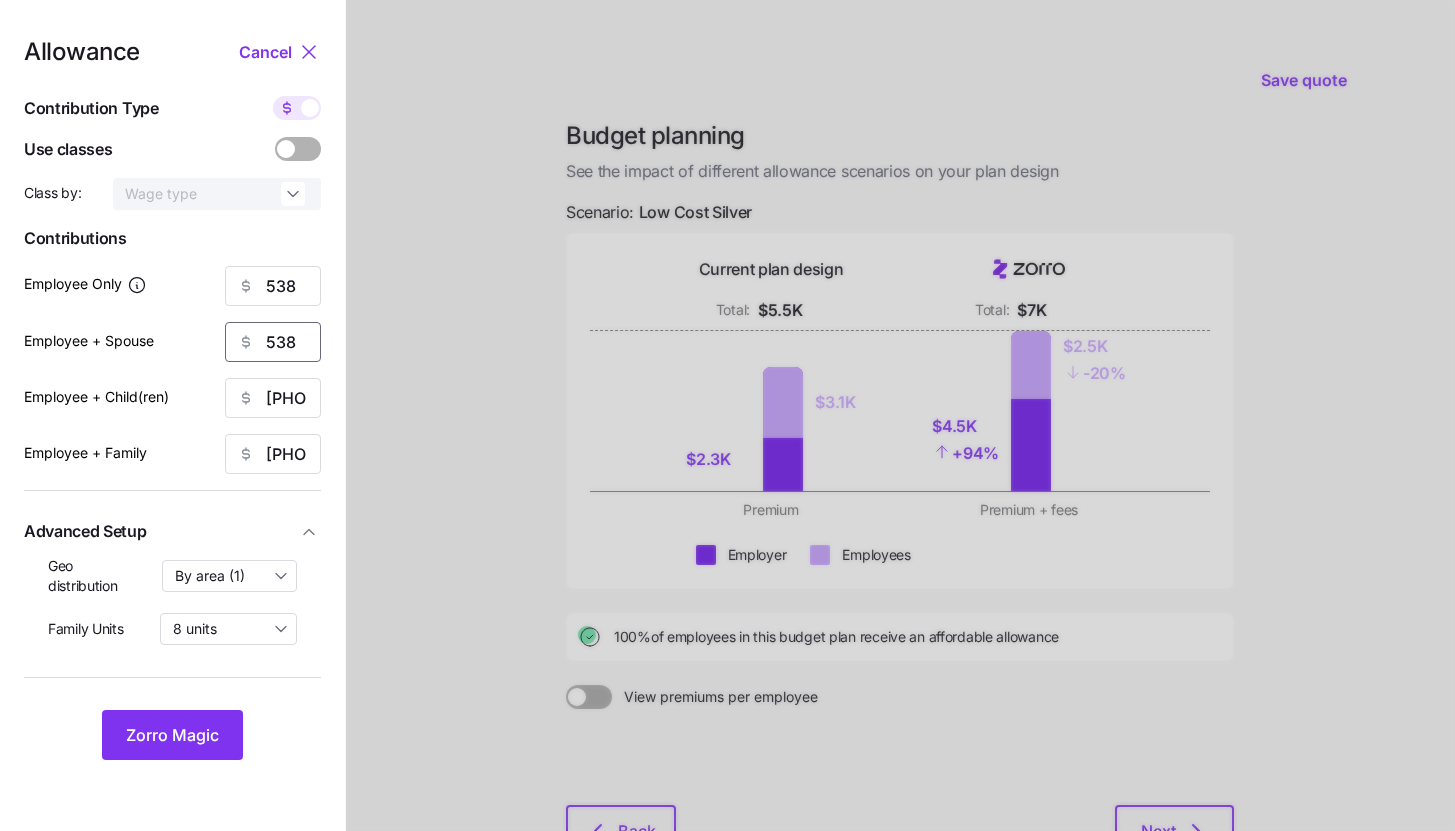type on "538" 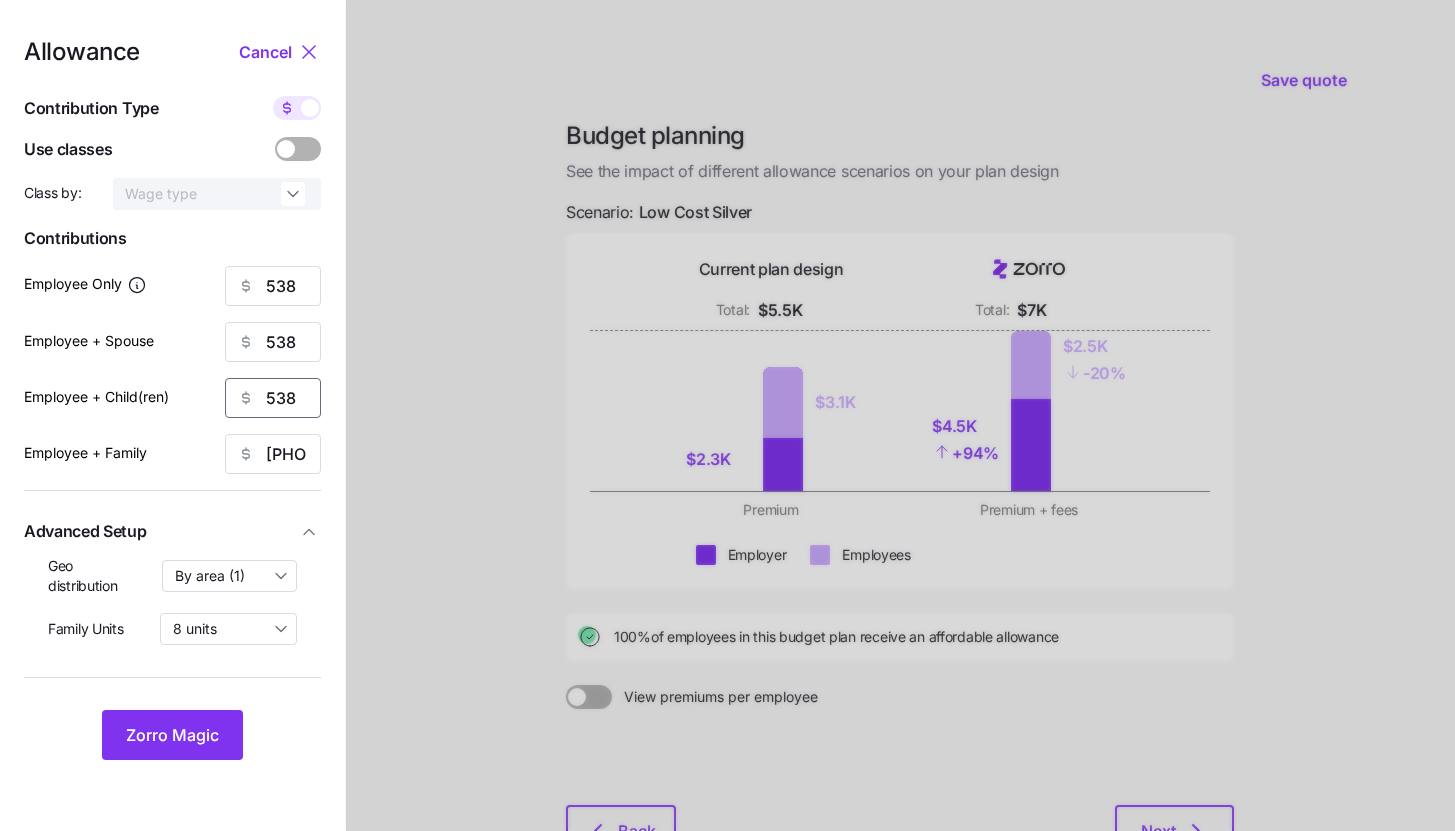 type on "538" 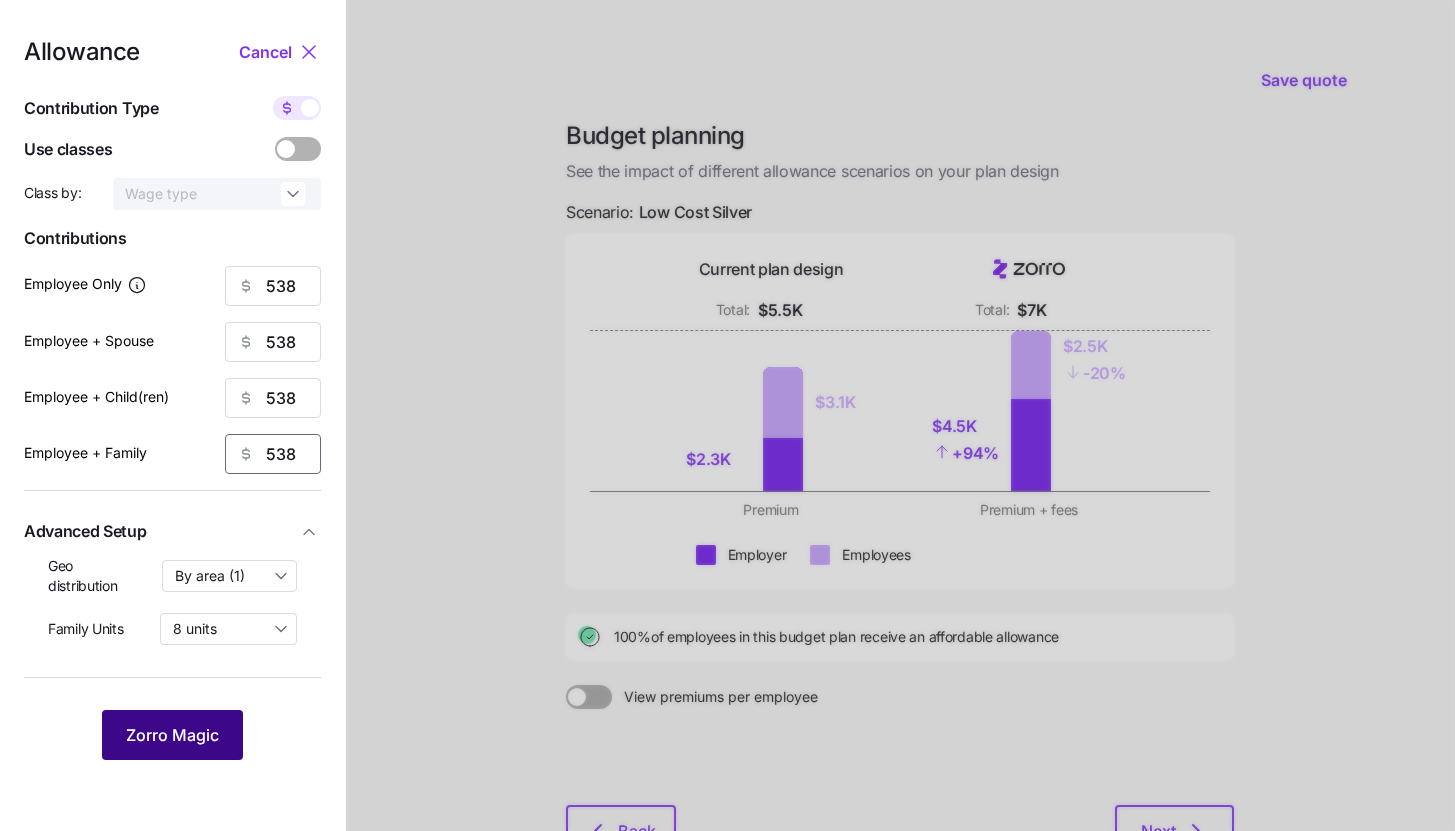 type on "538" 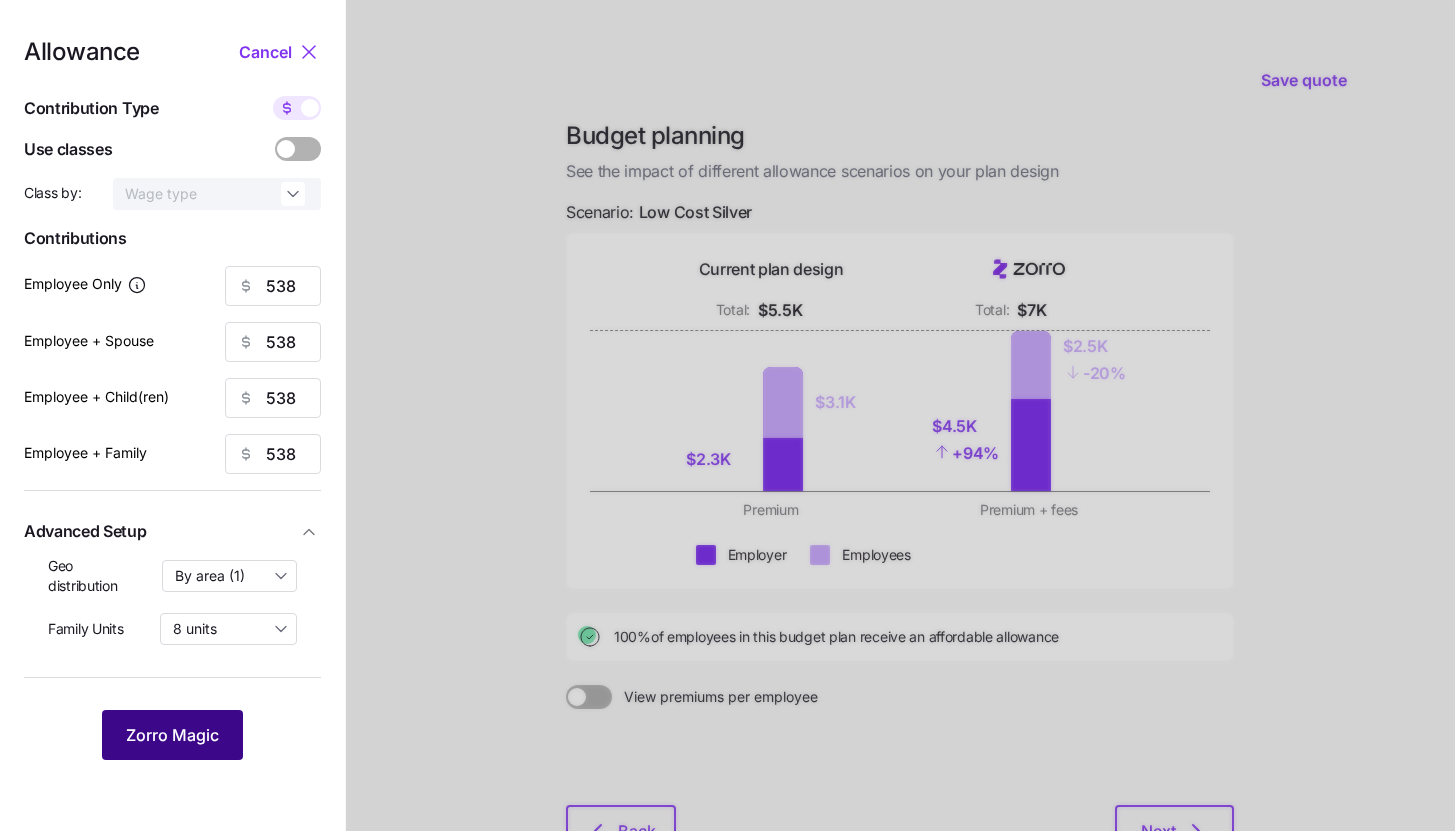 click on "Zorro Magic" at bounding box center (172, 735) 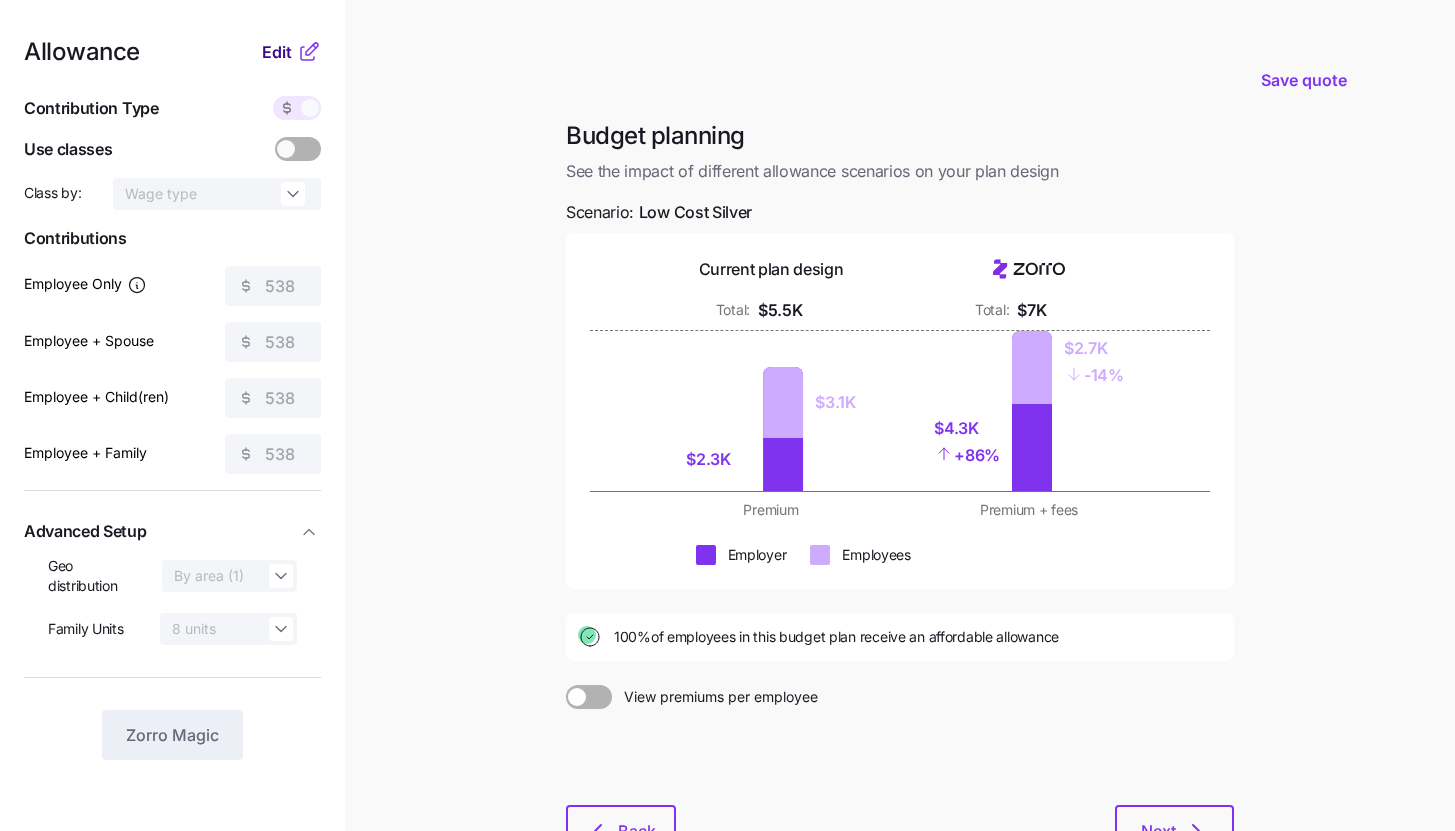 click on "Edit" at bounding box center (277, 52) 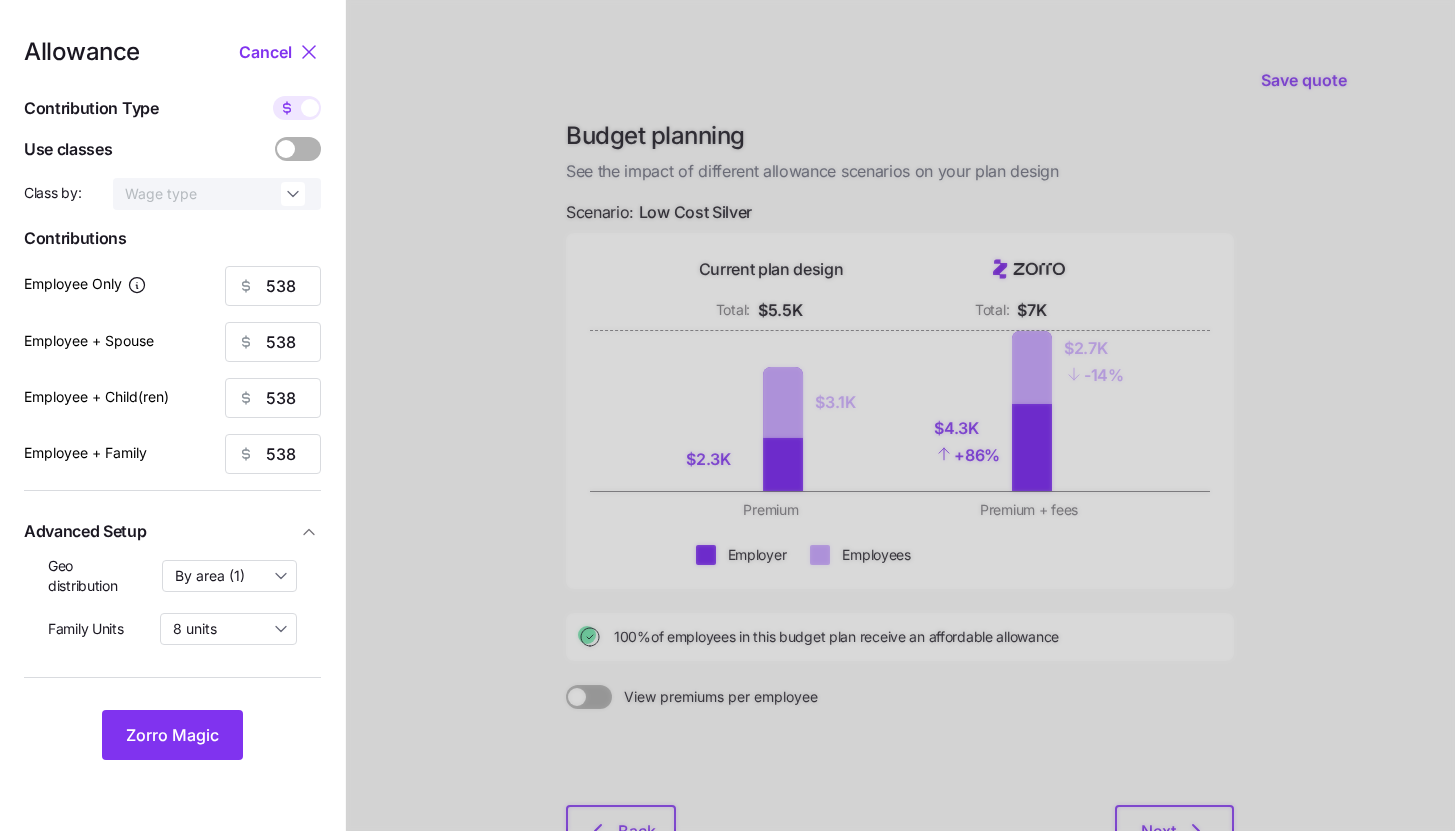 click at bounding box center [310, 108] 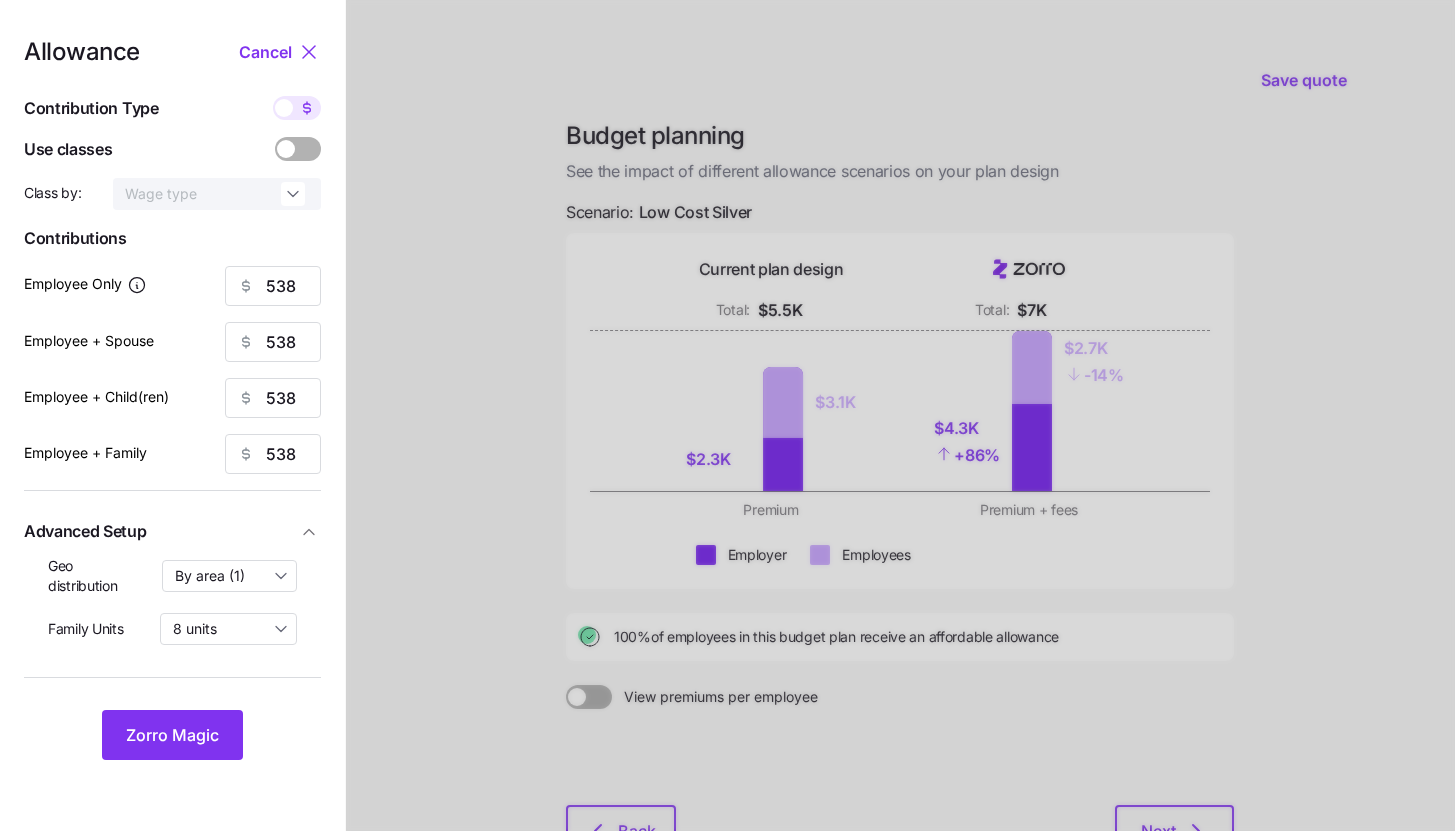 type on "65" 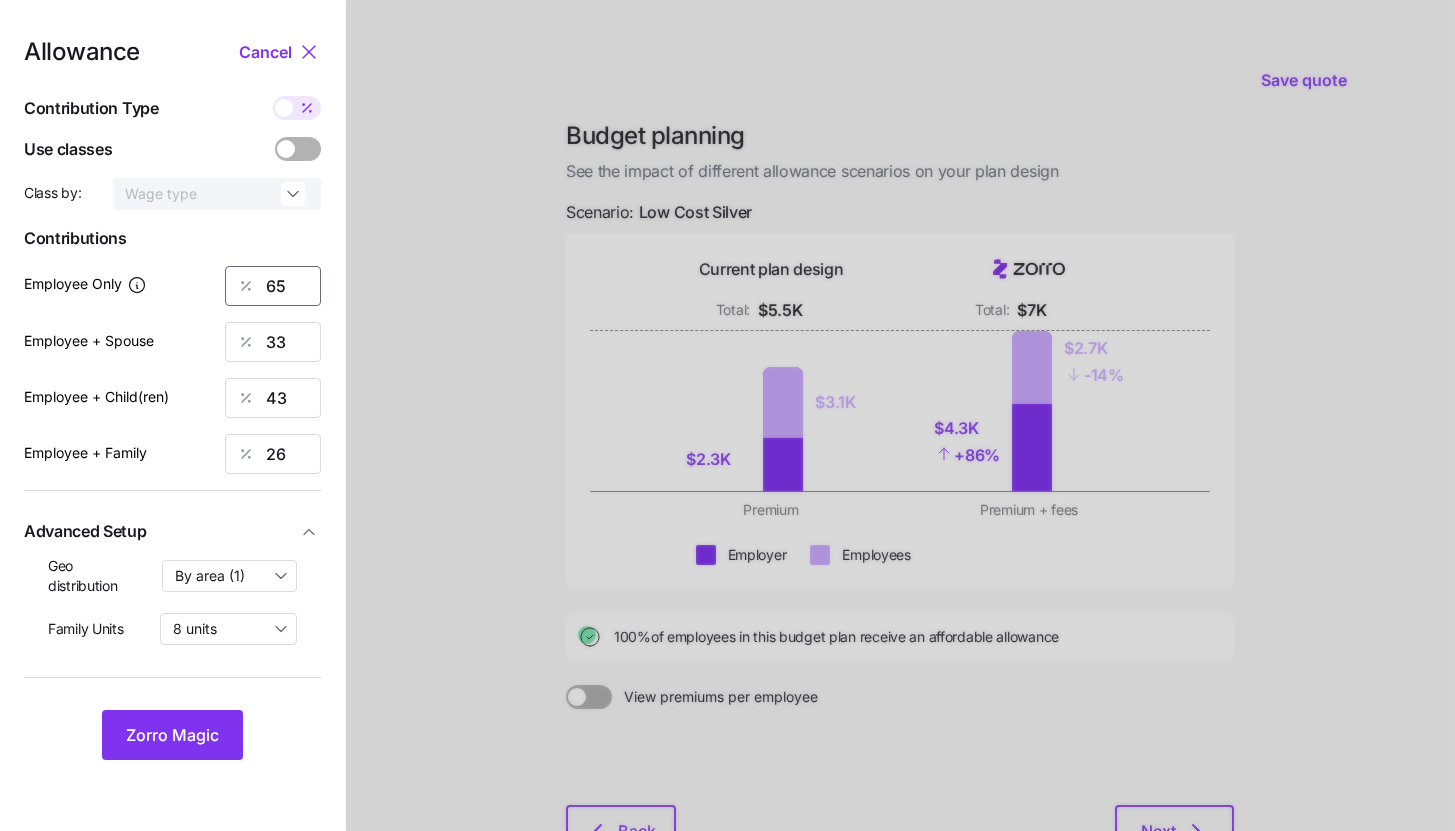 drag, startPoint x: 287, startPoint y: 296, endPoint x: 185, endPoint y: 315, distance: 103.75452 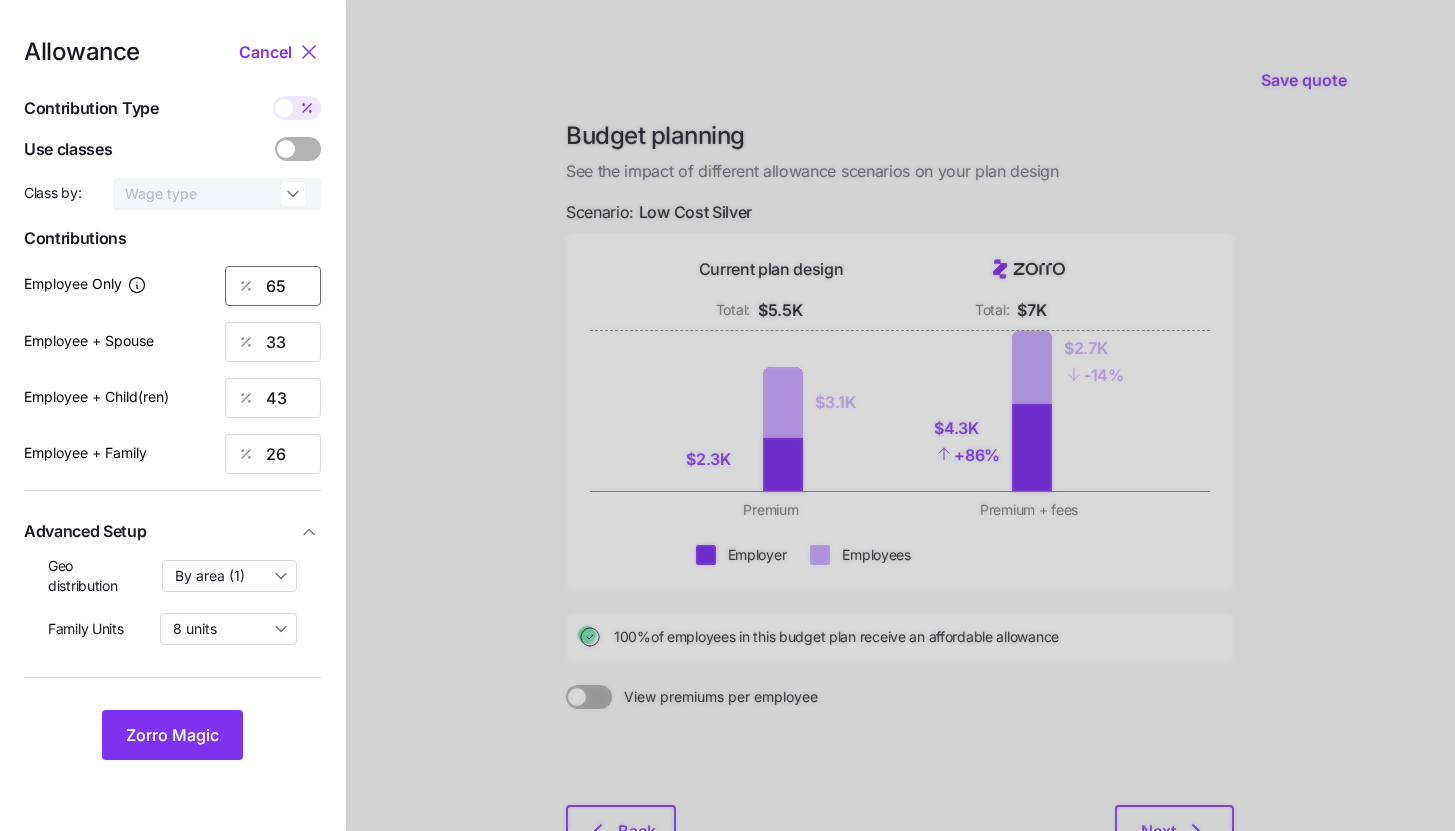 type on "6" 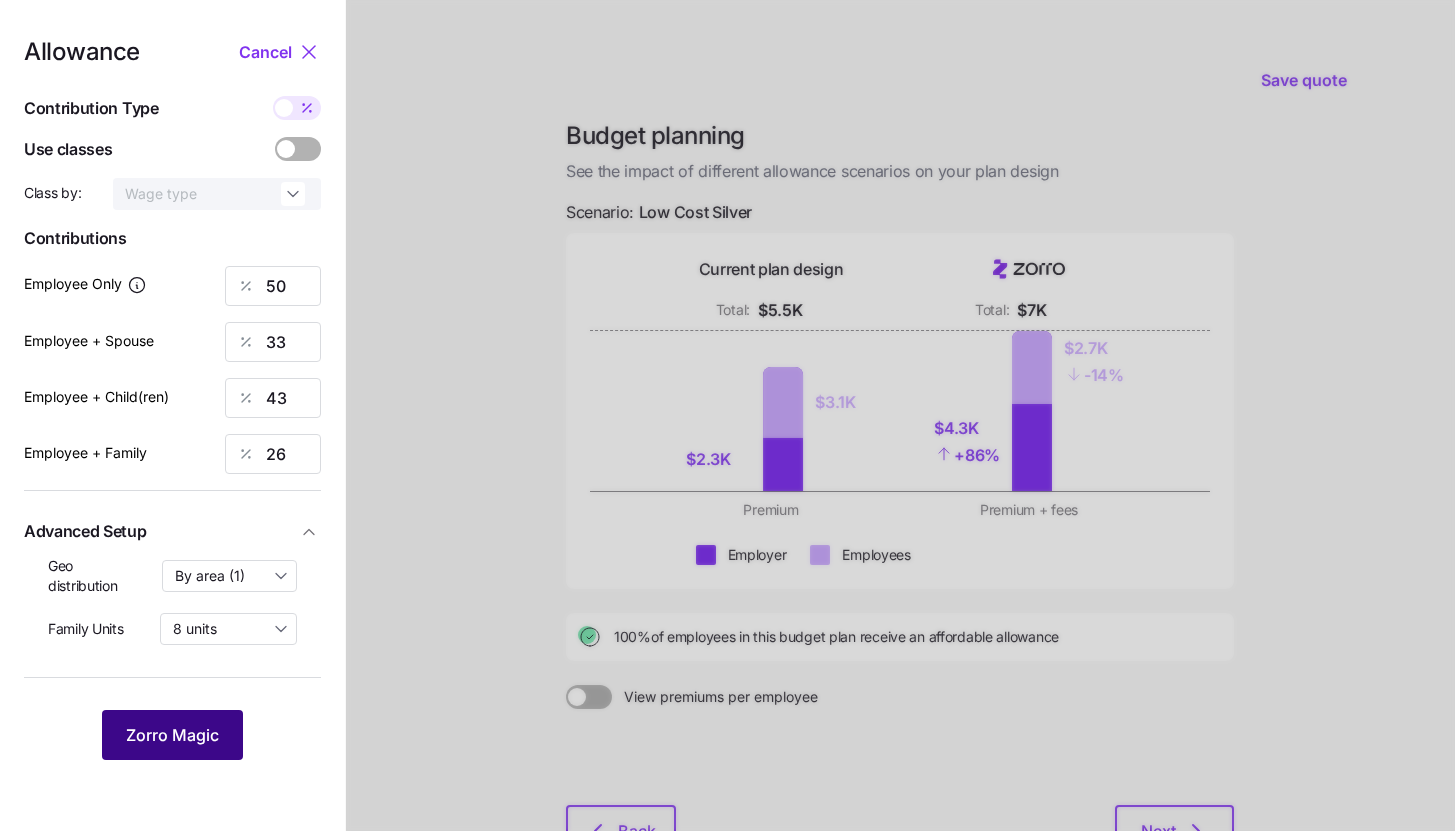 click on "Zorro Magic" at bounding box center (172, 735) 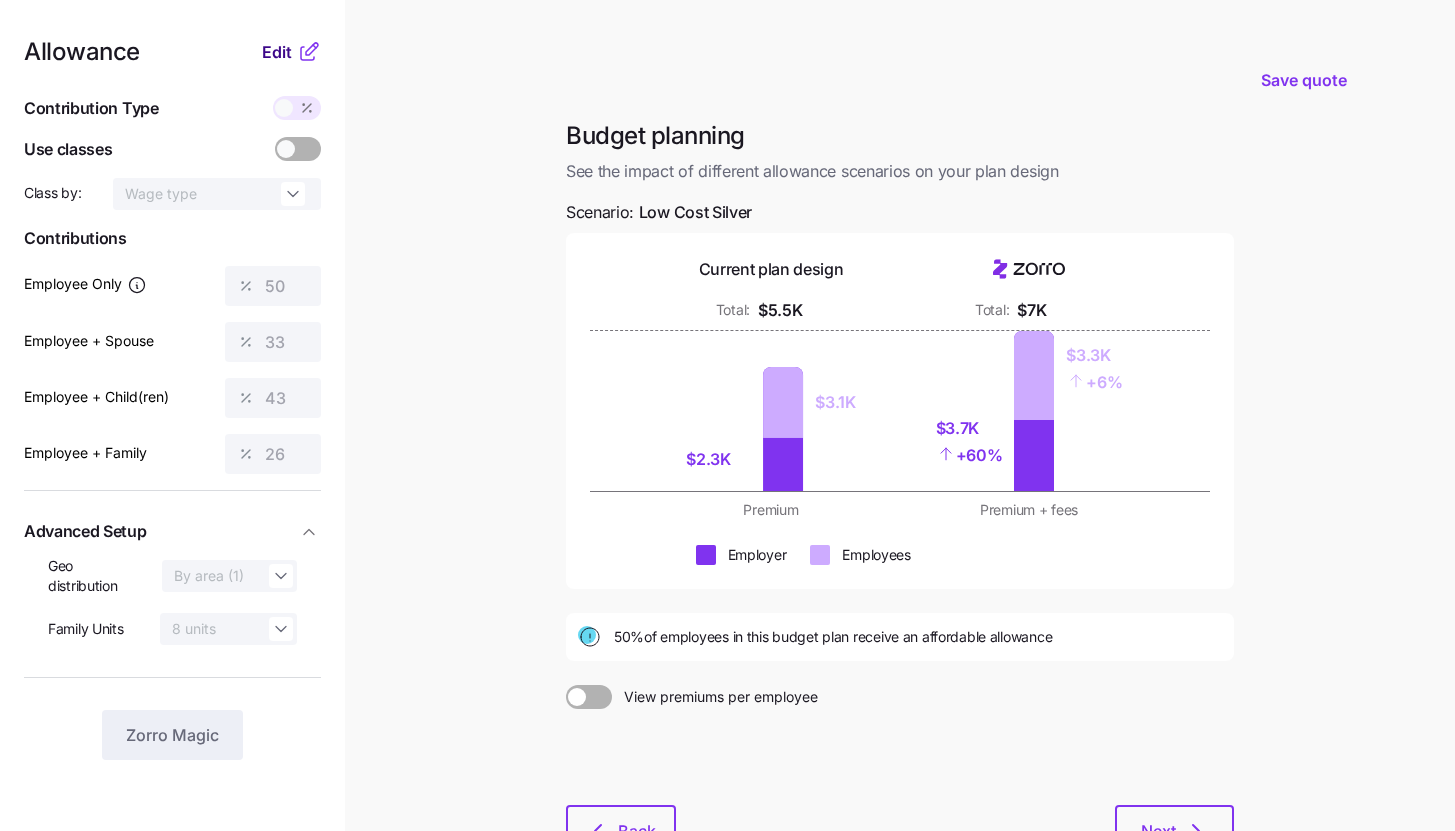 click on "Edit" at bounding box center [277, 52] 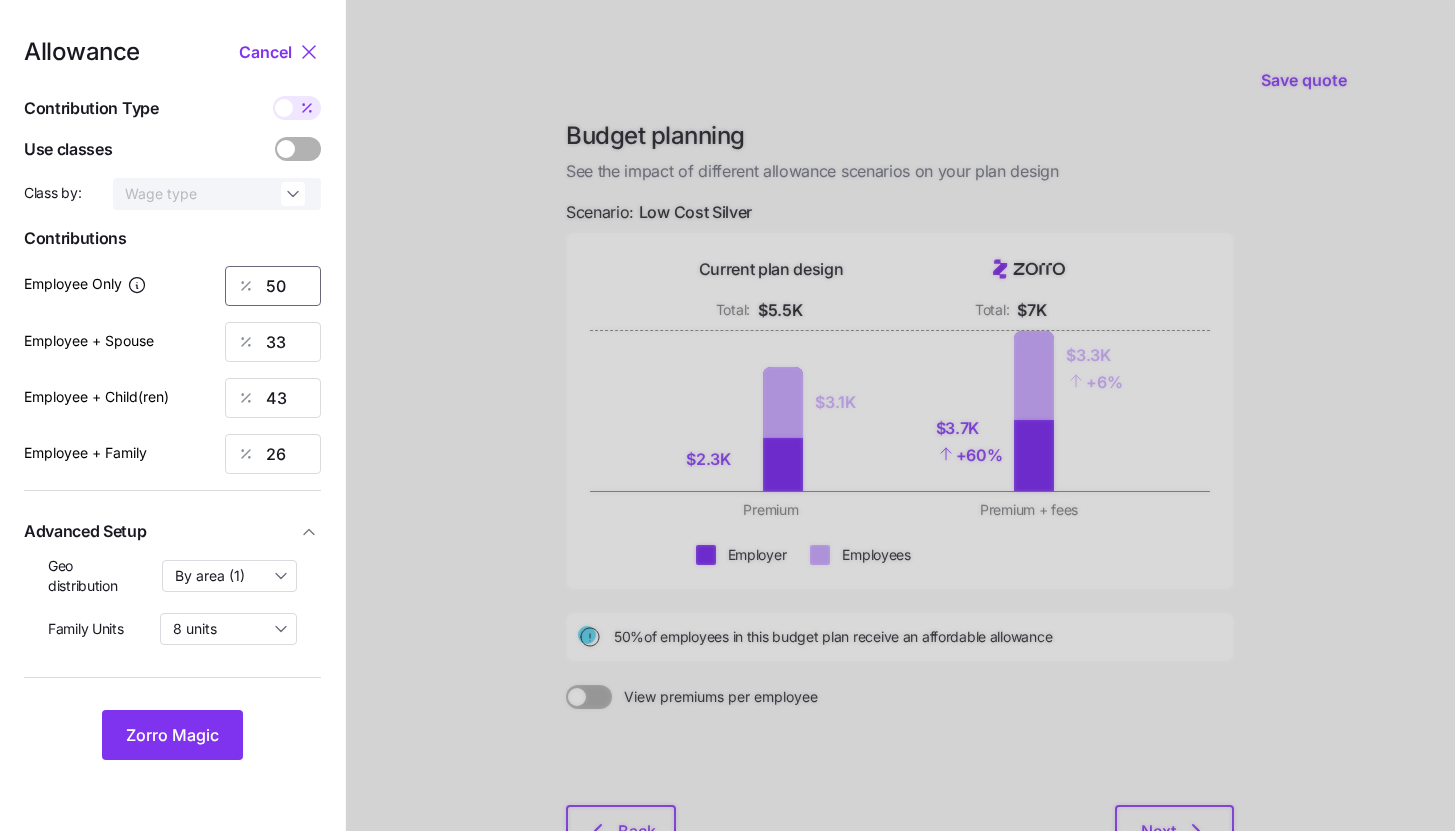 drag, startPoint x: 289, startPoint y: 285, endPoint x: 251, endPoint y: 286, distance: 38.013157 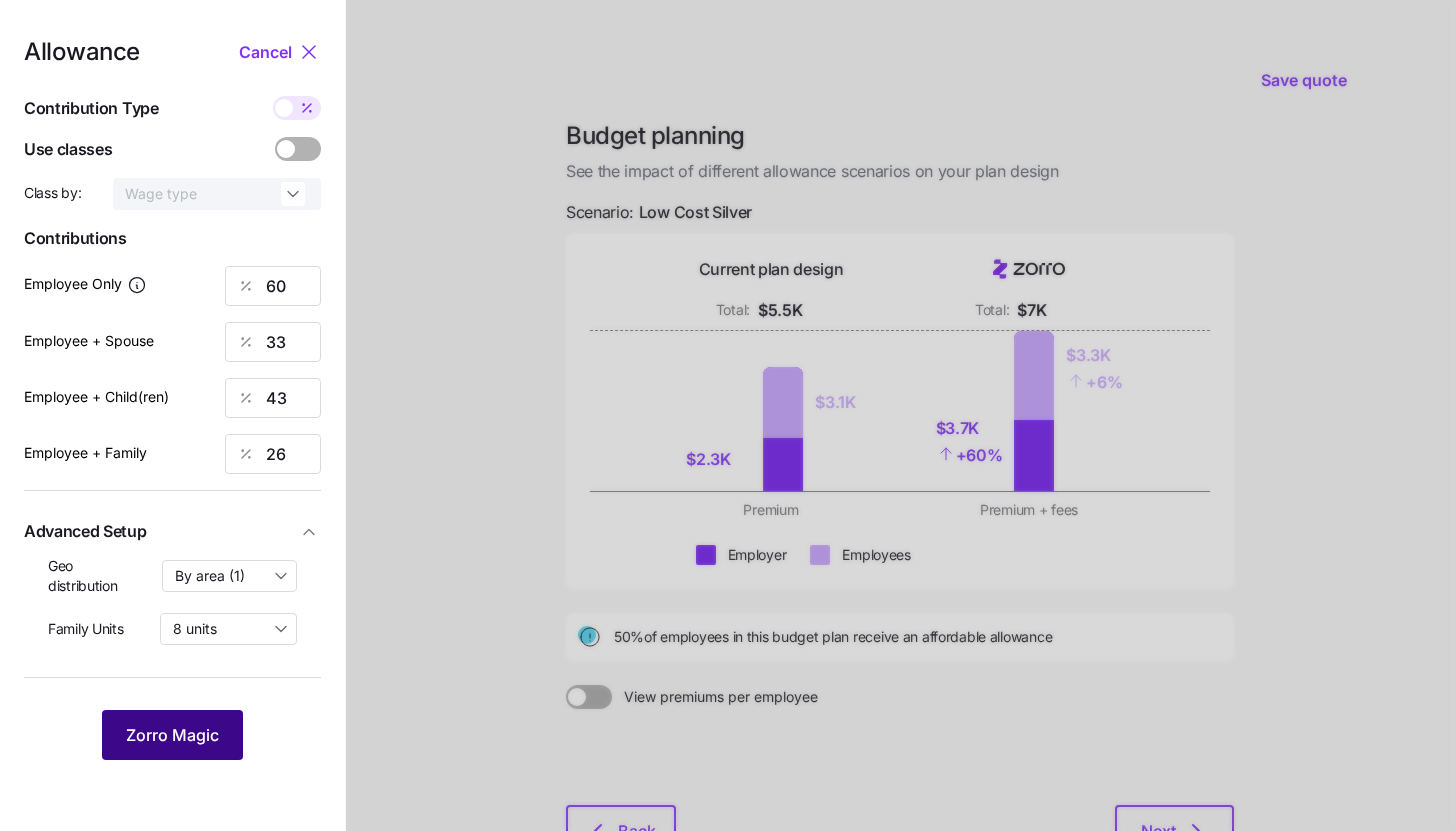 click on "Zorro Magic" at bounding box center (172, 735) 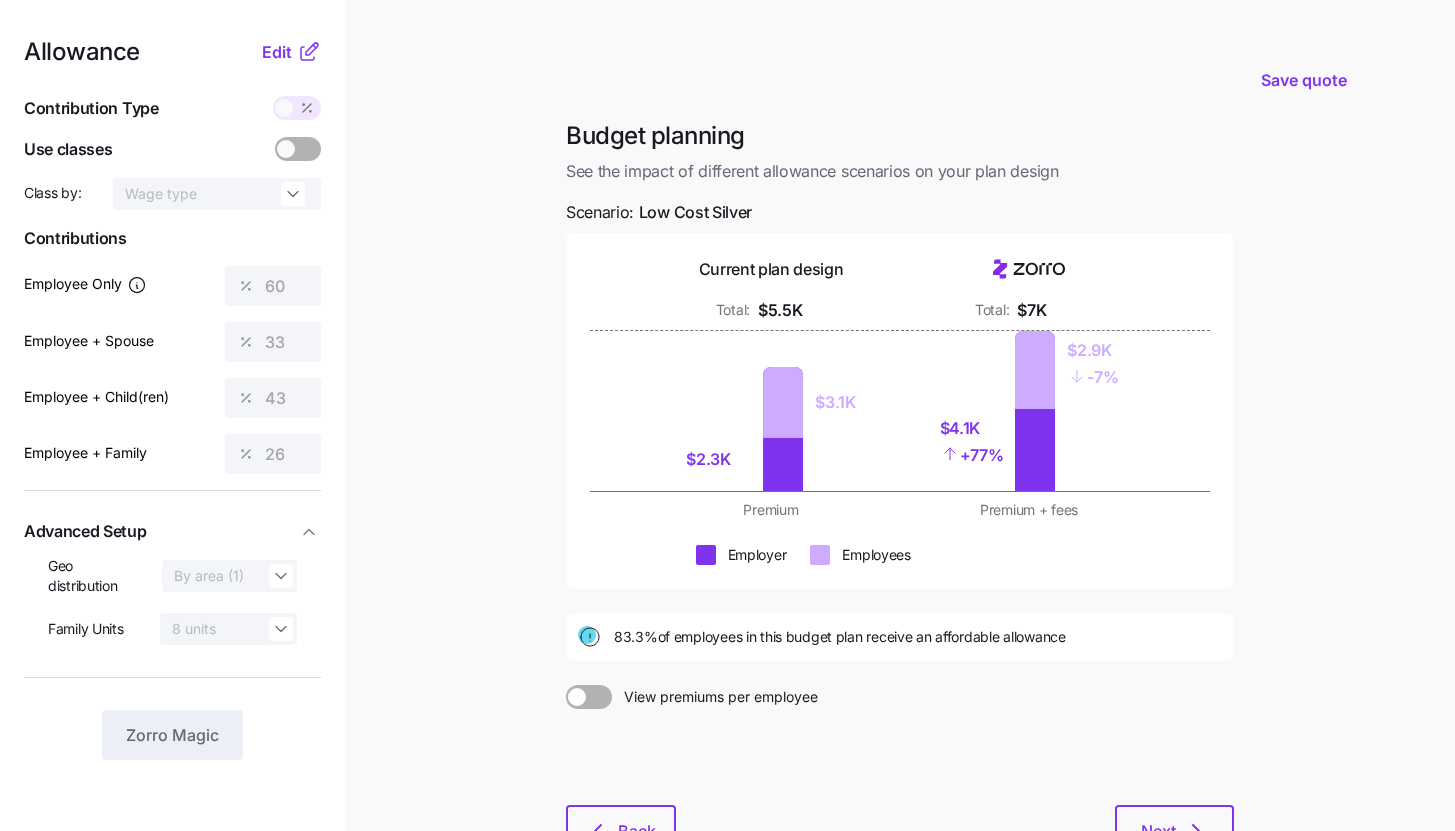click 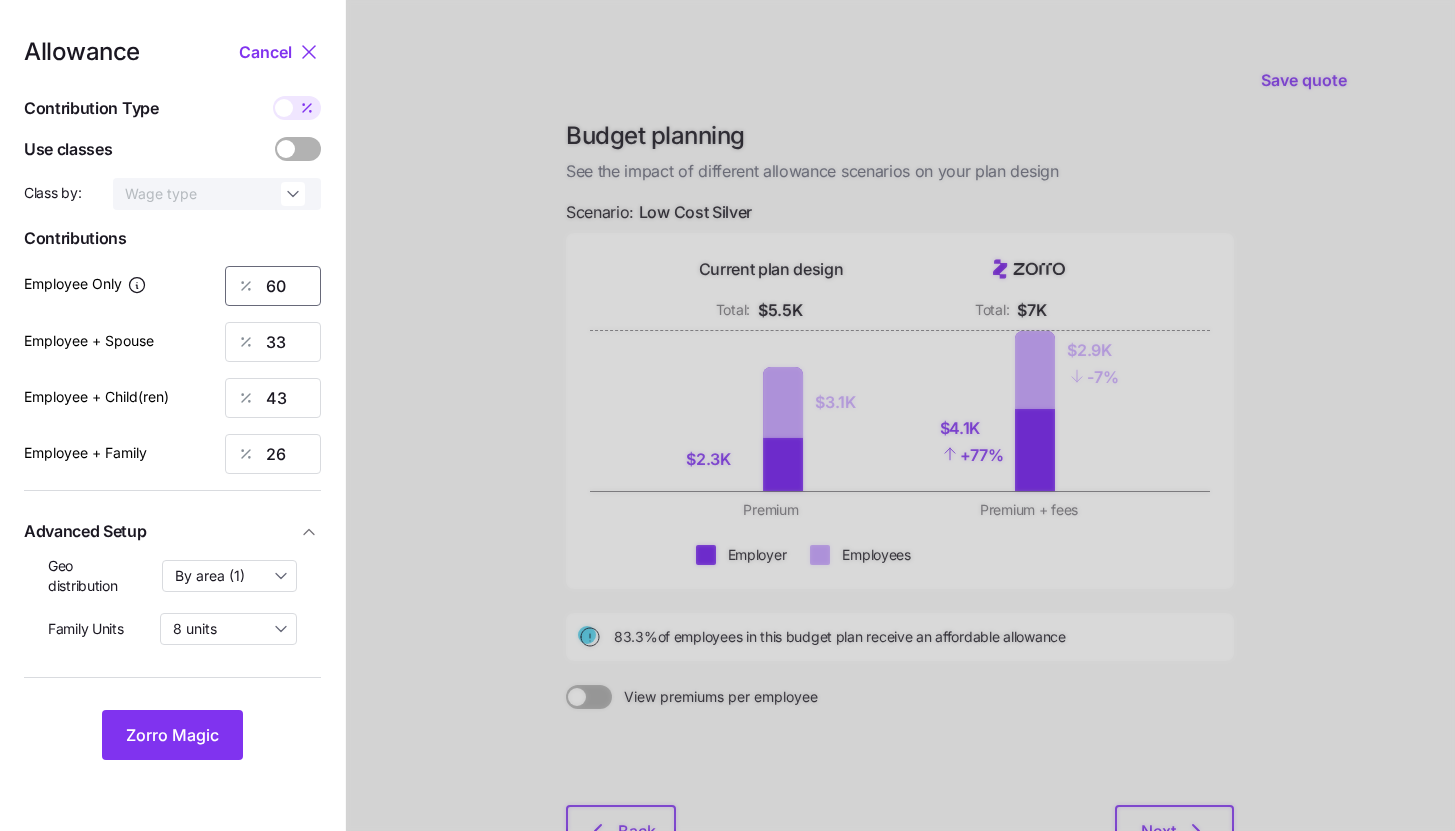click on "60" at bounding box center (273, 286) 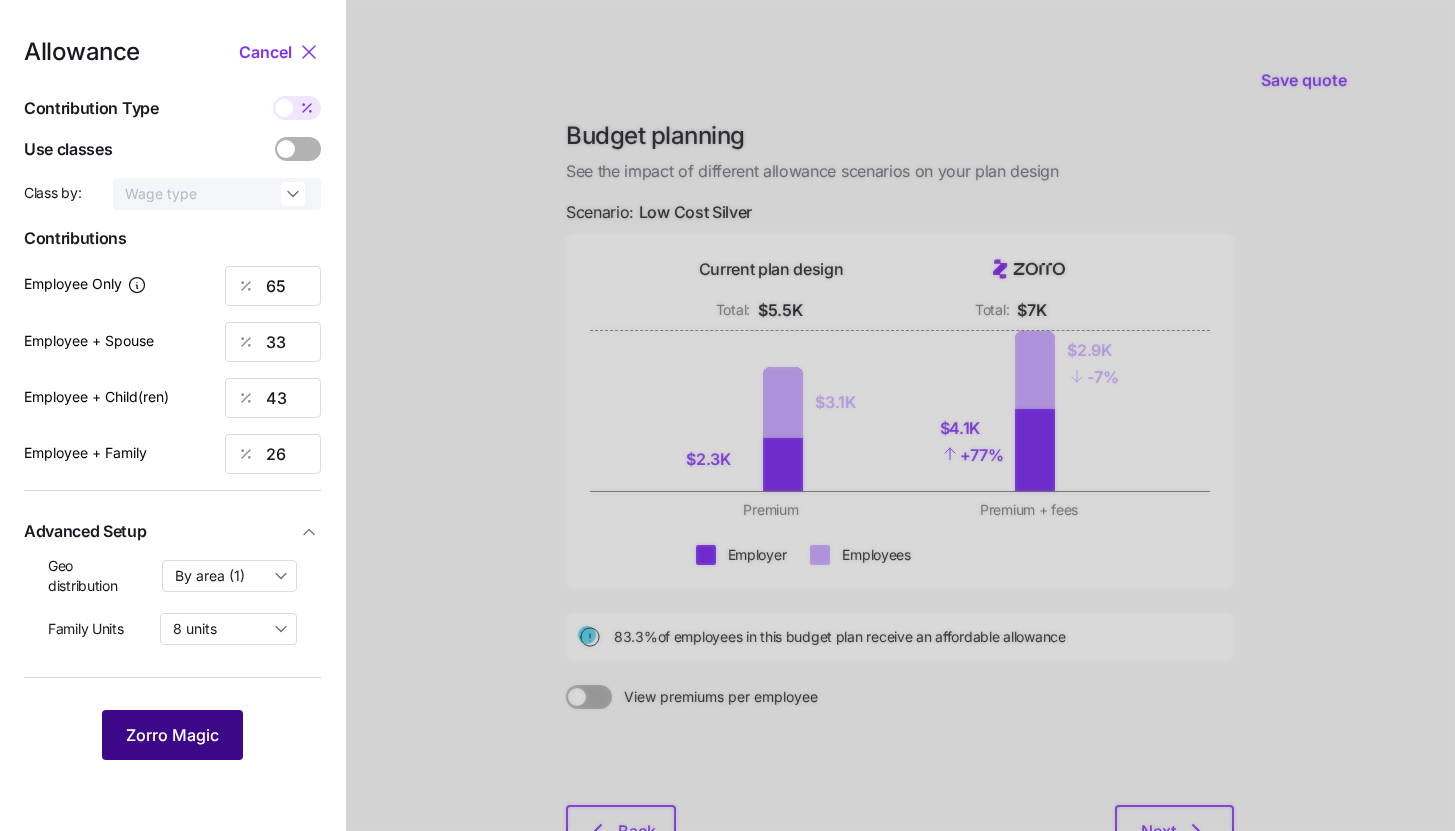 click on "Zorro Magic" at bounding box center (172, 735) 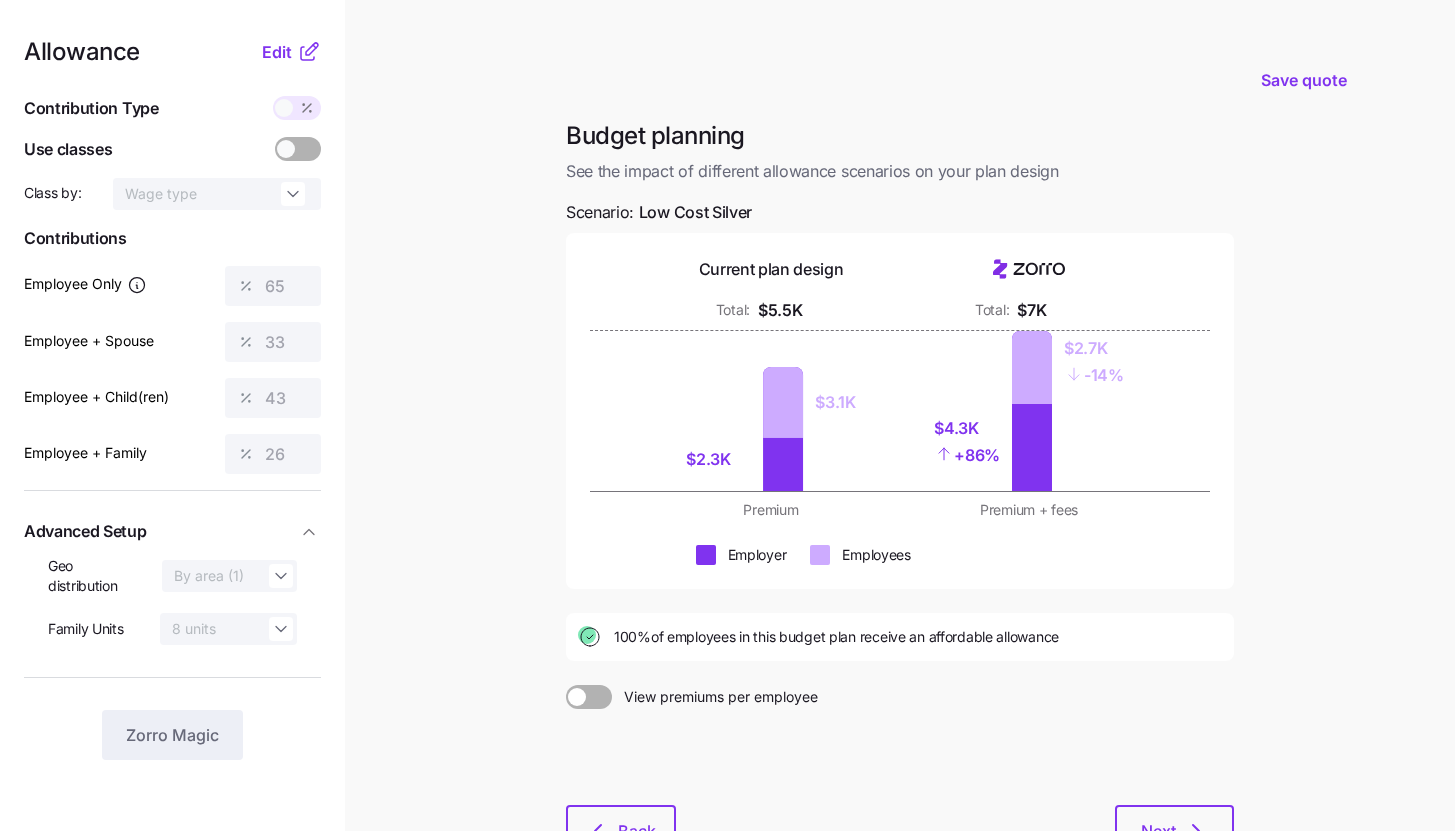 click on "Allowance Edit Contribution Type Use classes Class by: Wage type Contributions Employee Only 65 Employee + Spouse 33 Employee + Child(ren) 43 Employee + Family 26 Advanced Setup Geo distribution By area (1) Family Units 8 units Zorro Magic" at bounding box center [172, 491] 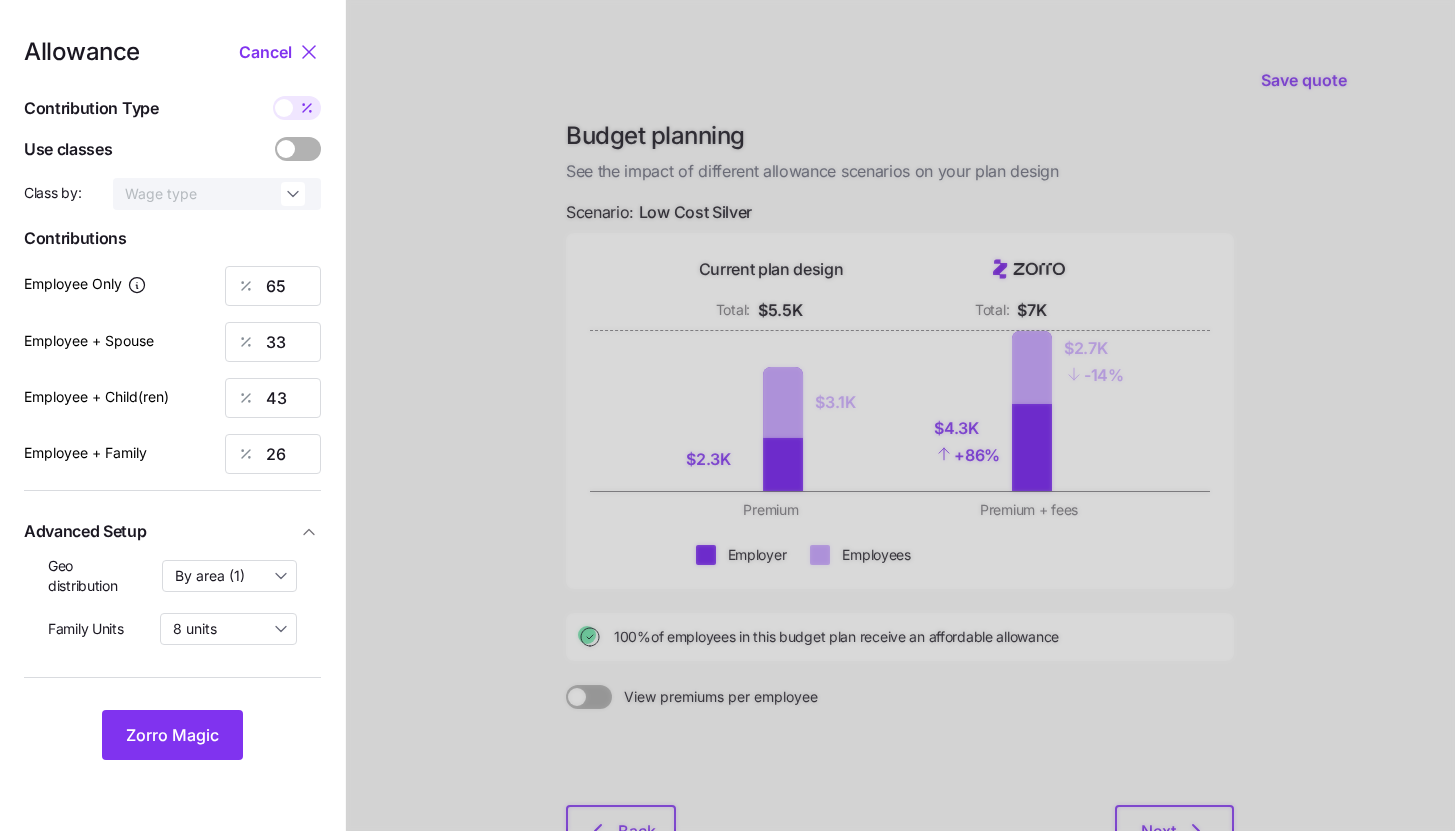 click at bounding box center (307, 108) 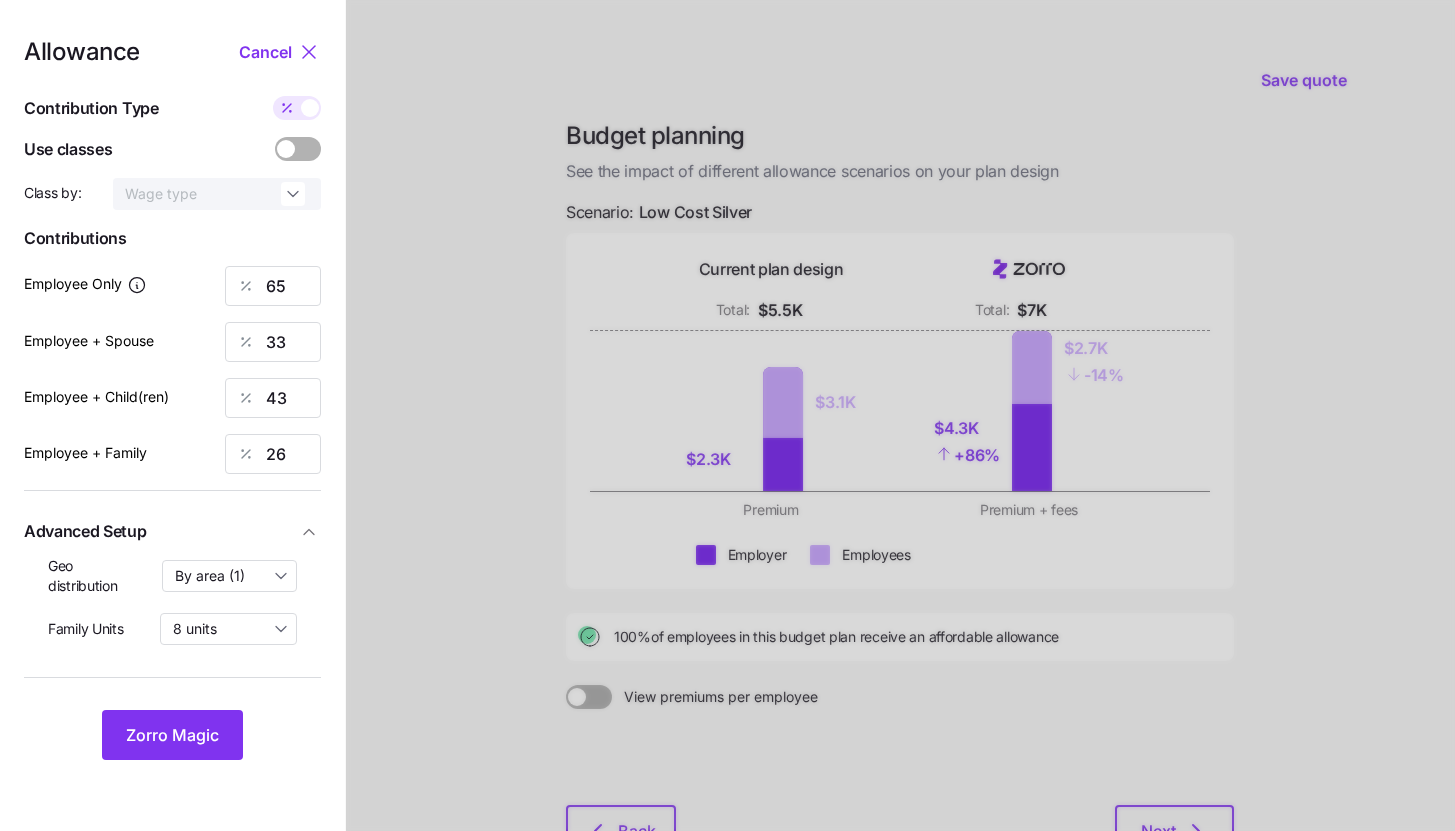 type on "538" 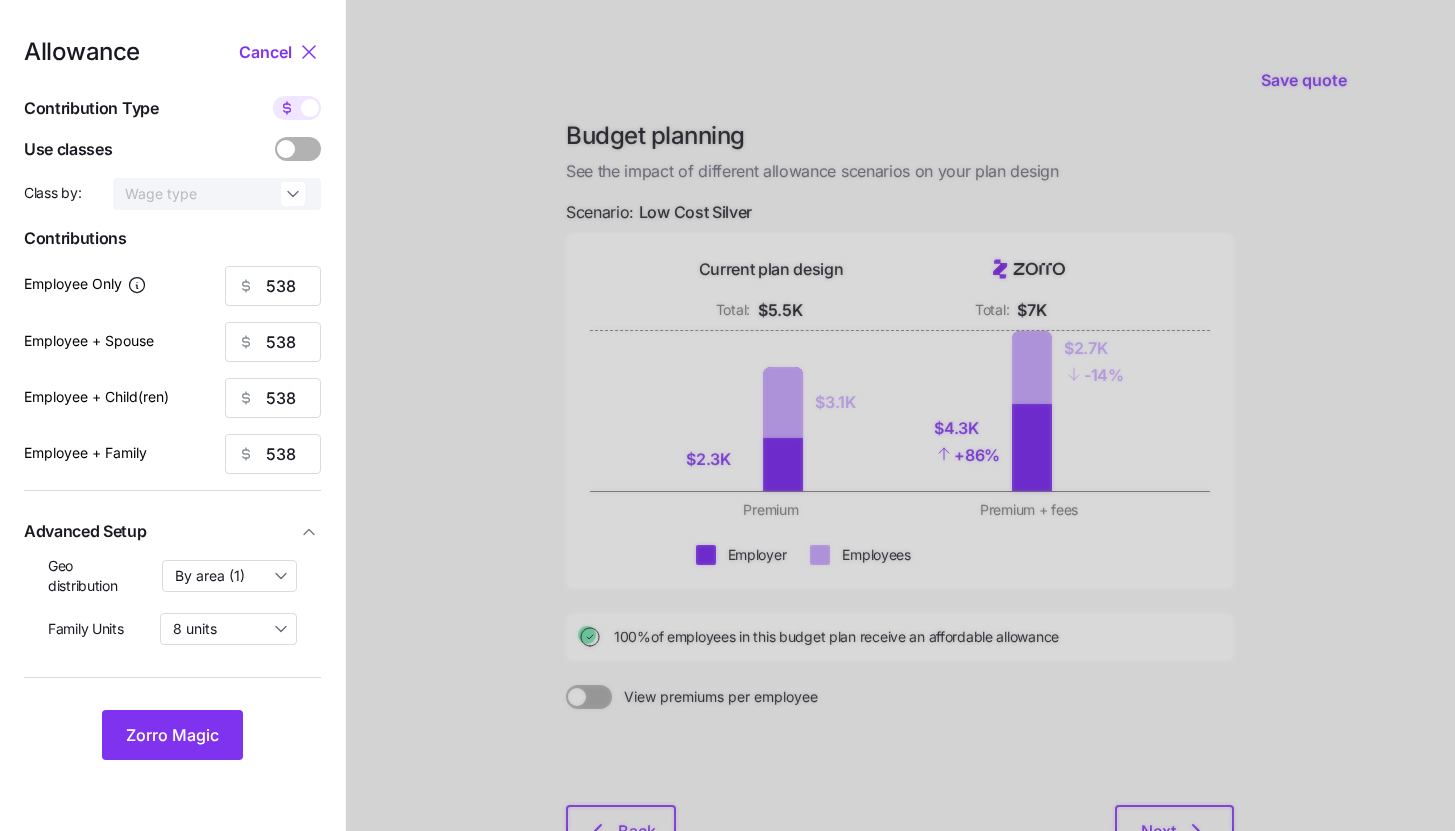 click 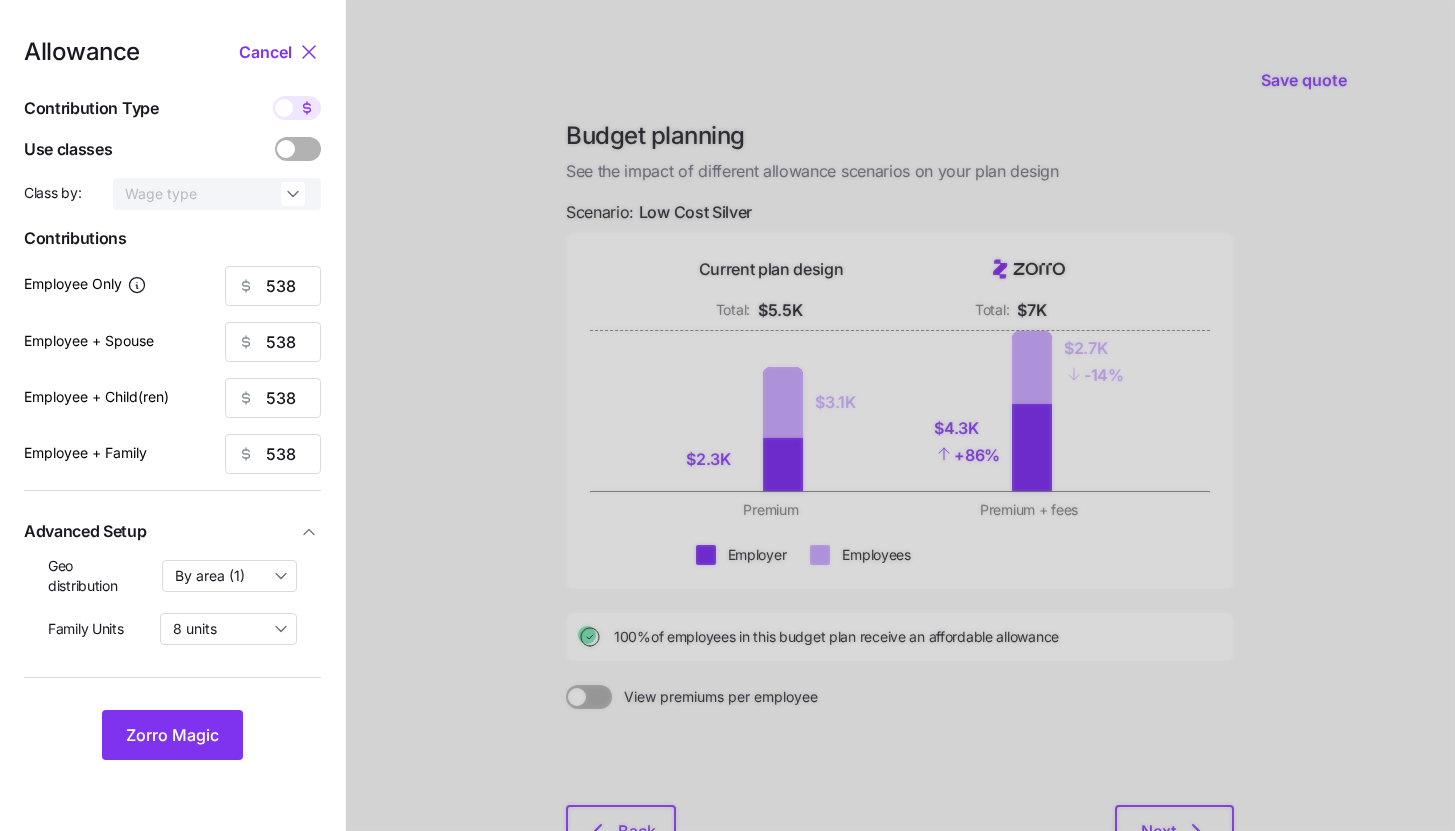 type on "65" 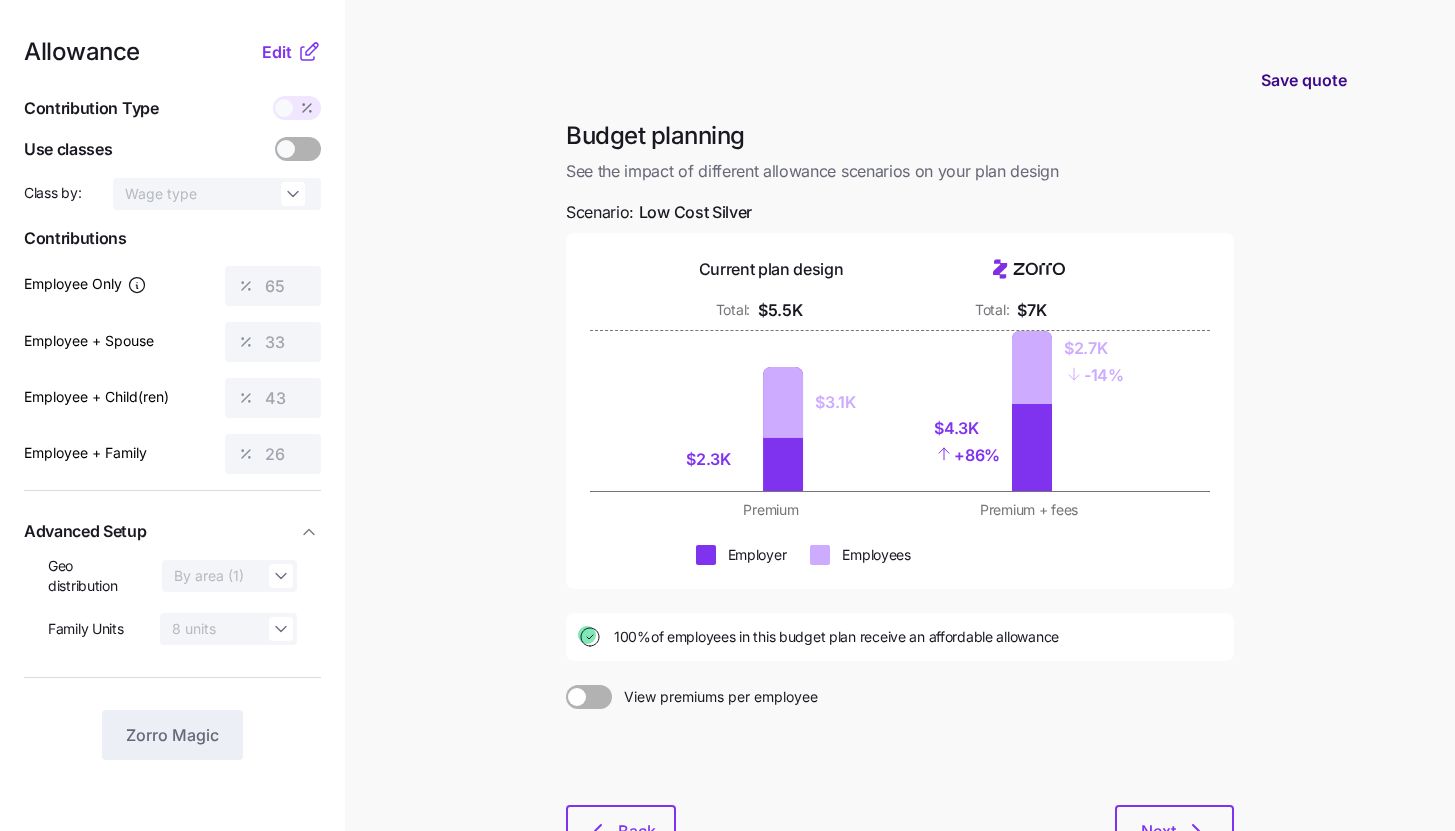click on "Save quote" at bounding box center [1304, 80] 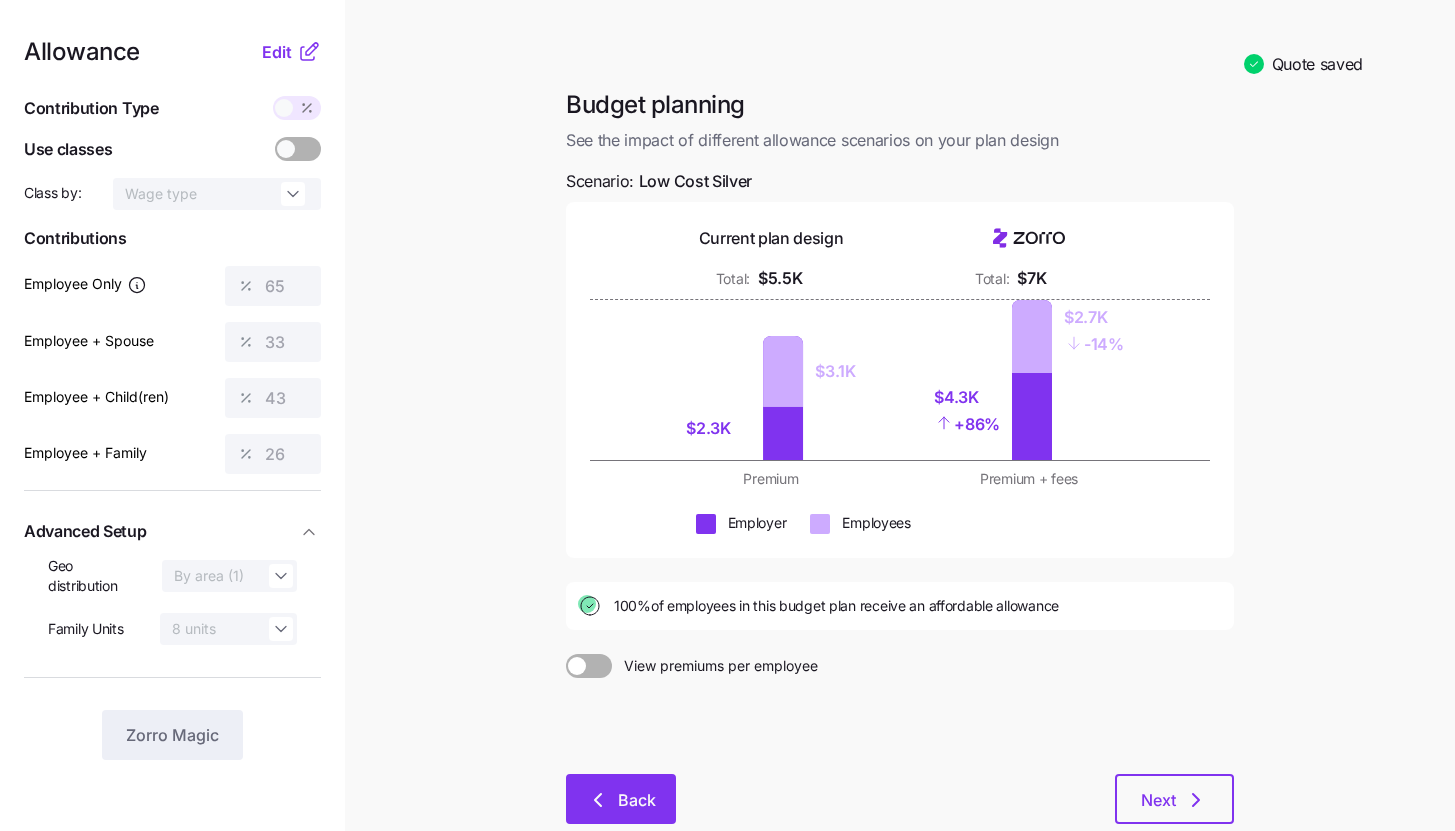 click on "Back" at bounding box center (621, 799) 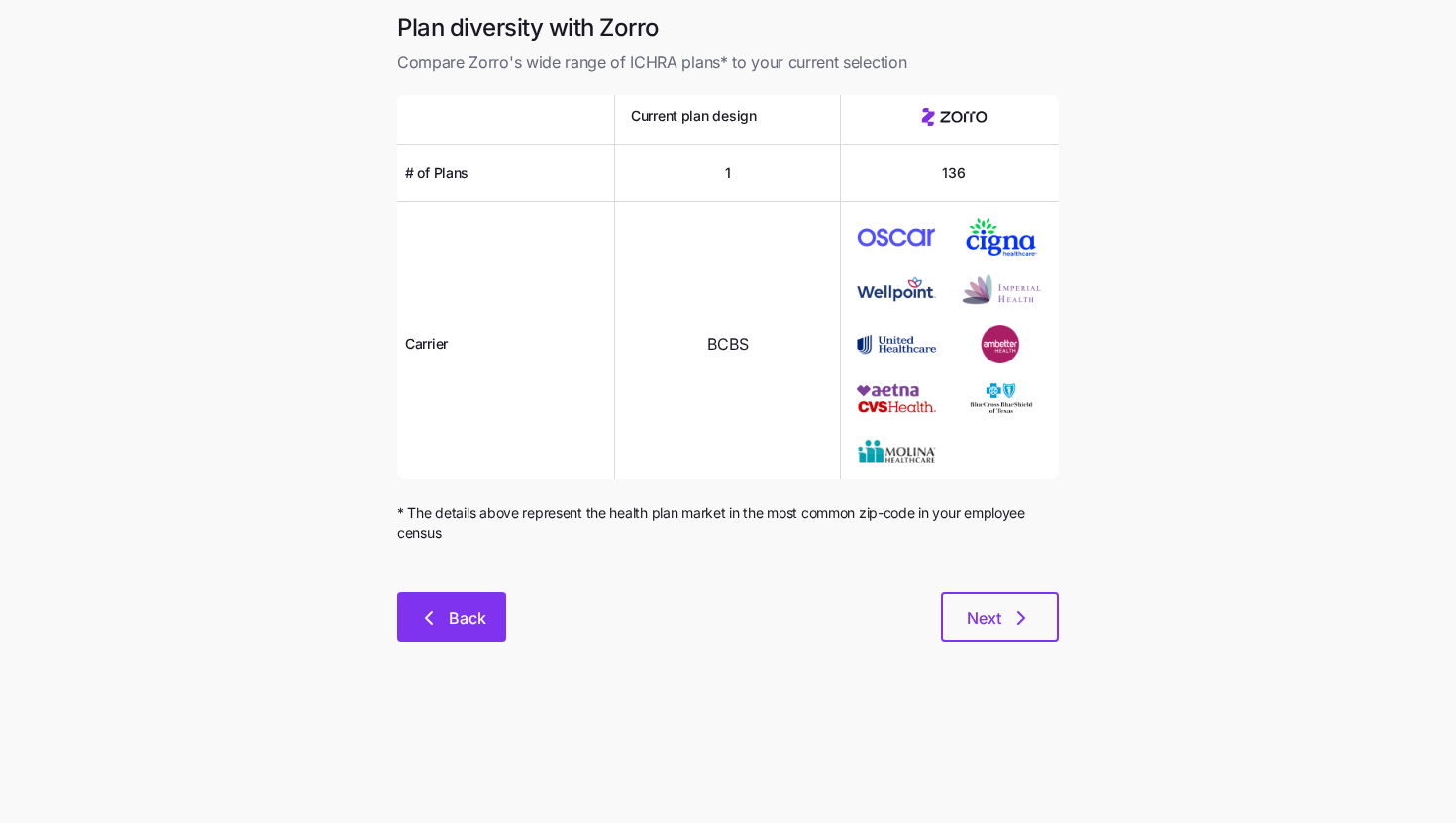 click on "Back" at bounding box center [452, 617] 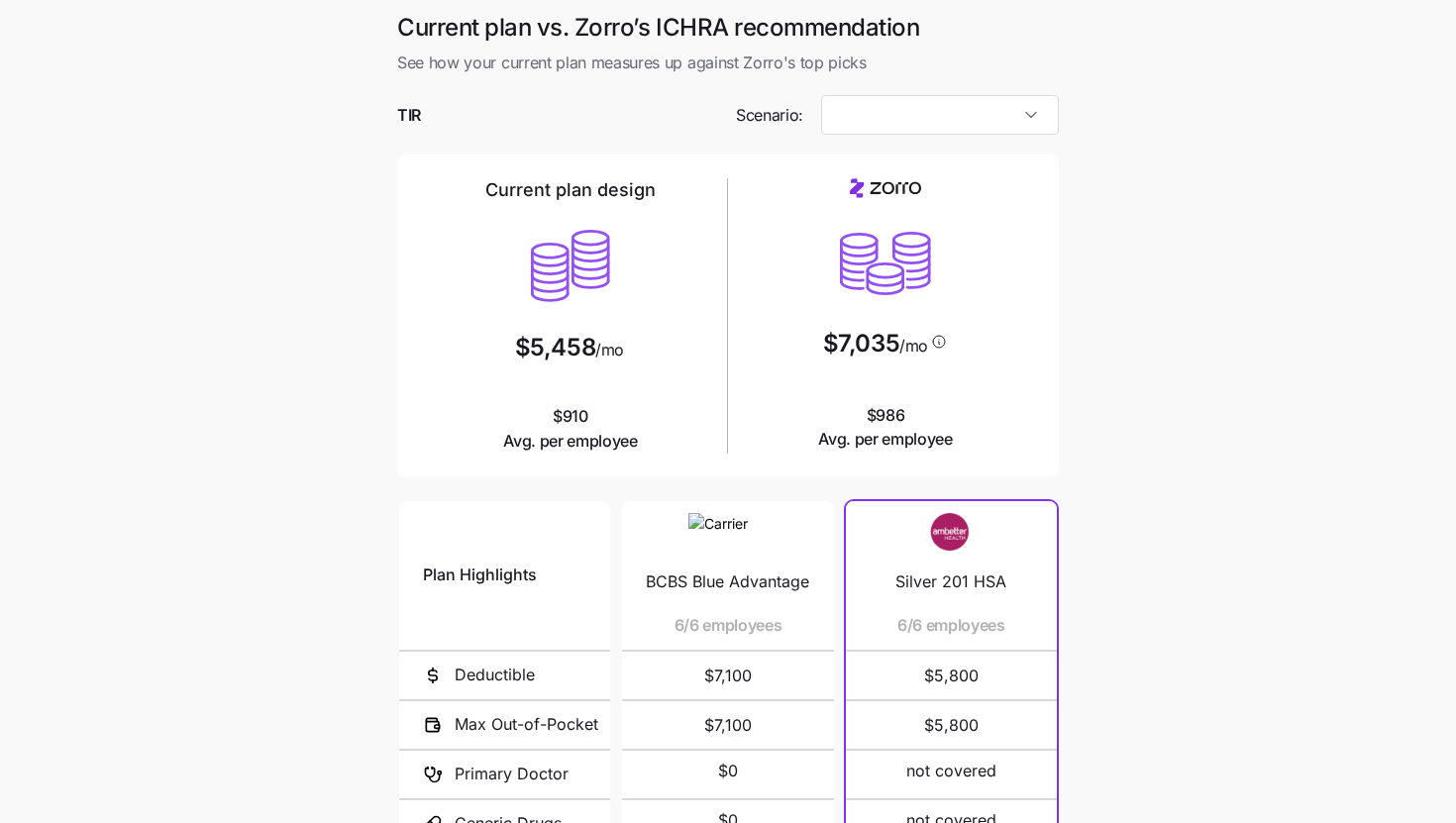 type on "Low Cost Silver" 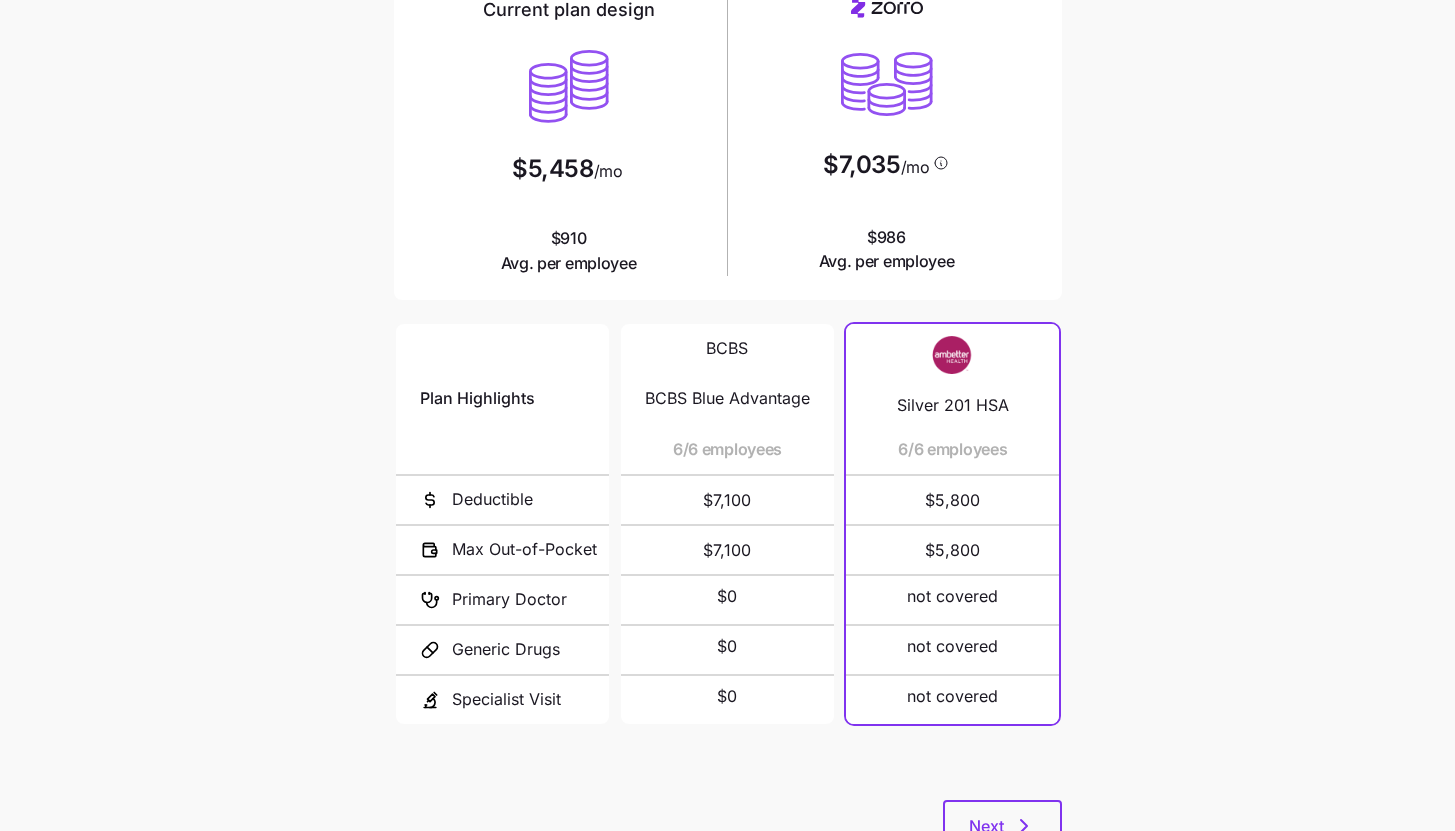 scroll, scrollTop: 260, scrollLeft: 0, axis: vertical 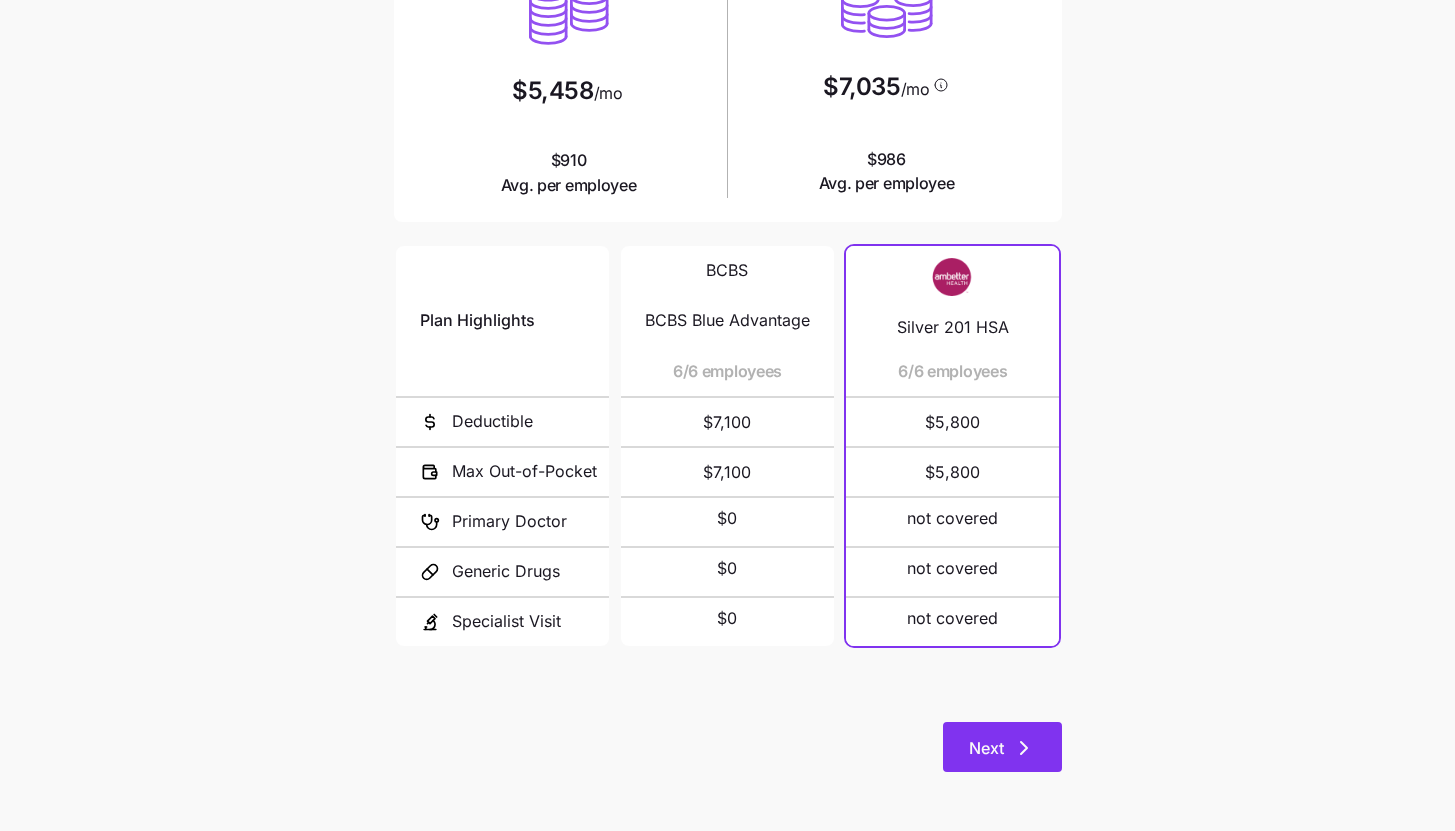 click on "Next" at bounding box center [1002, 747] 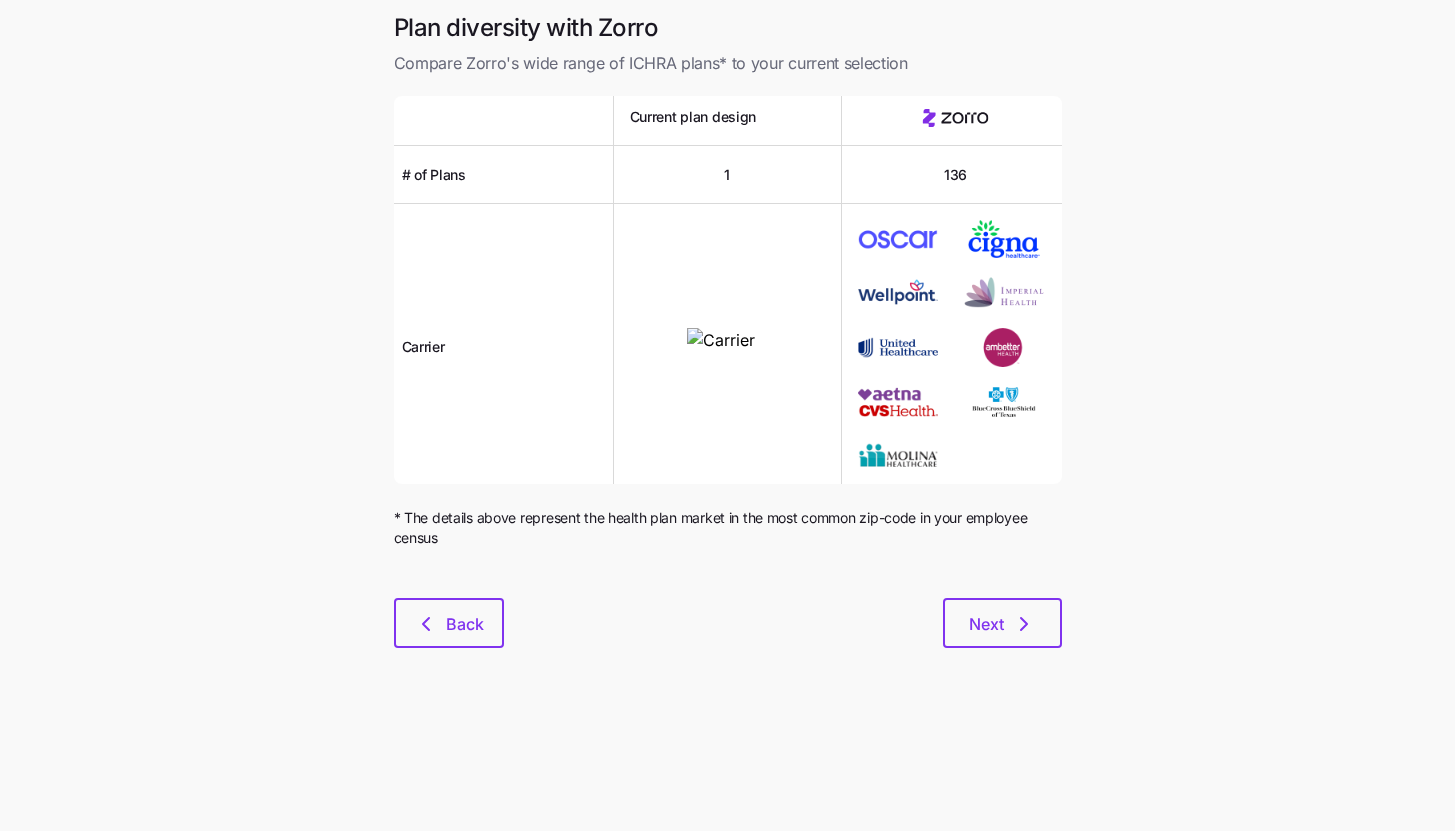 scroll, scrollTop: 0, scrollLeft: 0, axis: both 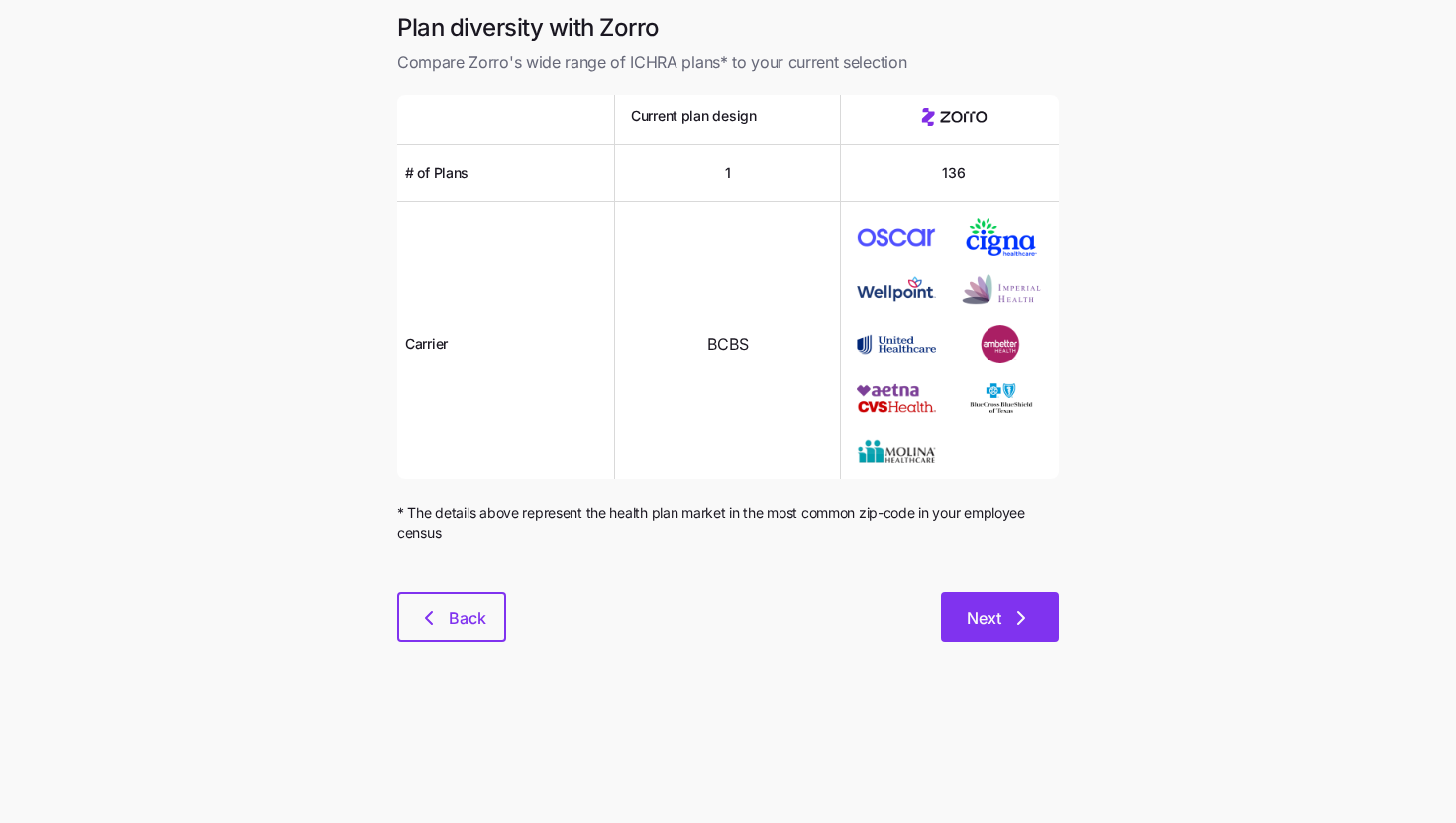 click 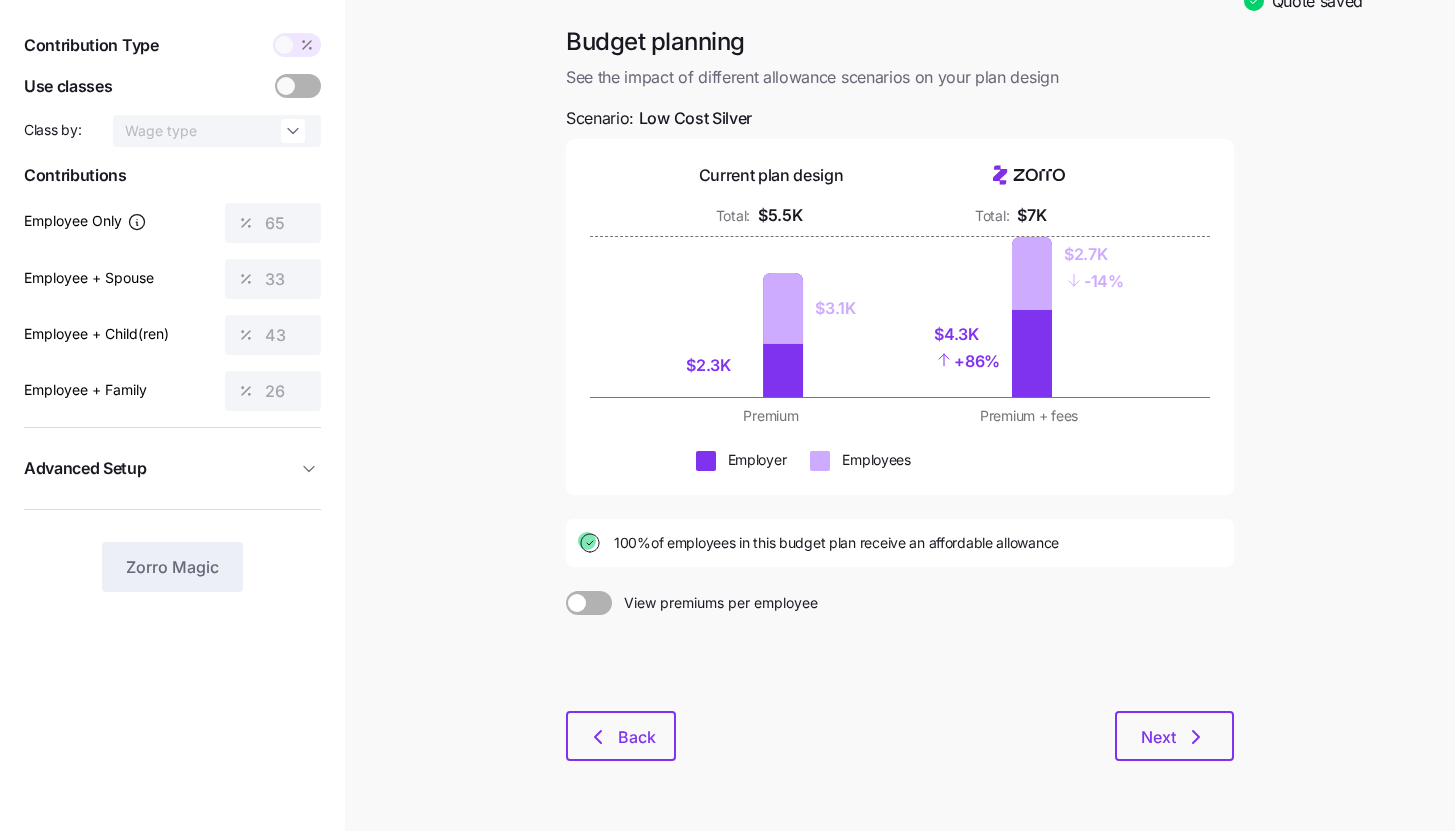 scroll, scrollTop: 121, scrollLeft: 0, axis: vertical 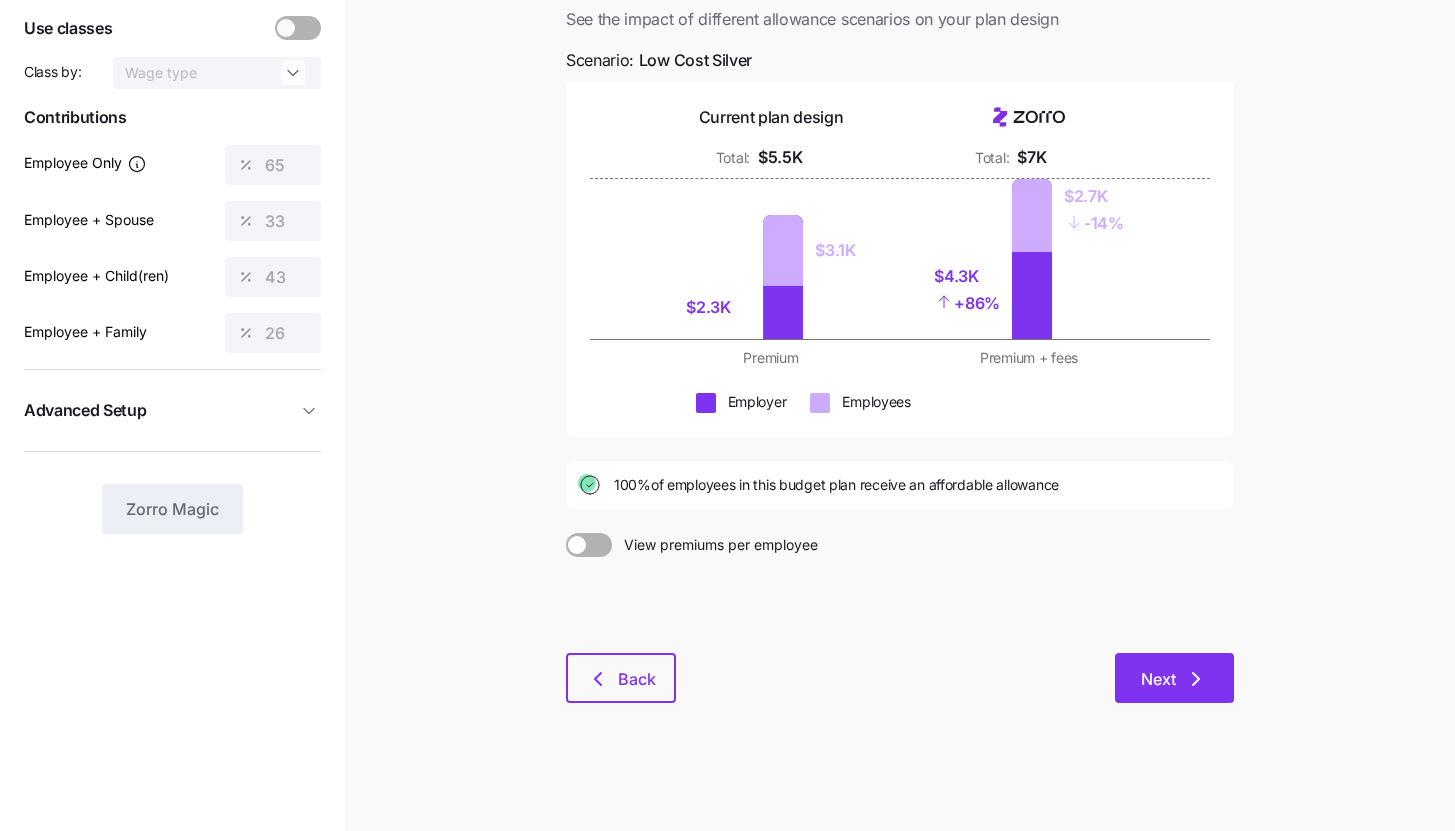 click 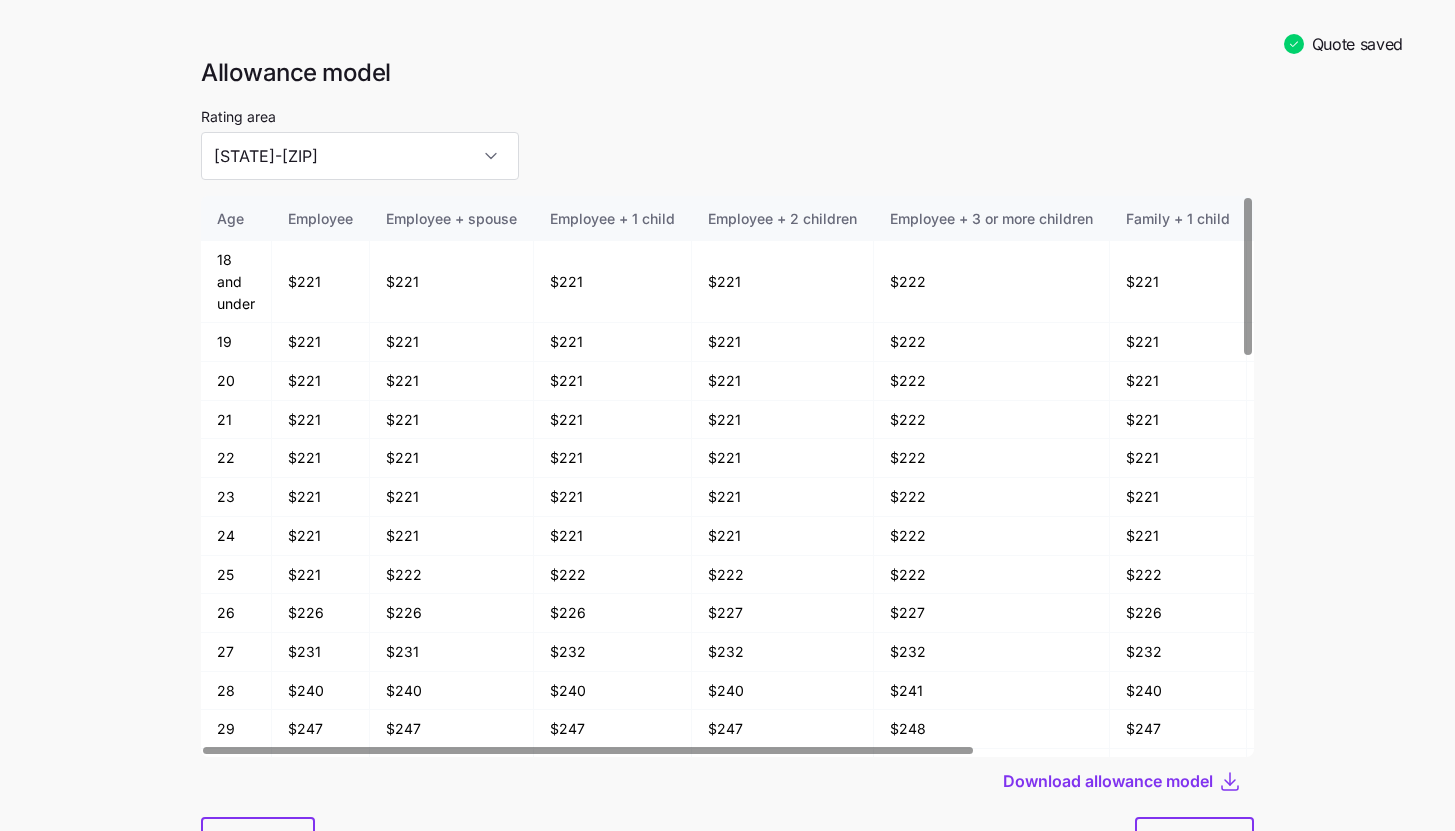 scroll, scrollTop: 104, scrollLeft: 0, axis: vertical 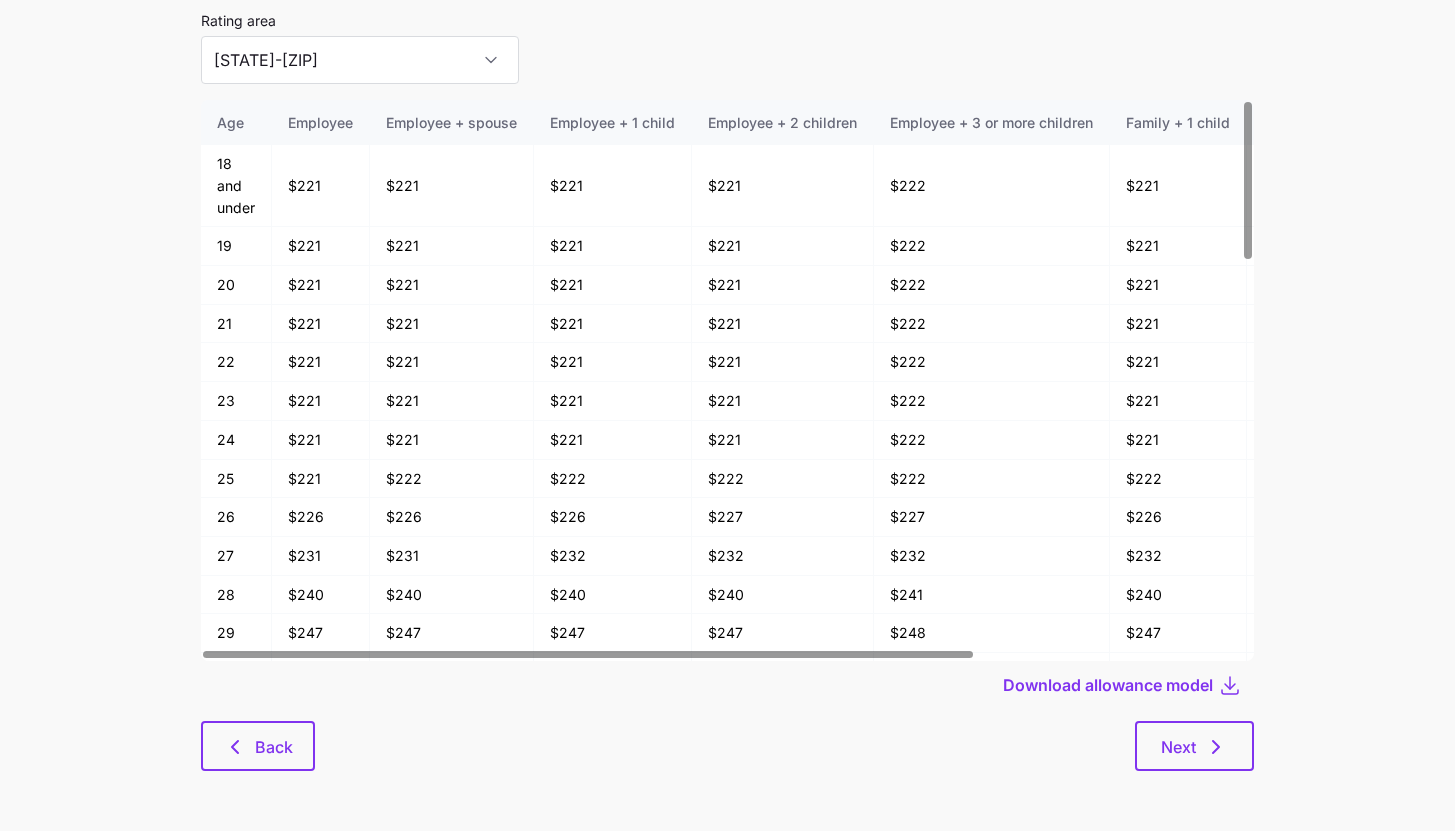 click at bounding box center [727, 715] 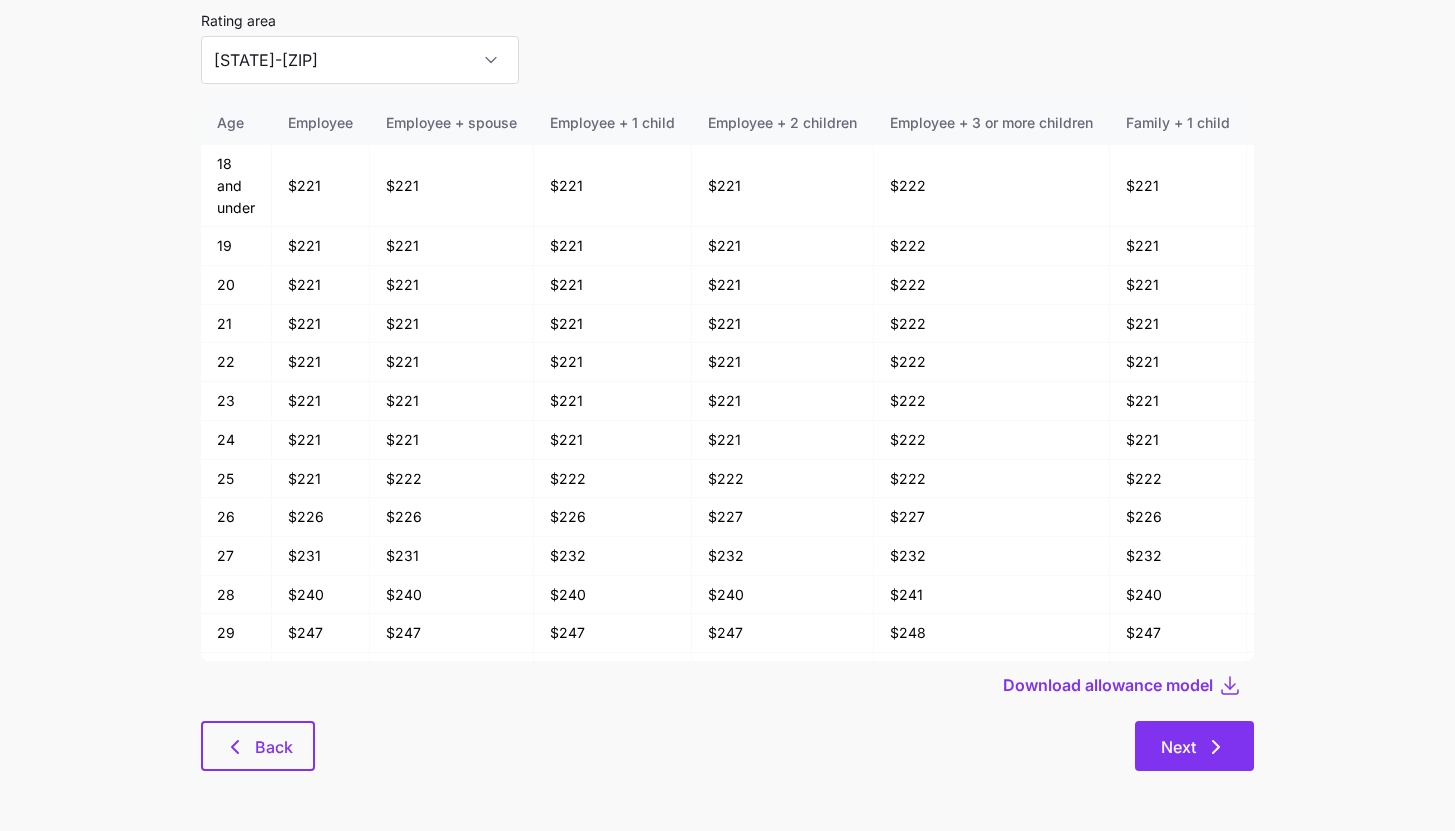 click on "Next" at bounding box center (1194, 746) 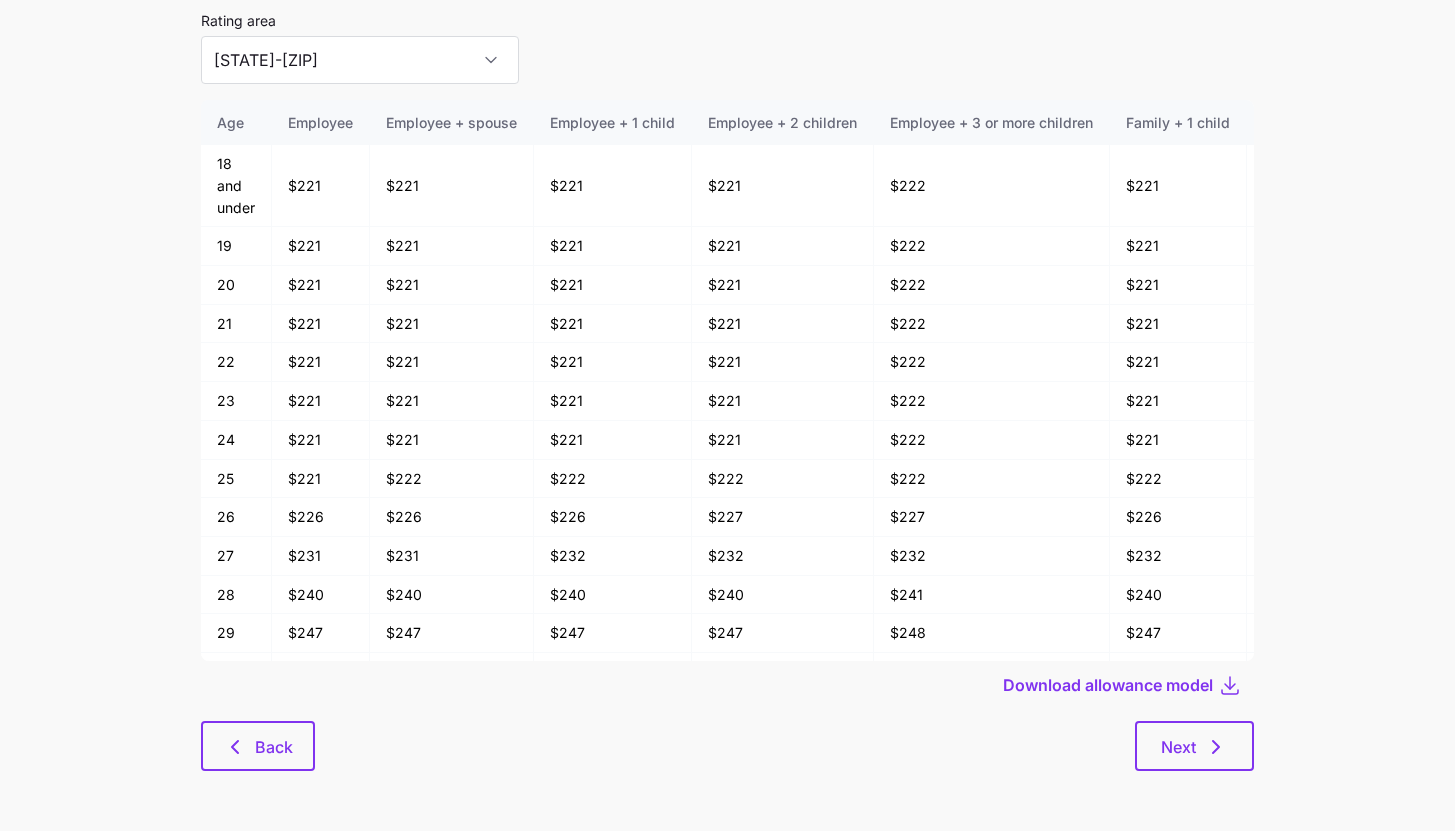 scroll, scrollTop: 0, scrollLeft: 0, axis: both 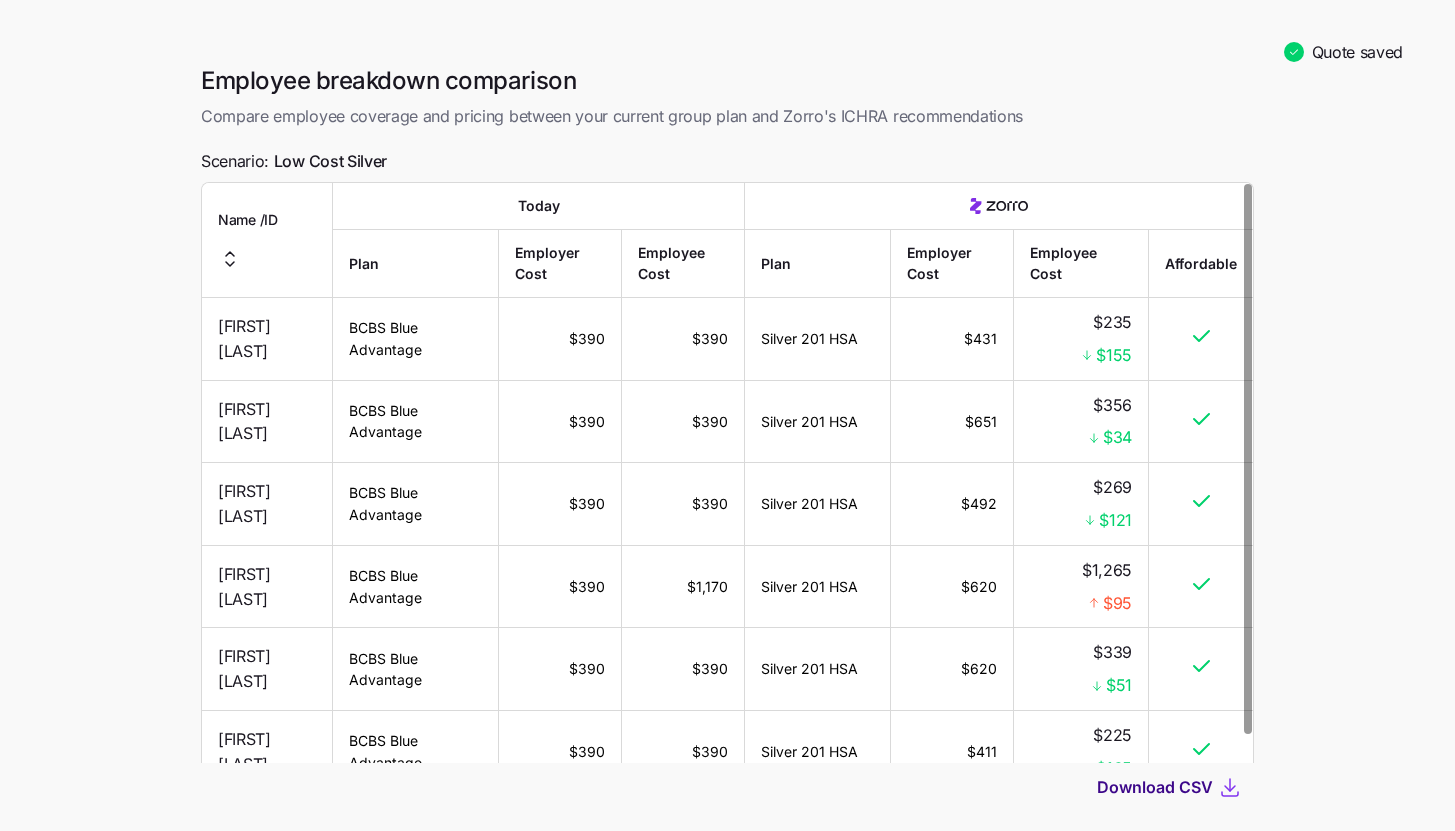 click on "Download CSV" at bounding box center (1155, 787) 